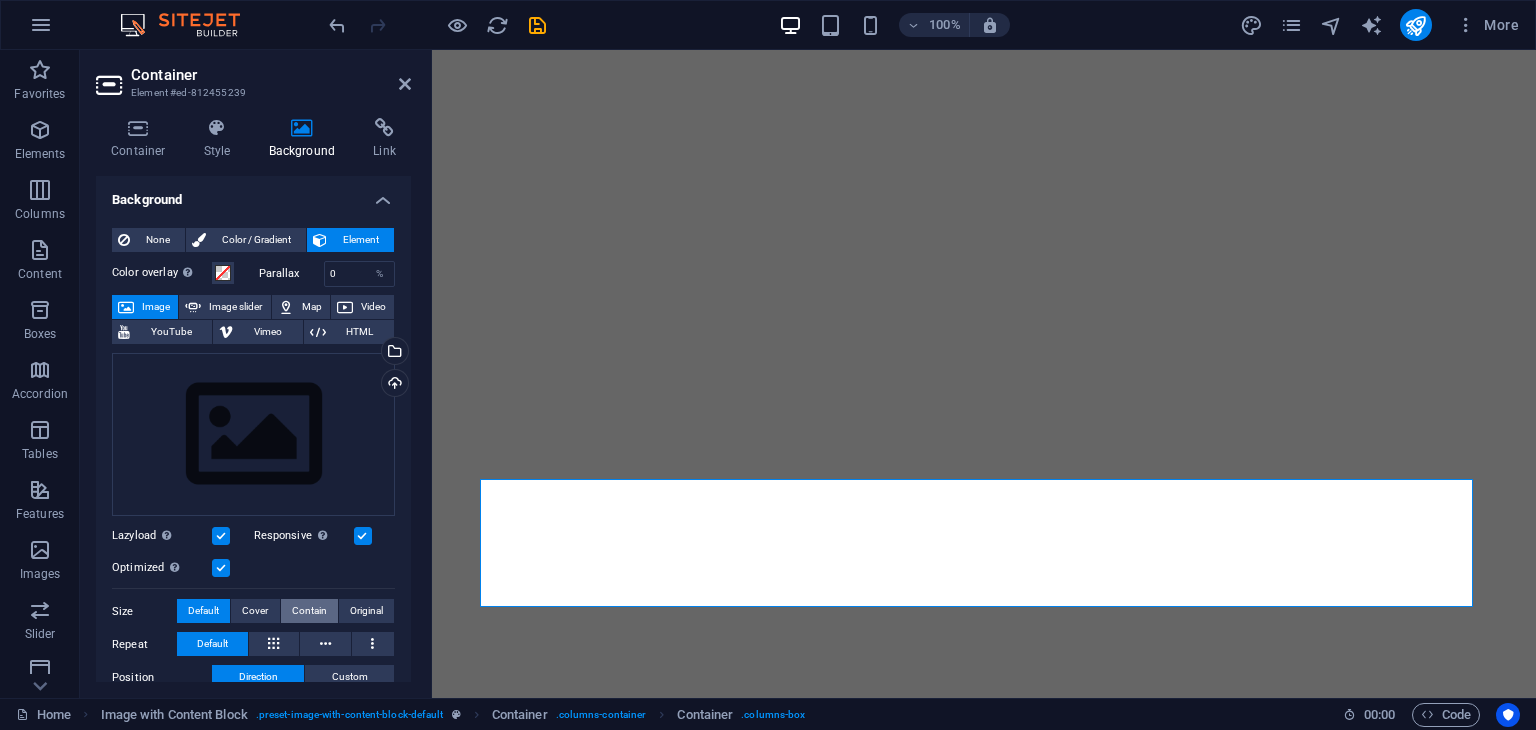 scroll, scrollTop: 0, scrollLeft: 0, axis: both 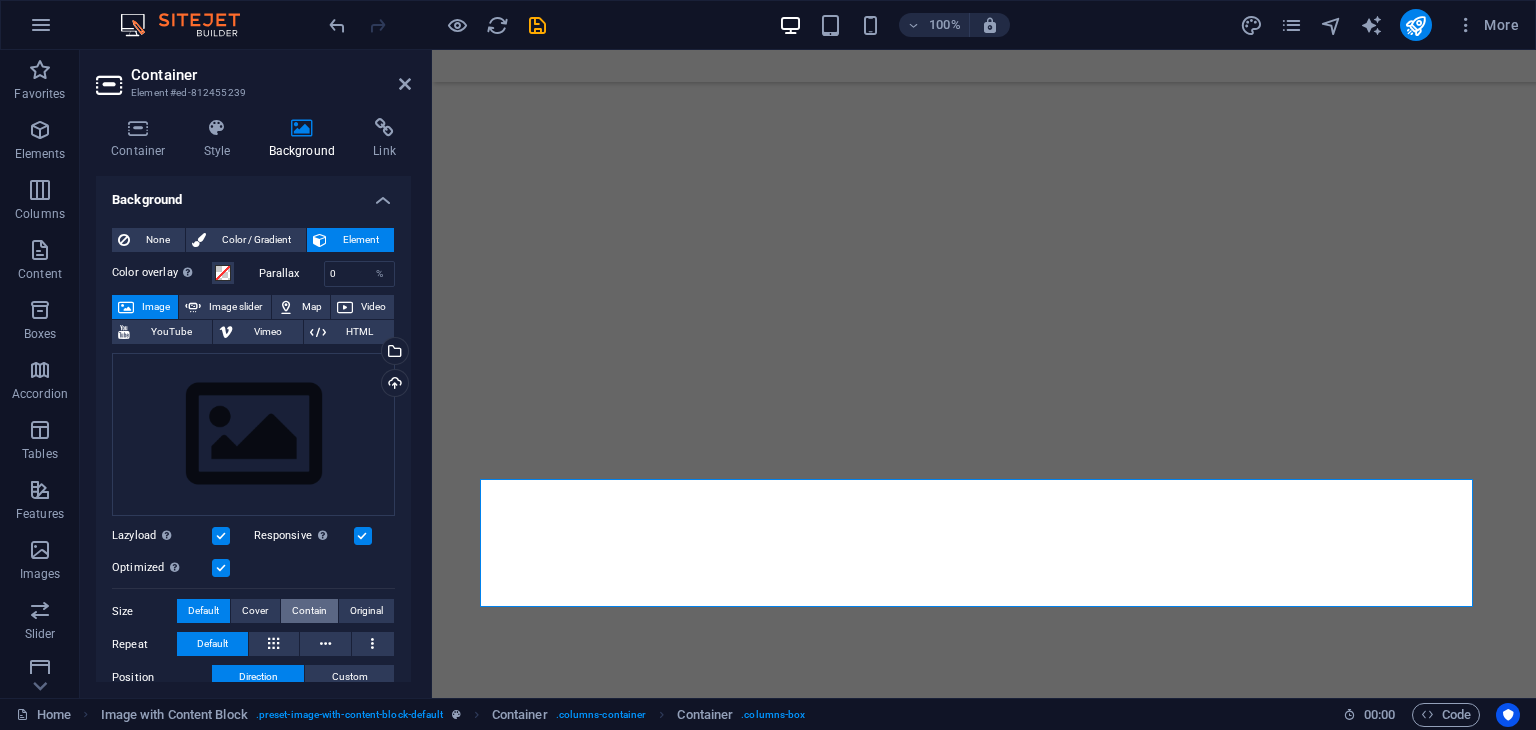 click on "Contain" at bounding box center [309, 611] 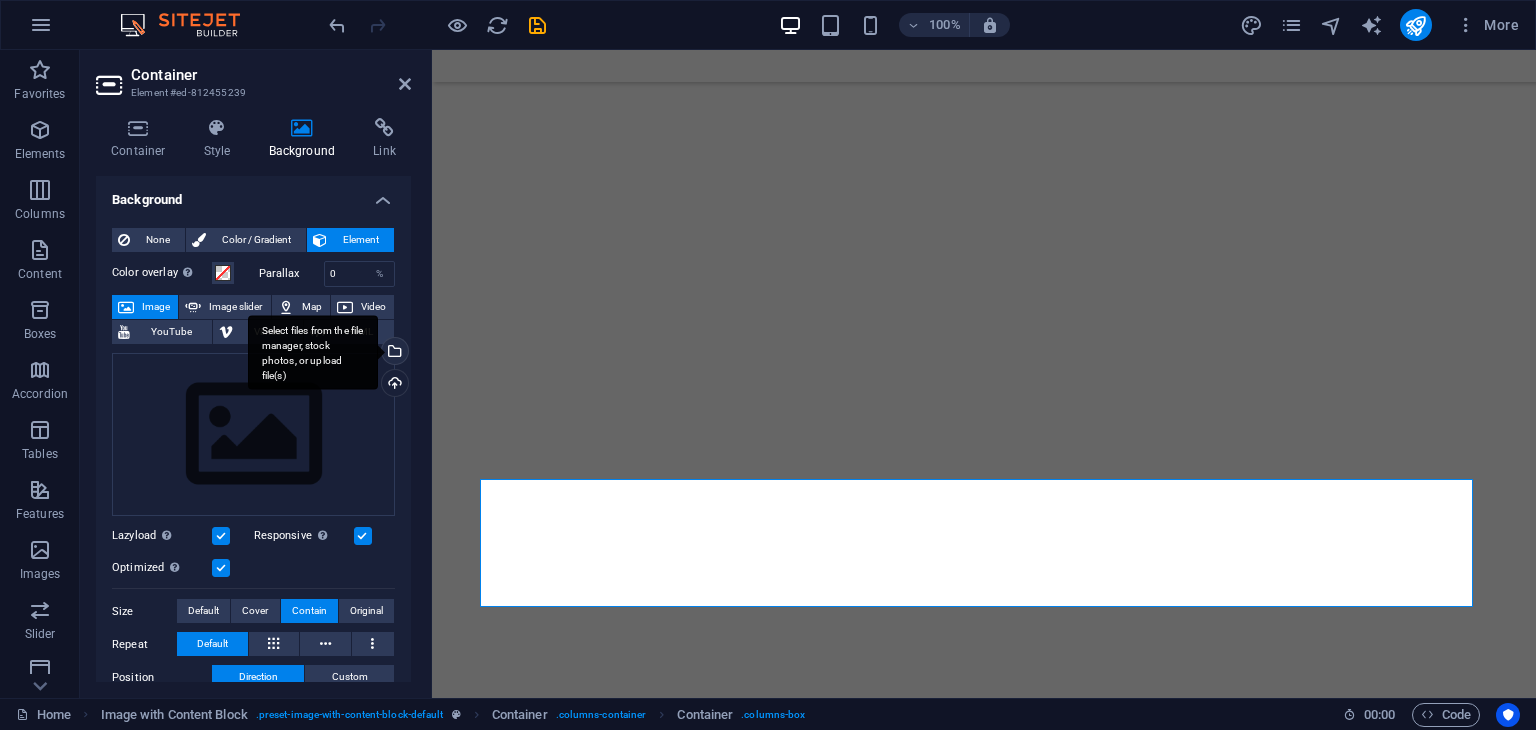 click on "Select files from the file manager, stock photos, or upload file(s)" at bounding box center (393, 353) 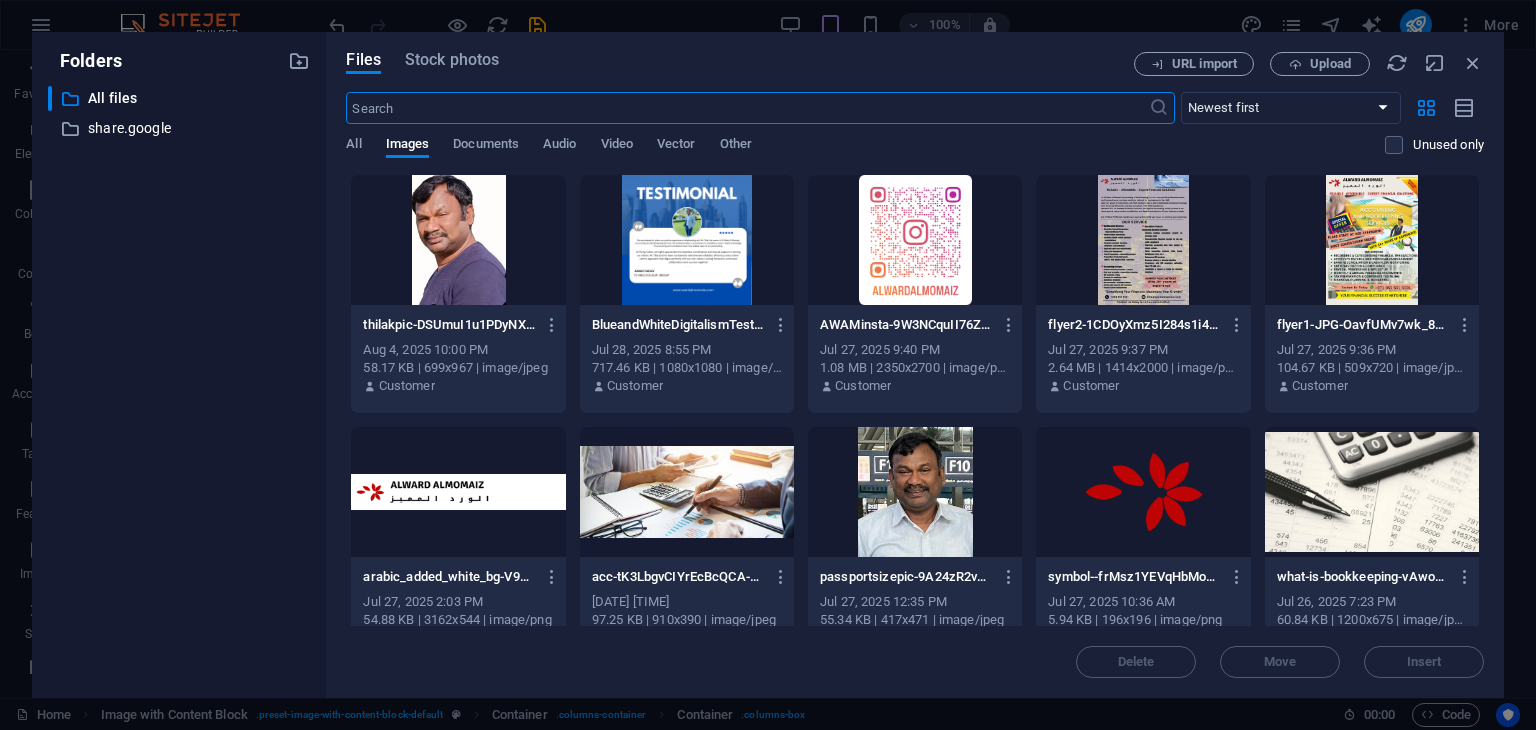 scroll, scrollTop: 8995, scrollLeft: 0, axis: vertical 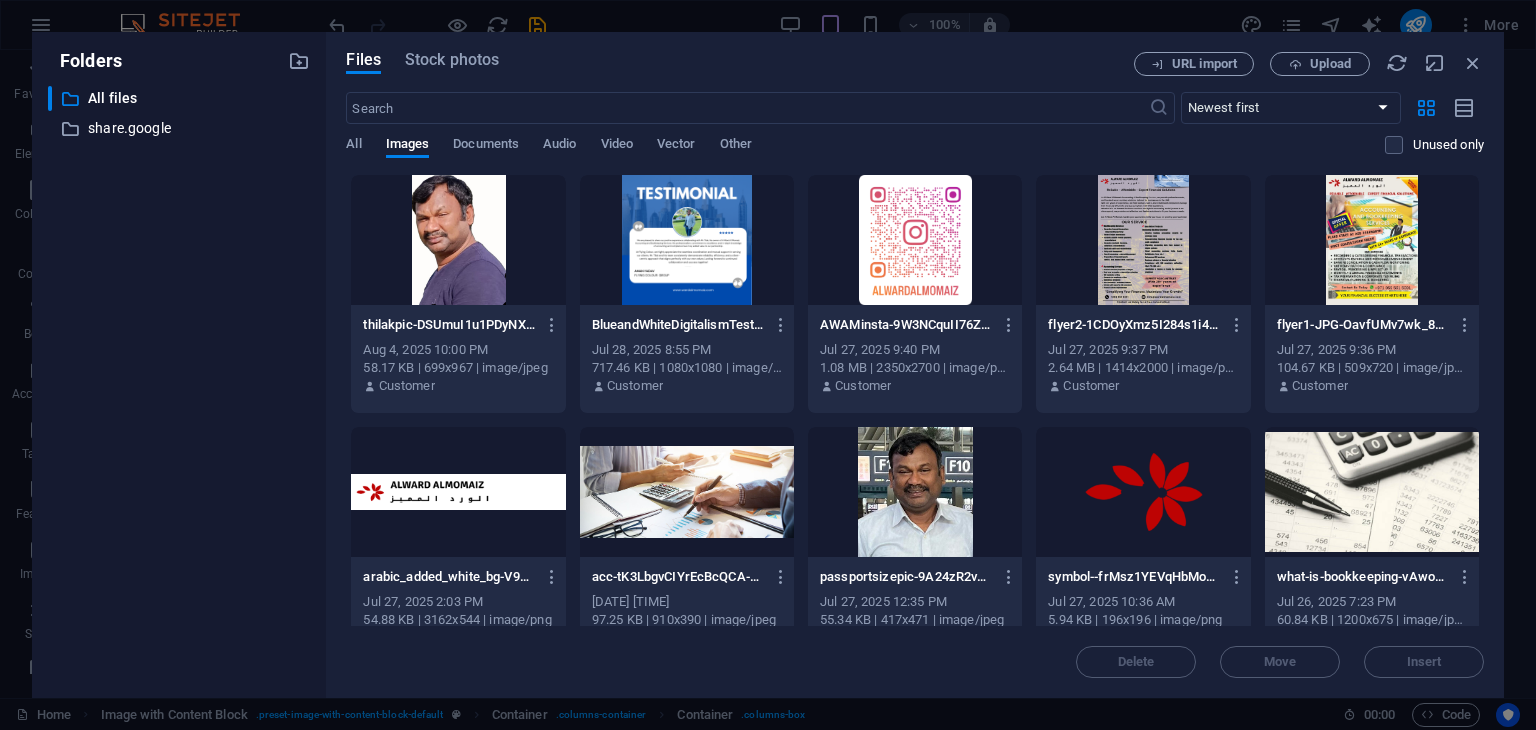 click at bounding box center [458, 240] 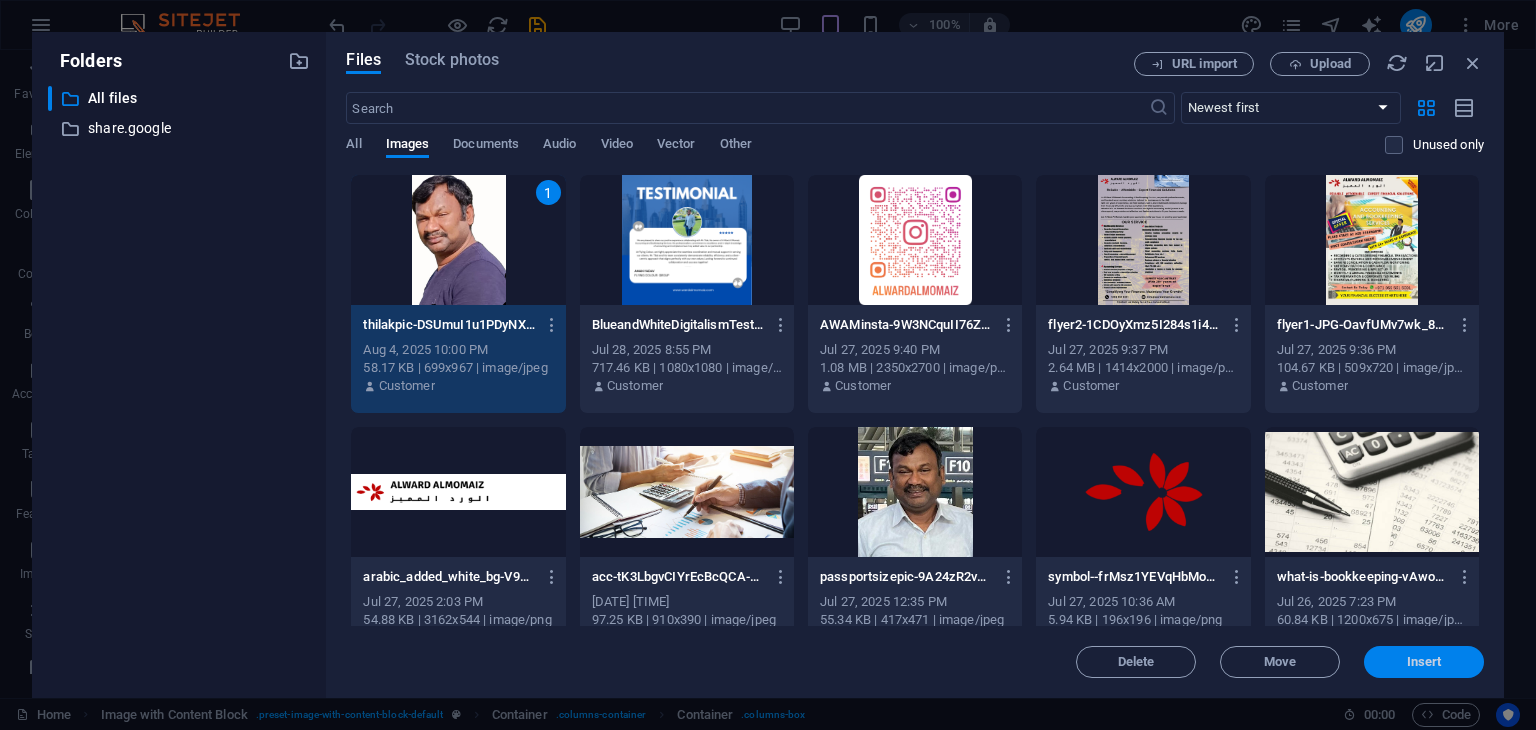 click on "Insert" at bounding box center (1424, 662) 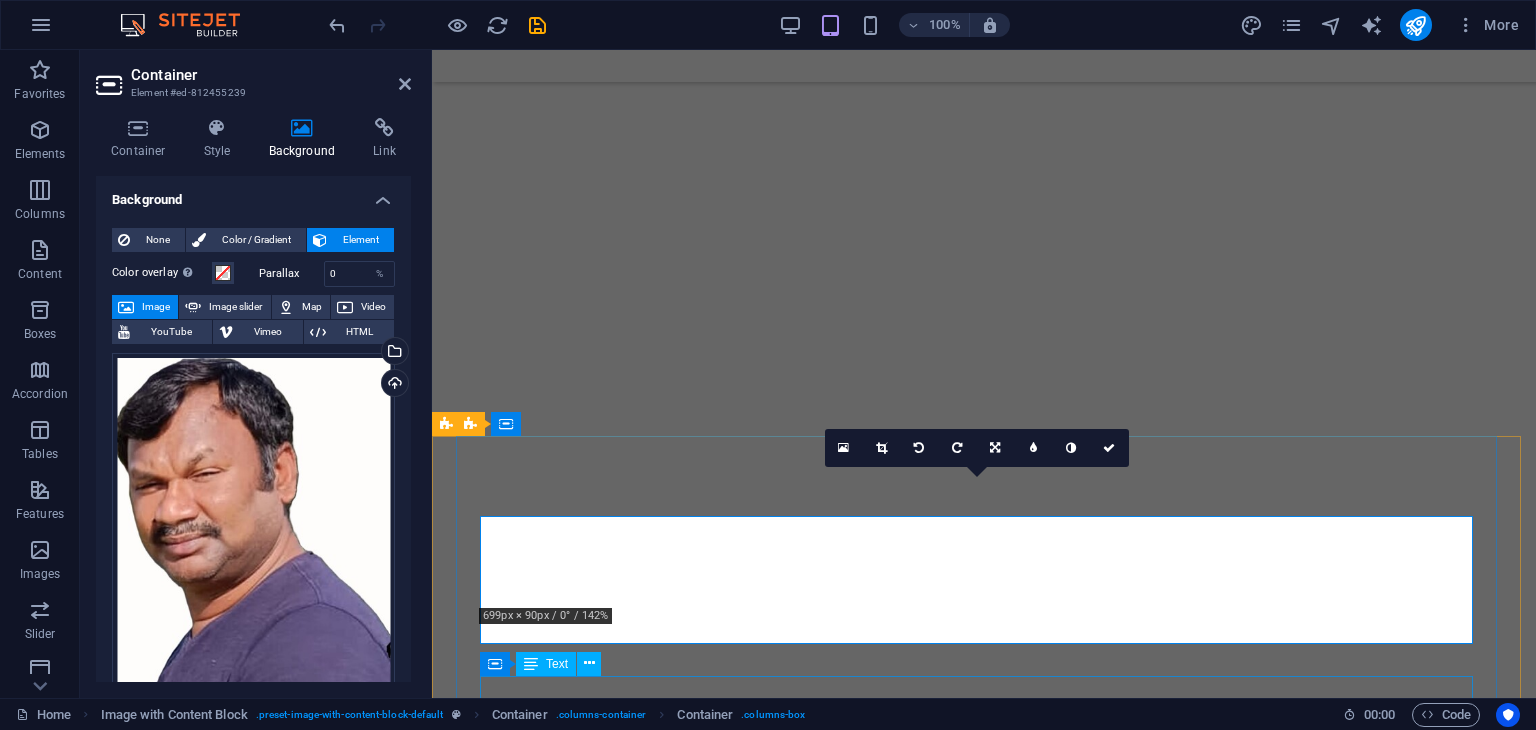 scroll, scrollTop: 8792, scrollLeft: 0, axis: vertical 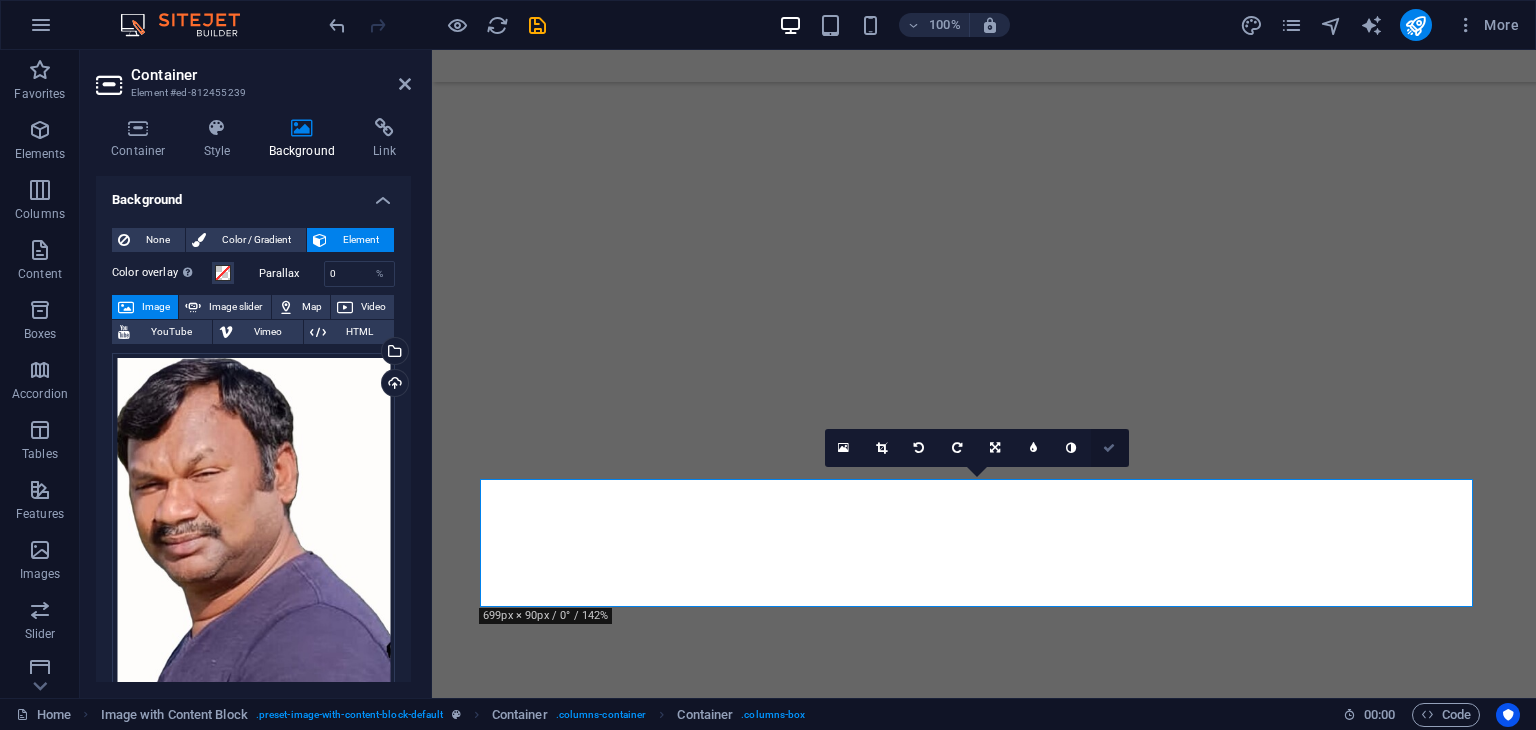 click at bounding box center (1110, 448) 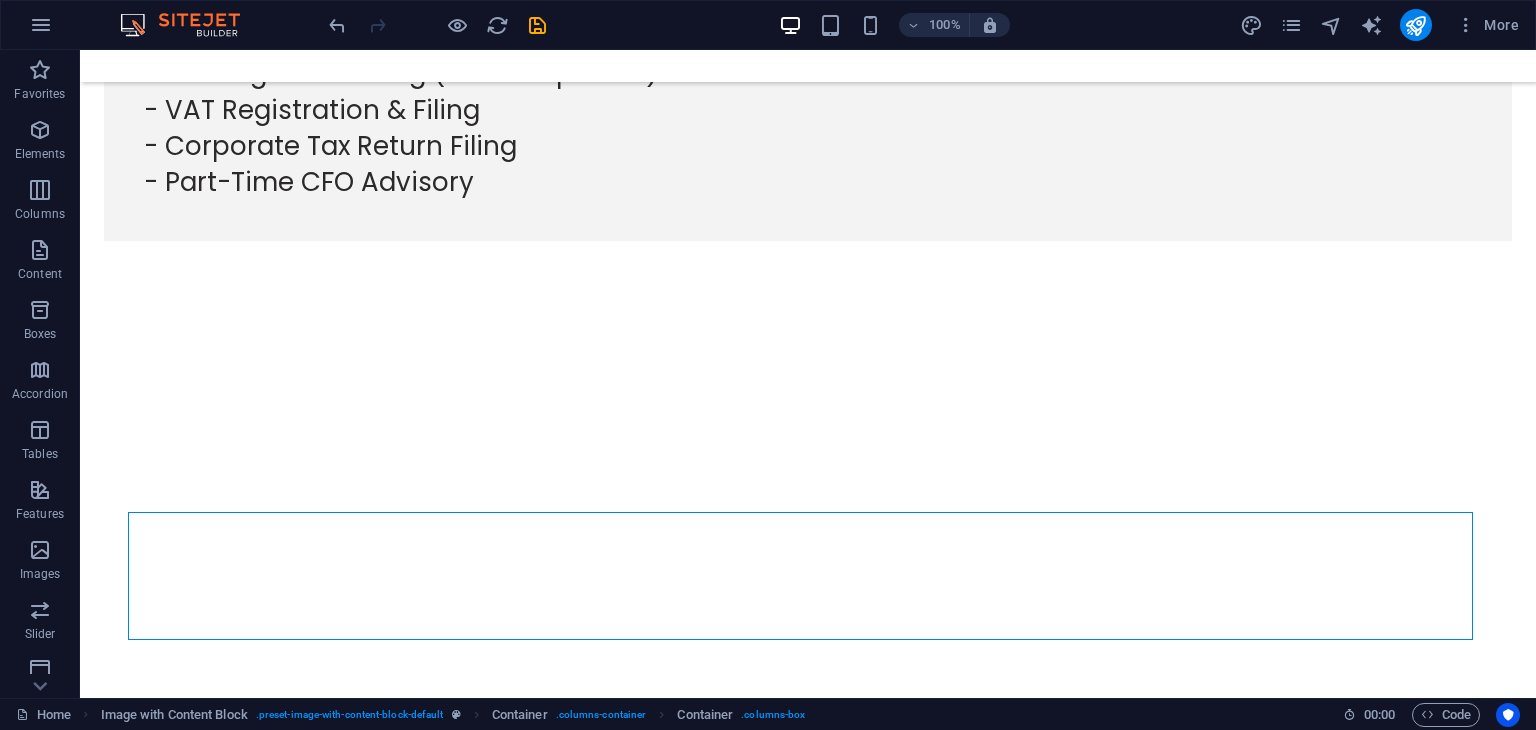 scroll, scrollTop: 8530, scrollLeft: 0, axis: vertical 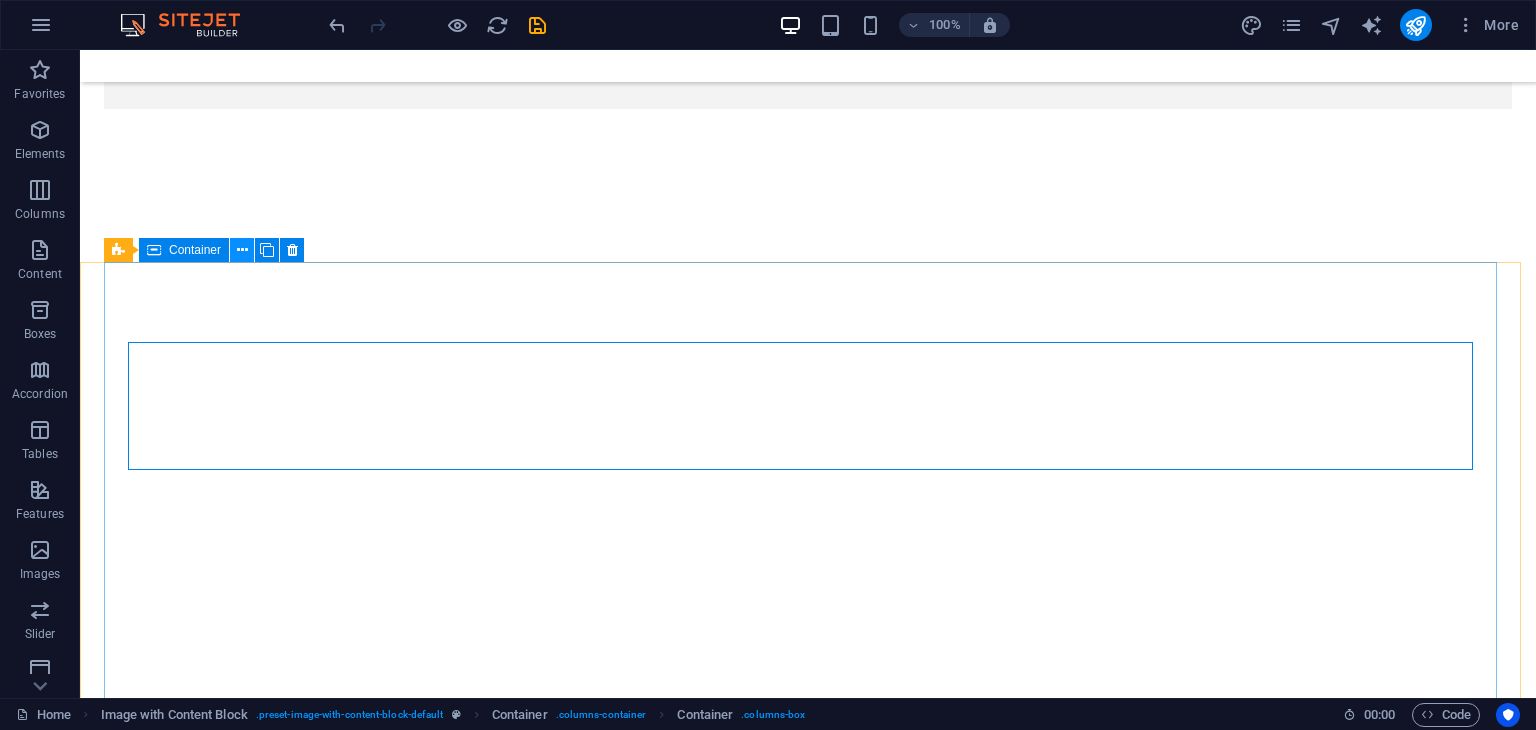 click at bounding box center [242, 250] 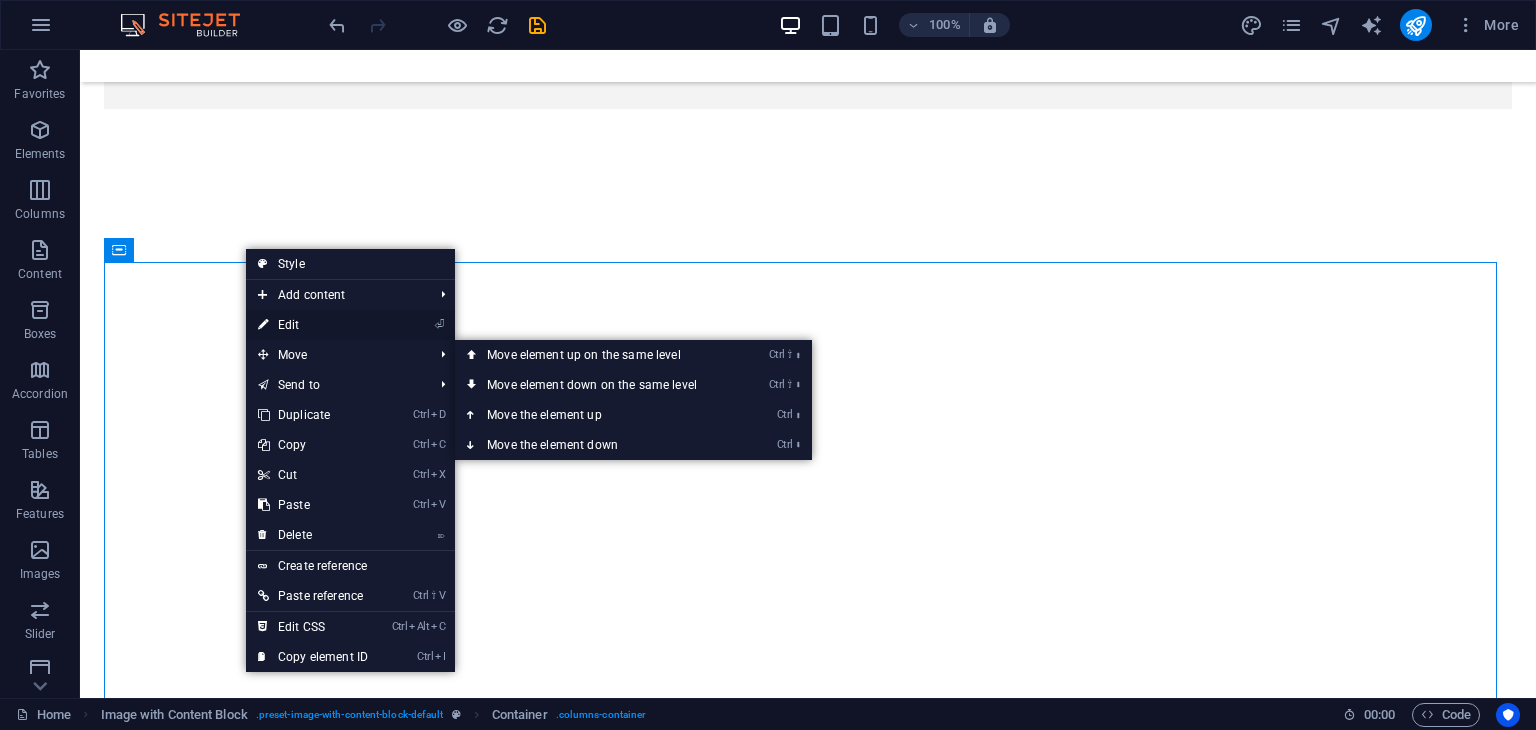 click on "⏎  Edit" at bounding box center [313, 325] 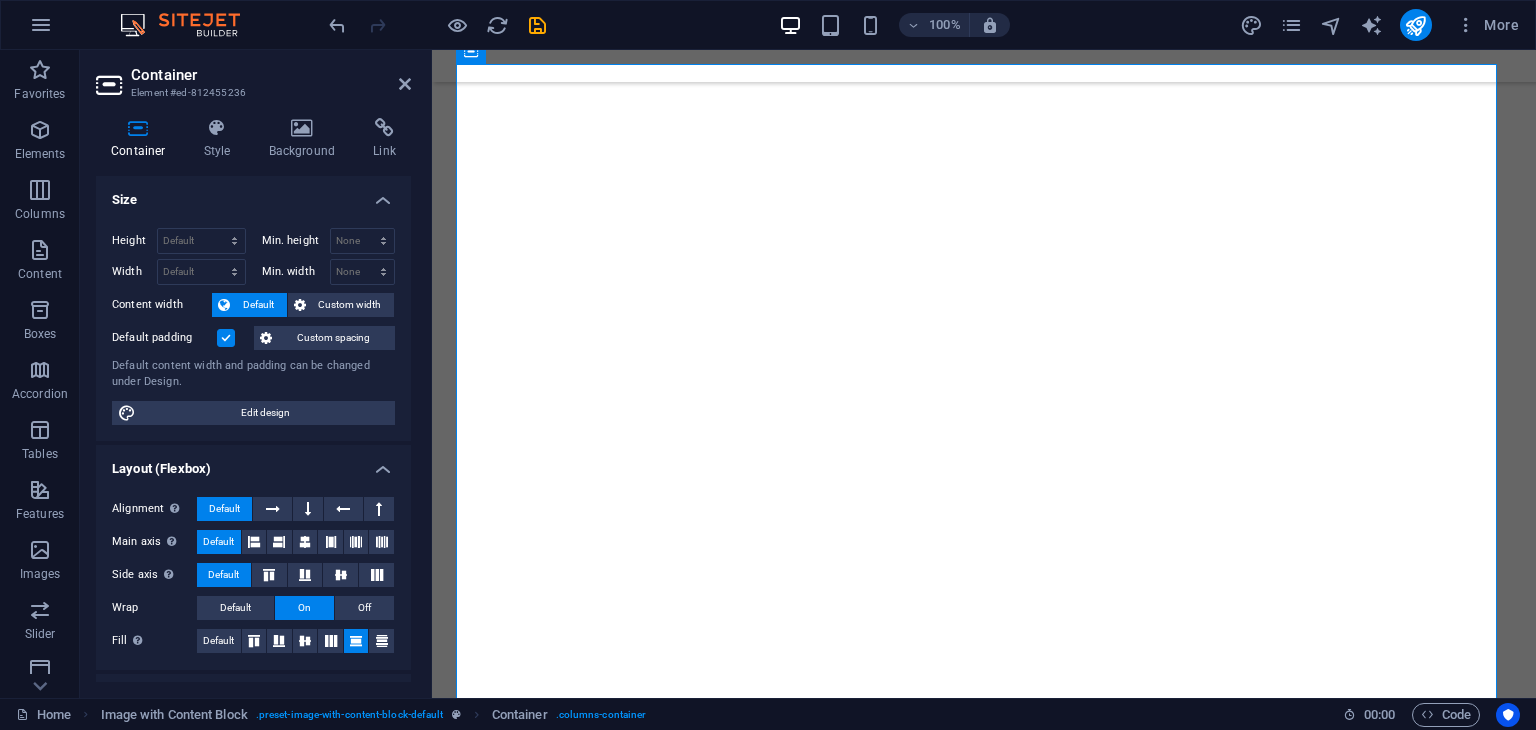 scroll, scrollTop: 9127, scrollLeft: 0, axis: vertical 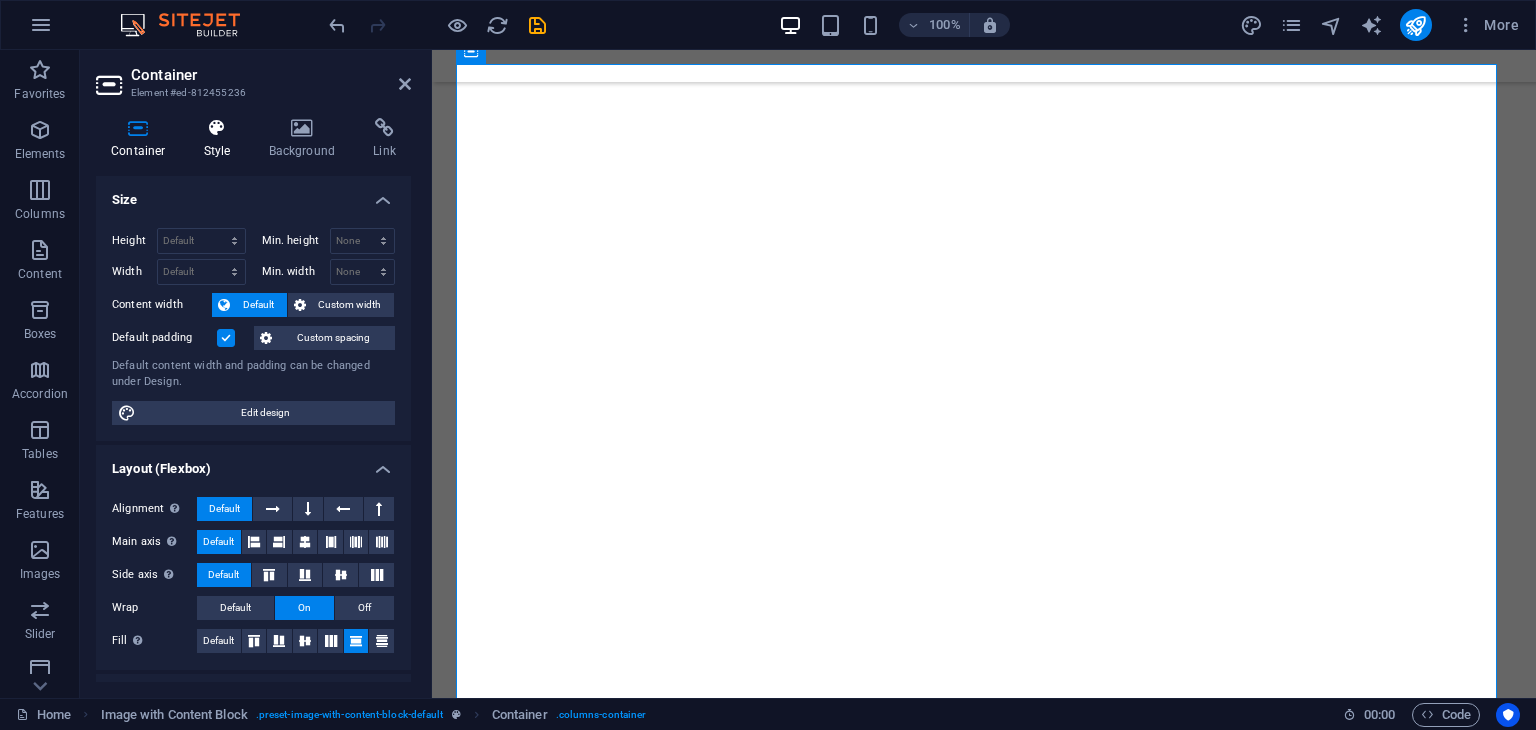 click at bounding box center [217, 128] 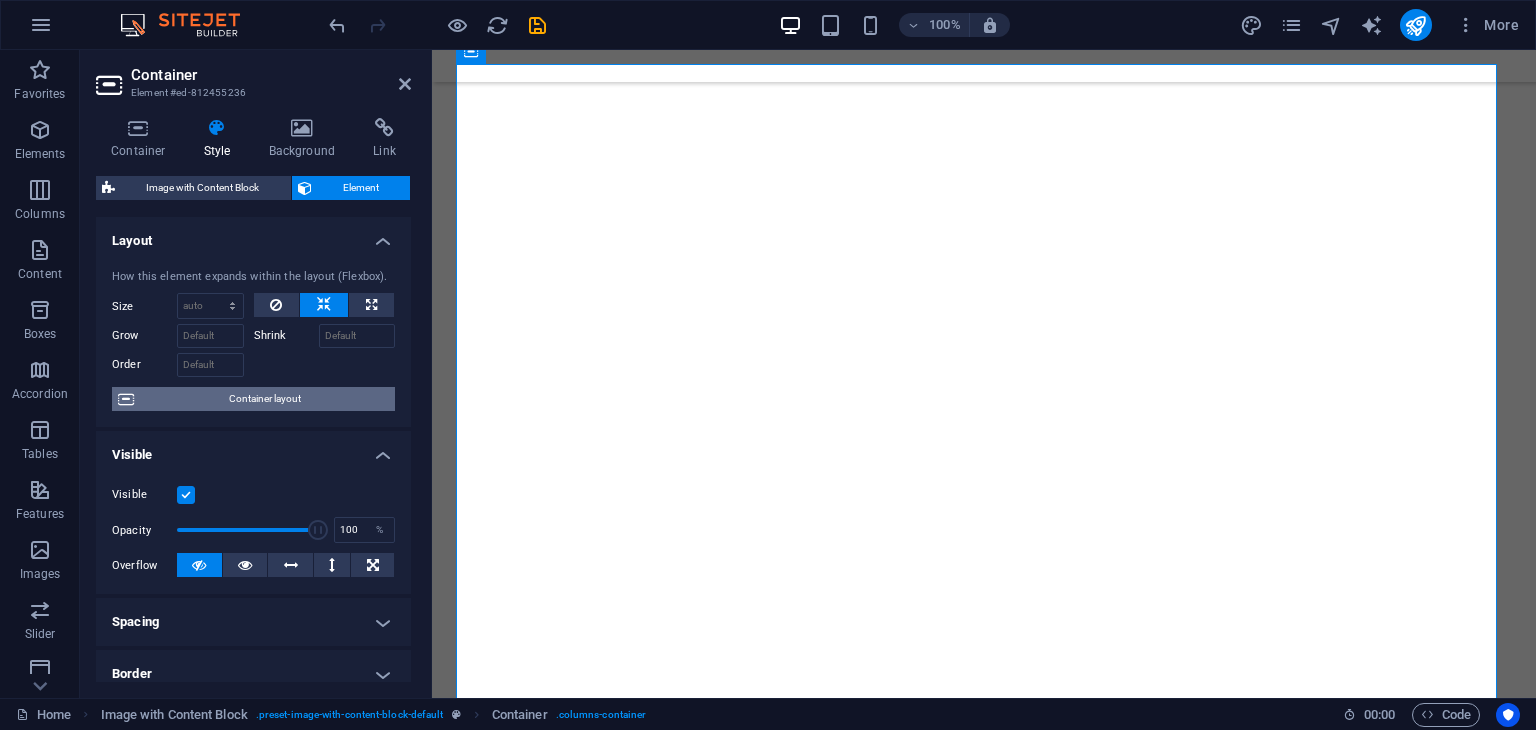 click on "Container layout" at bounding box center (264, 399) 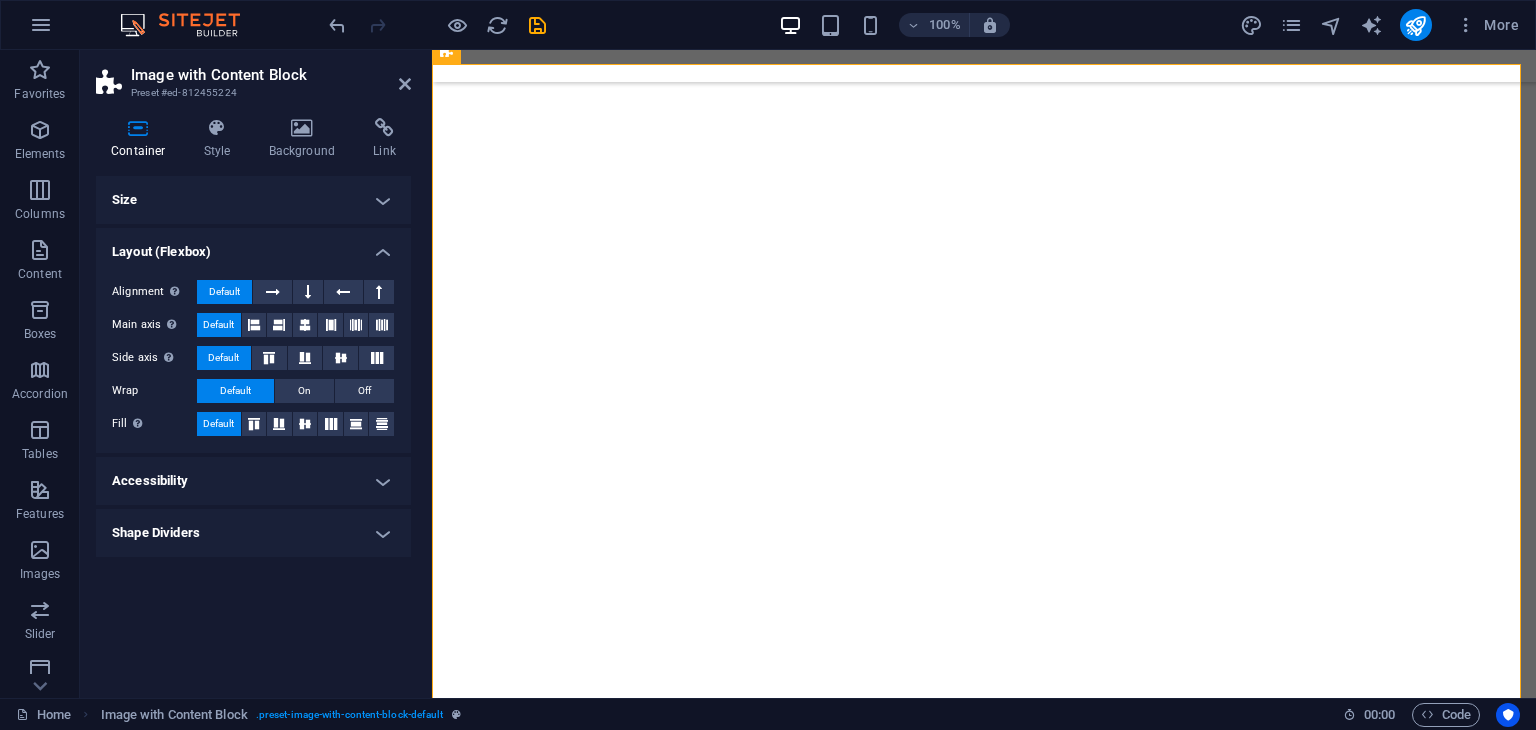 click on "Size" at bounding box center [253, 200] 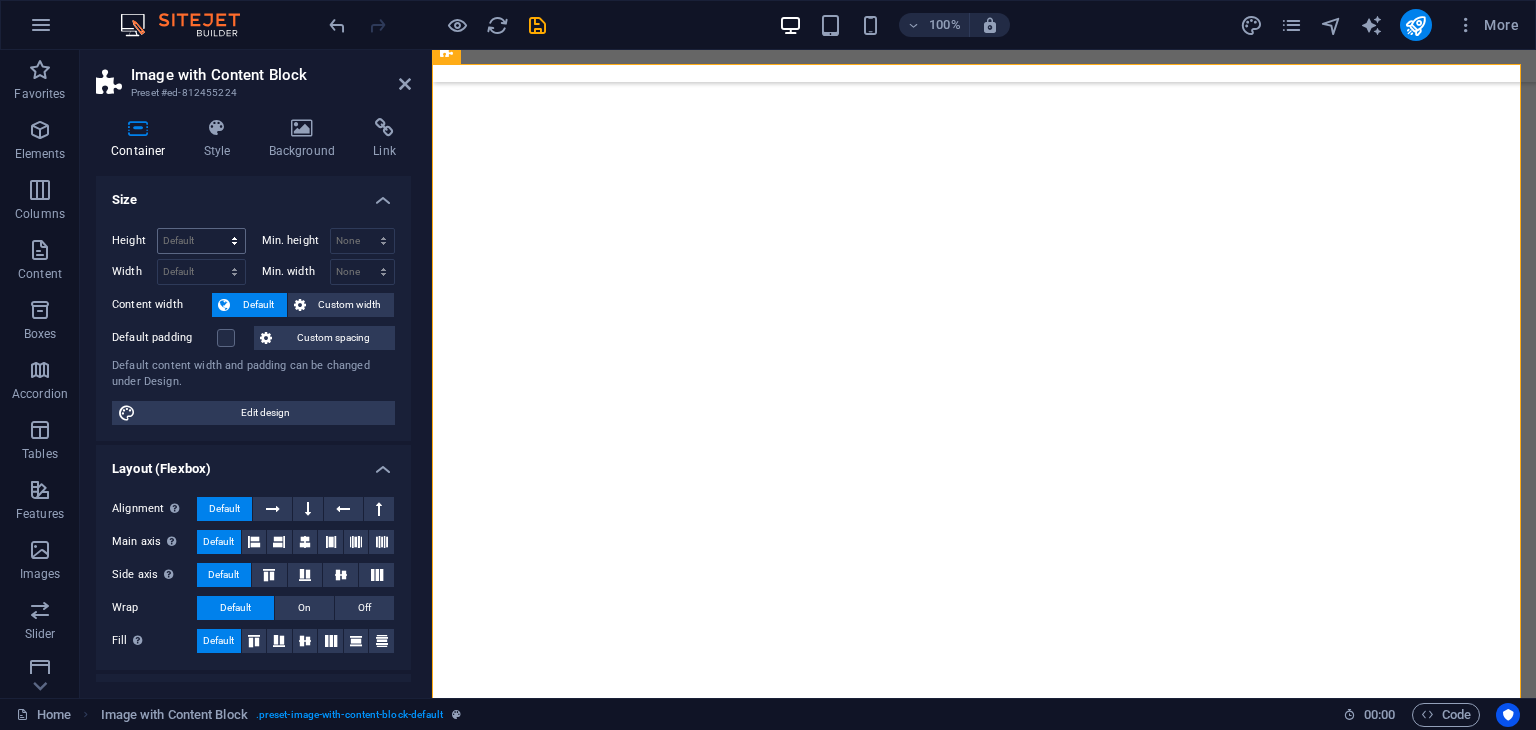 drag, startPoint x: 403, startPoint y: 190, endPoint x: 242, endPoint y: 230, distance: 165.89455 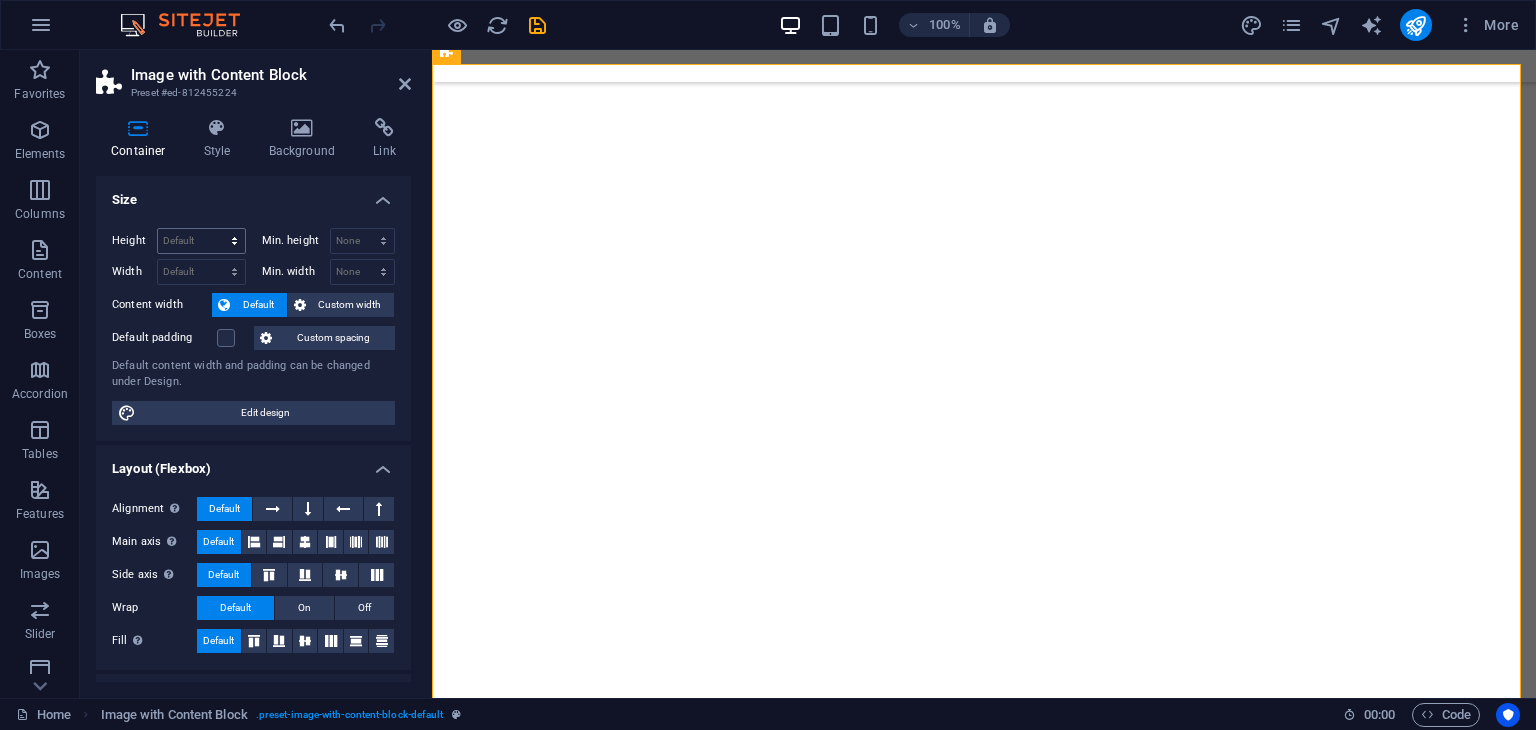 click on "Size Height Default px rem % vh vw Min. height None px rem % vh vw Width Default px rem % em vh vw Min. width None px rem % vh vw Content width Default Custom width Width Default px rem % em vh vw Min. width None px rem % vh vw Default padding Custom spacing Default content width and padding can be changed under Design. Edit design" at bounding box center [253, 308] 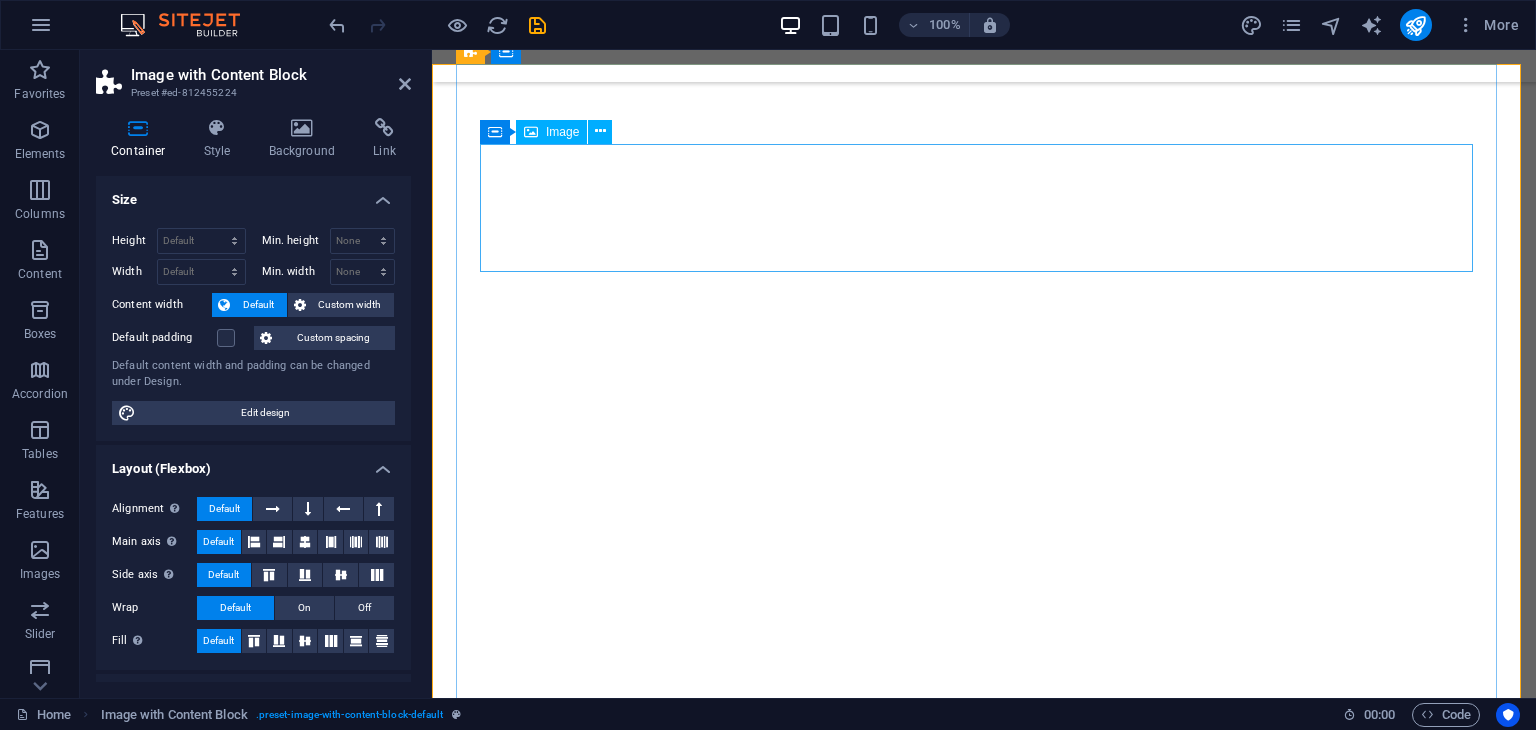 click at bounding box center [984, 2871] 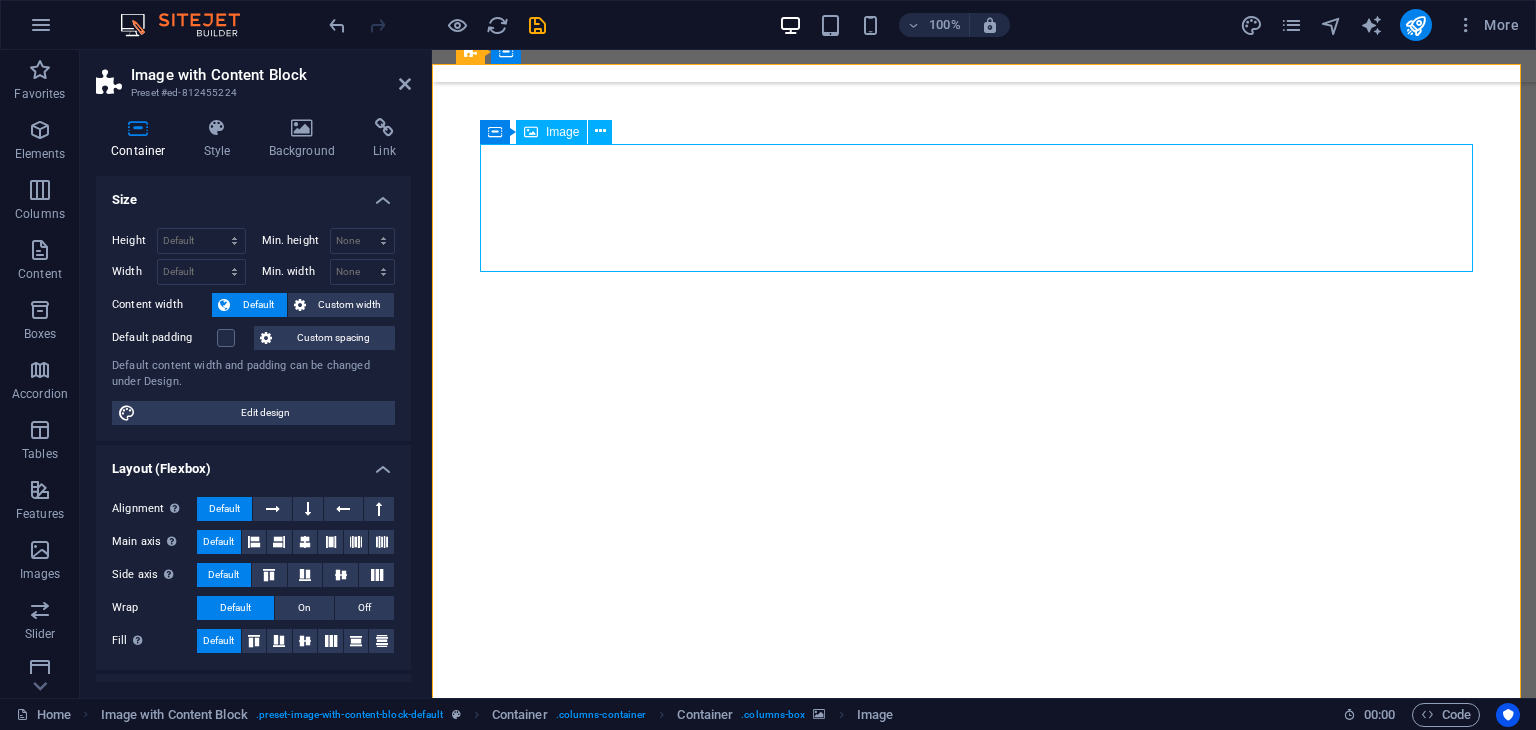 click at bounding box center [984, 2871] 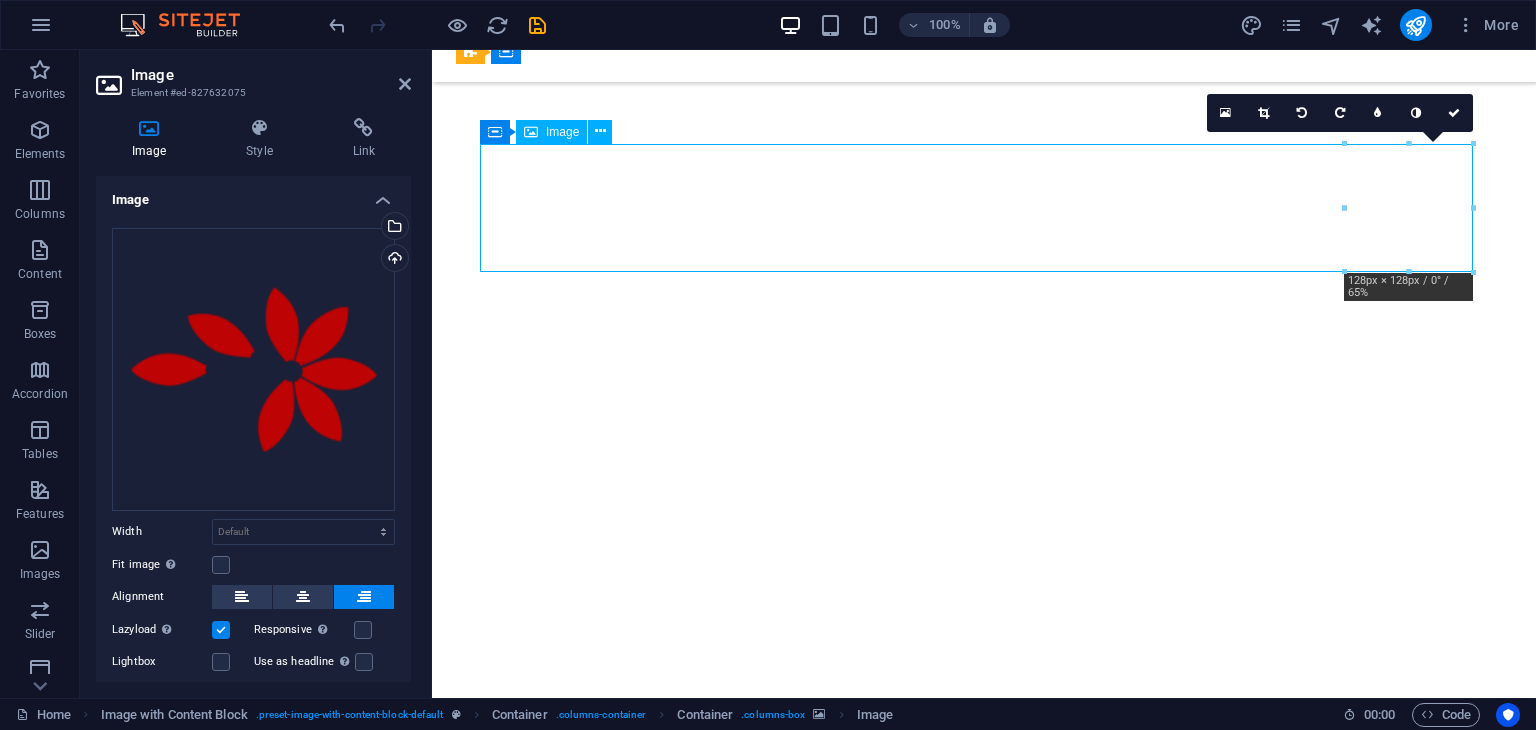 drag, startPoint x: 1397, startPoint y: 209, endPoint x: 1076, endPoint y: 223, distance: 321.30515 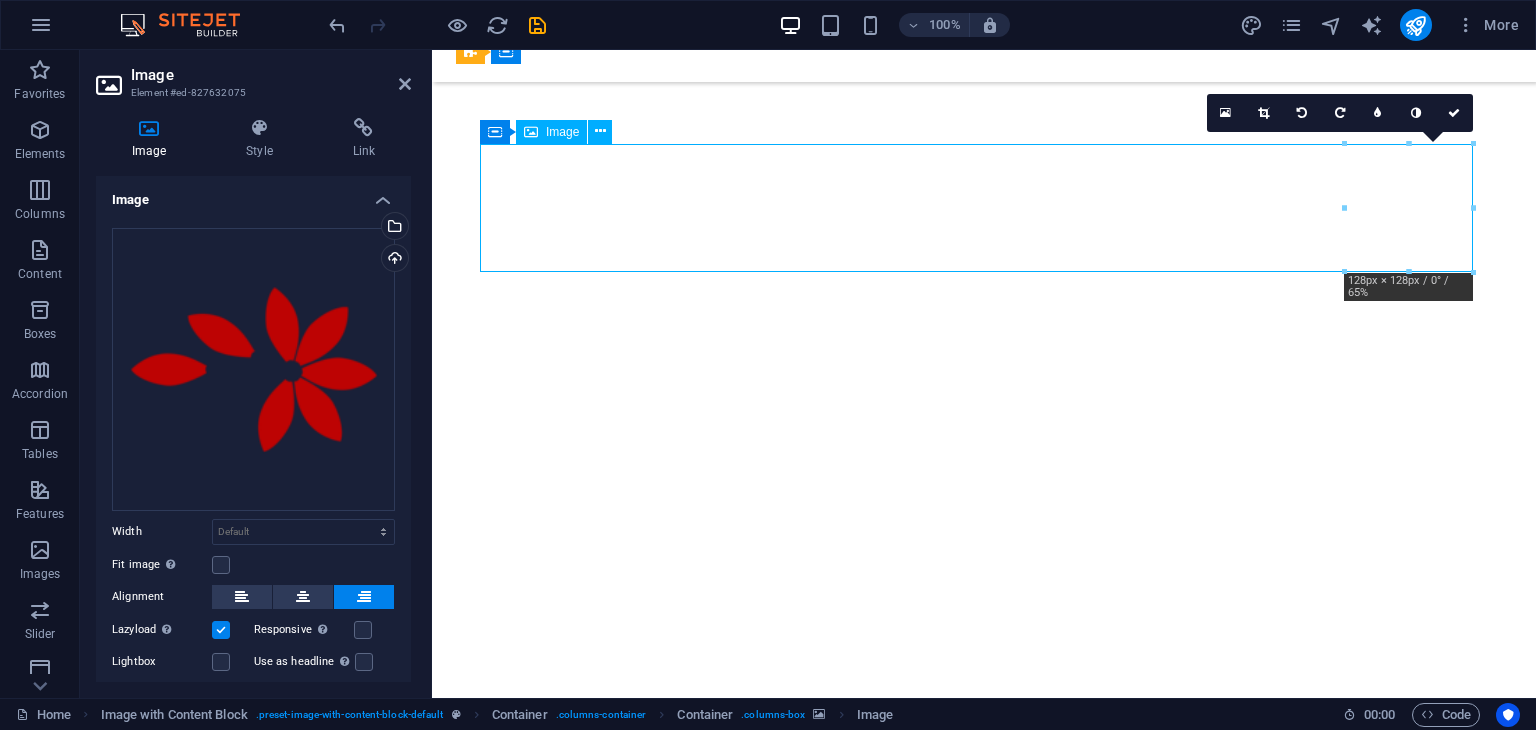 click at bounding box center [984, 2871] 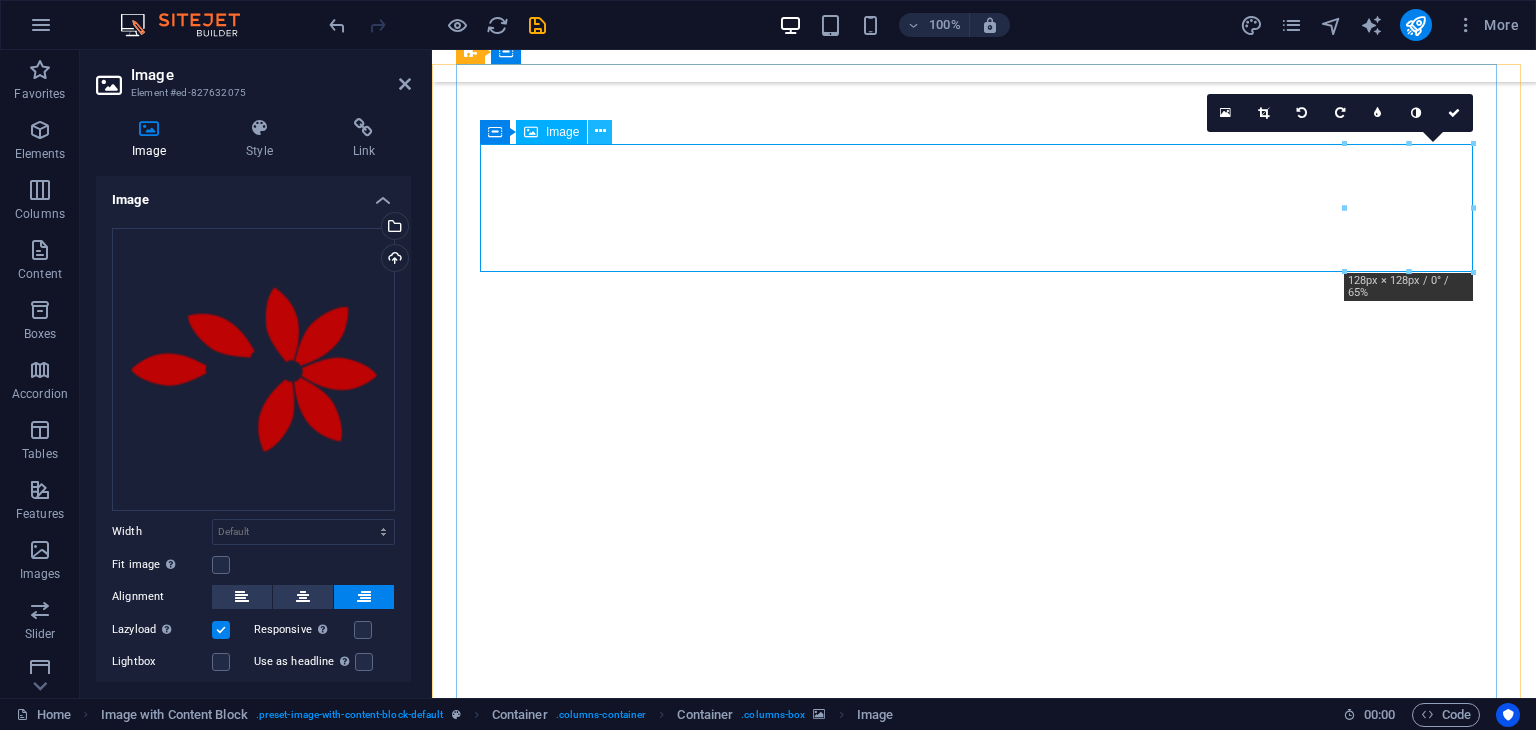 click at bounding box center (600, 131) 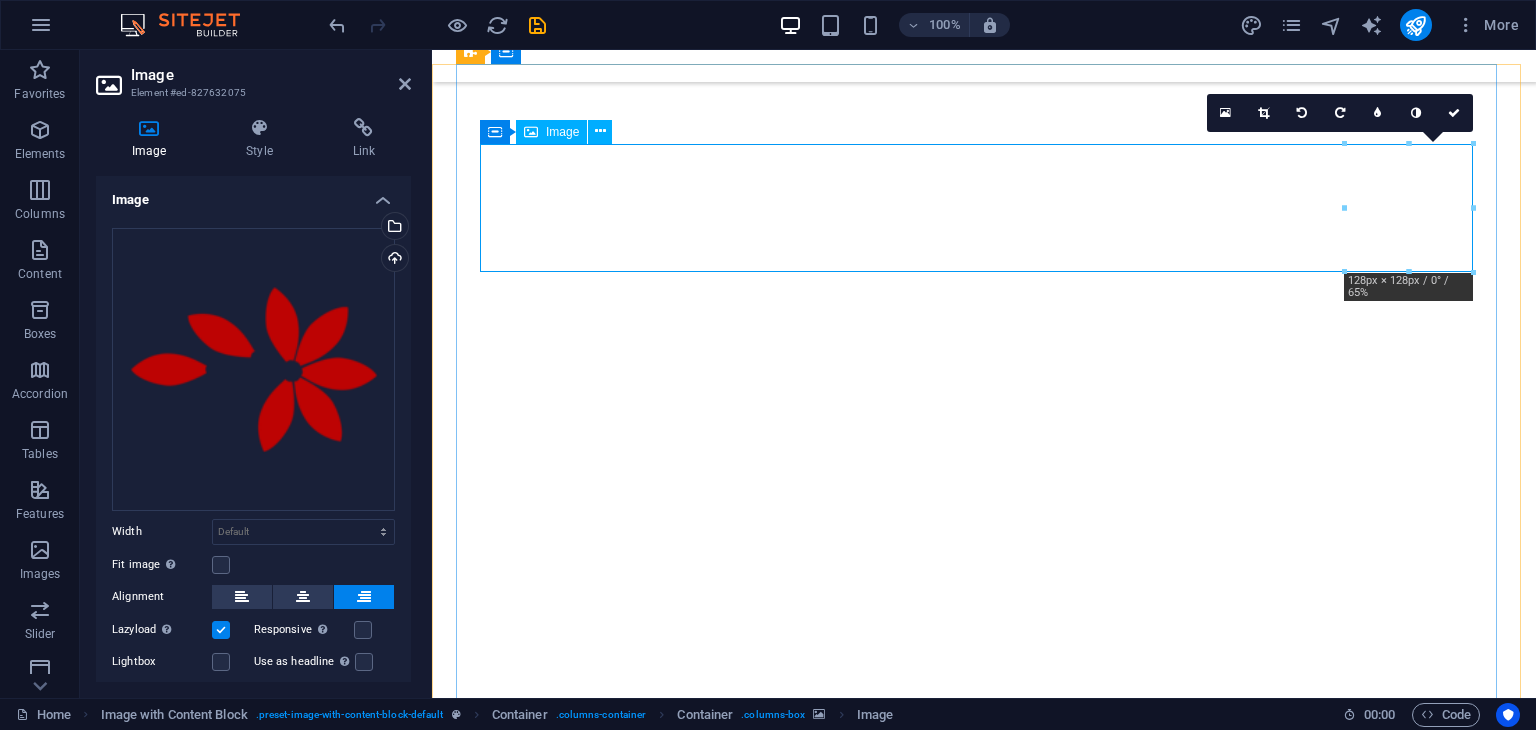 drag, startPoint x: 1778, startPoint y: 259, endPoint x: 1372, endPoint y: 208, distance: 409.19067 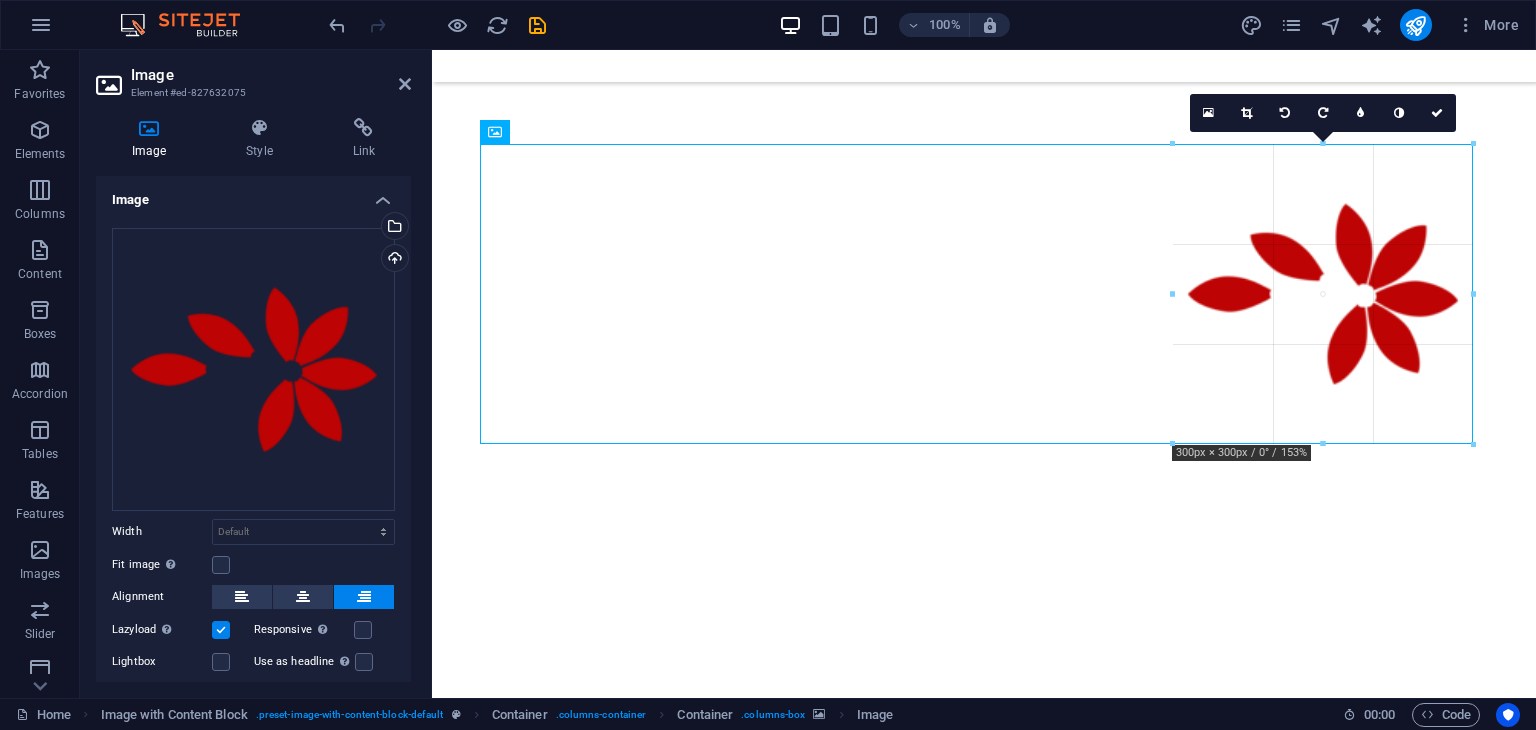 type on "300" 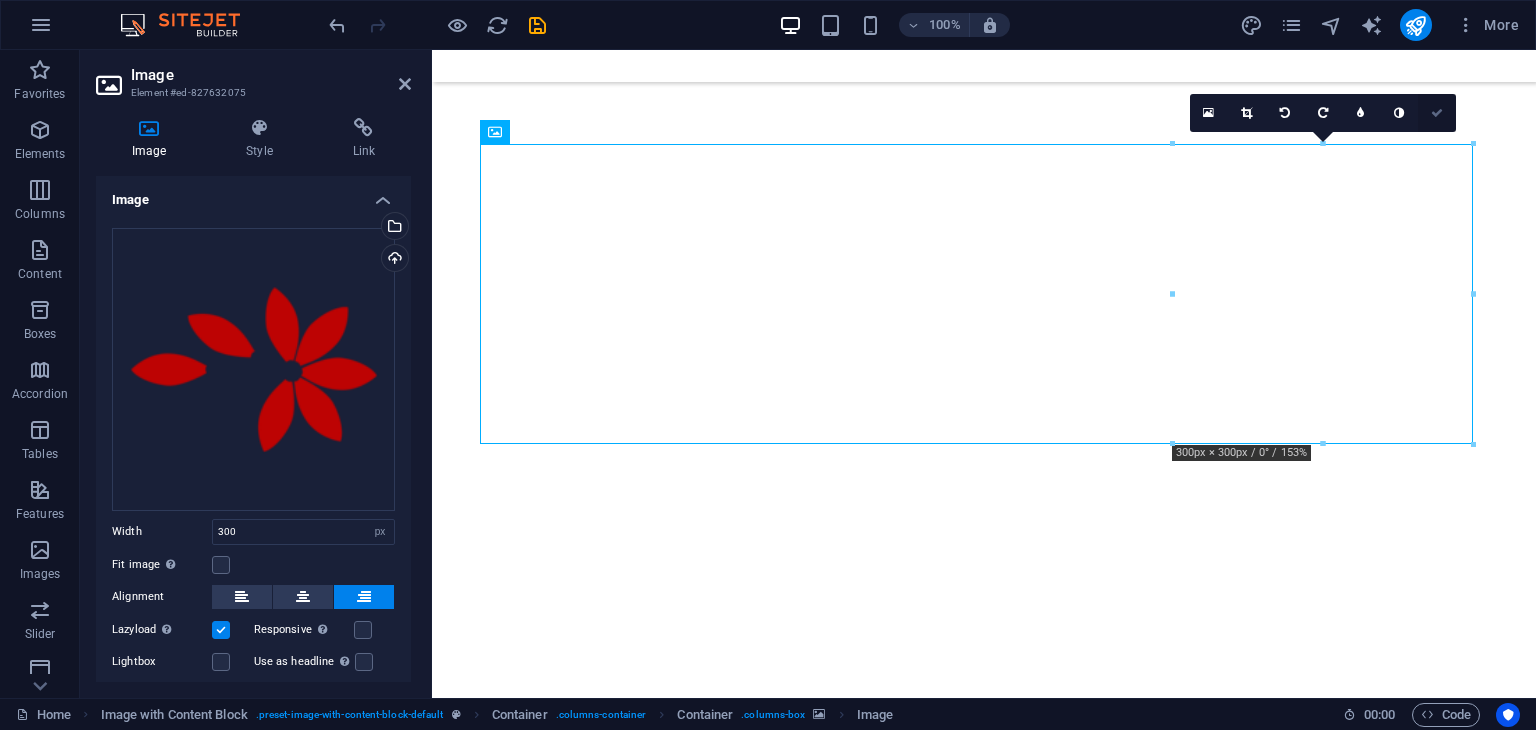 click at bounding box center (1437, 113) 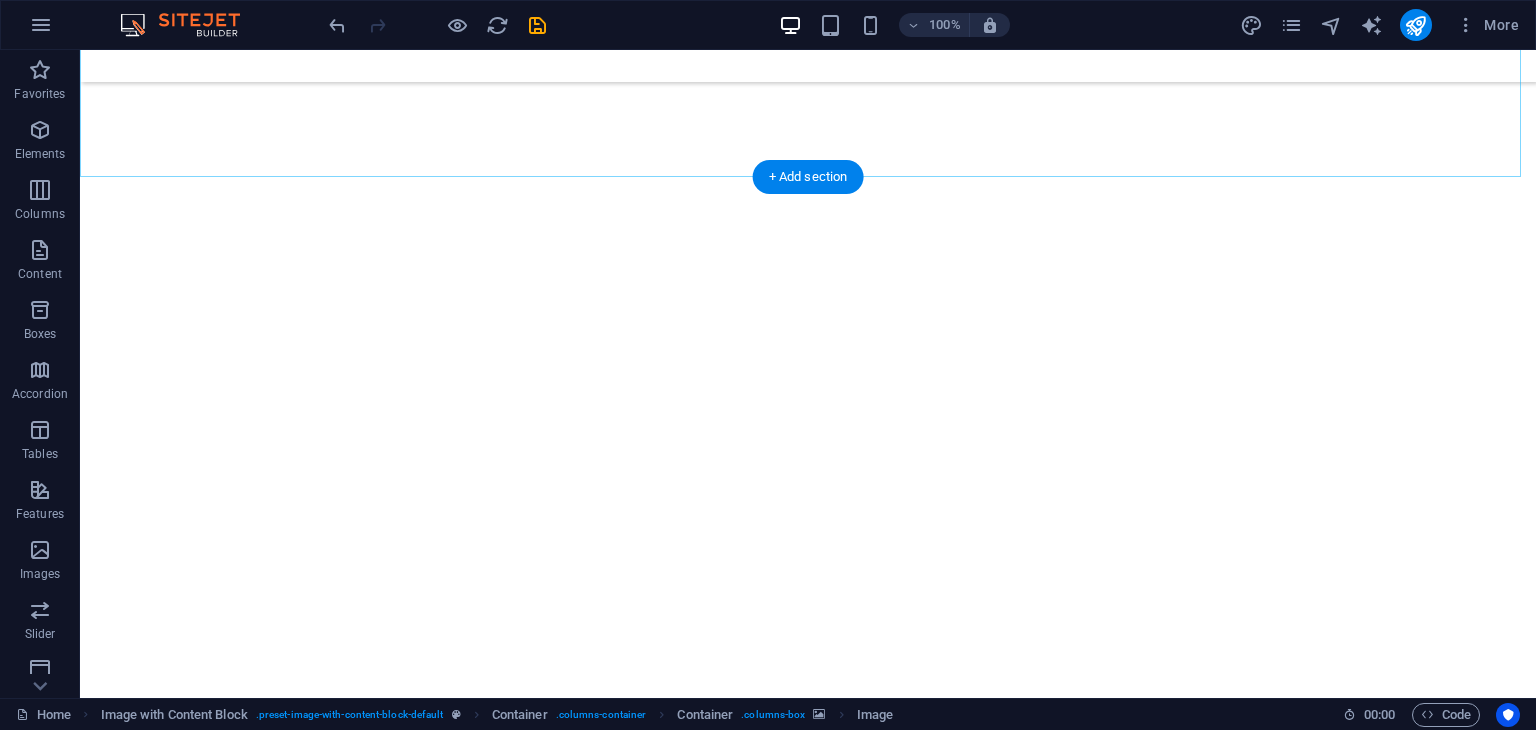 scroll, scrollTop: 8530, scrollLeft: 0, axis: vertical 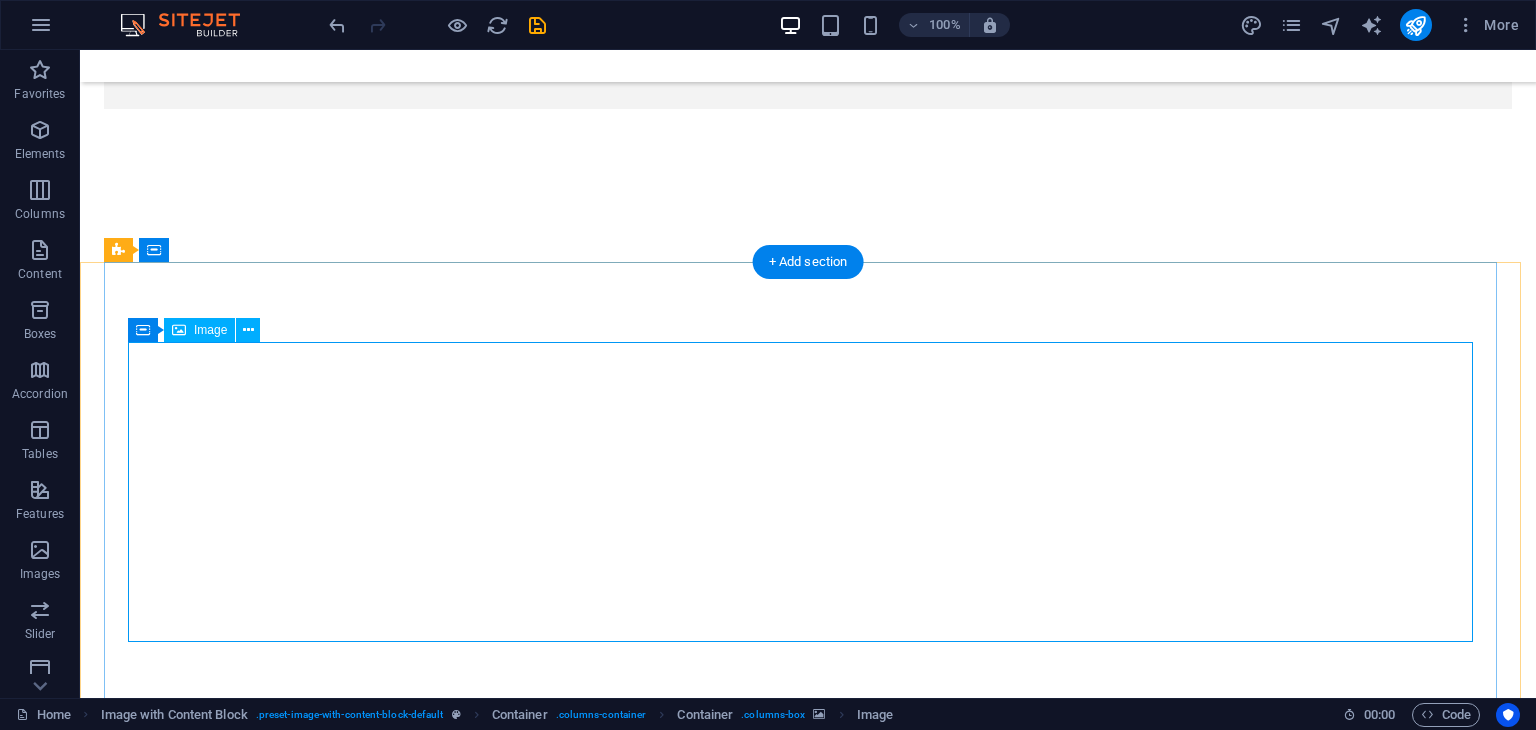 click at bounding box center (808, 3676) 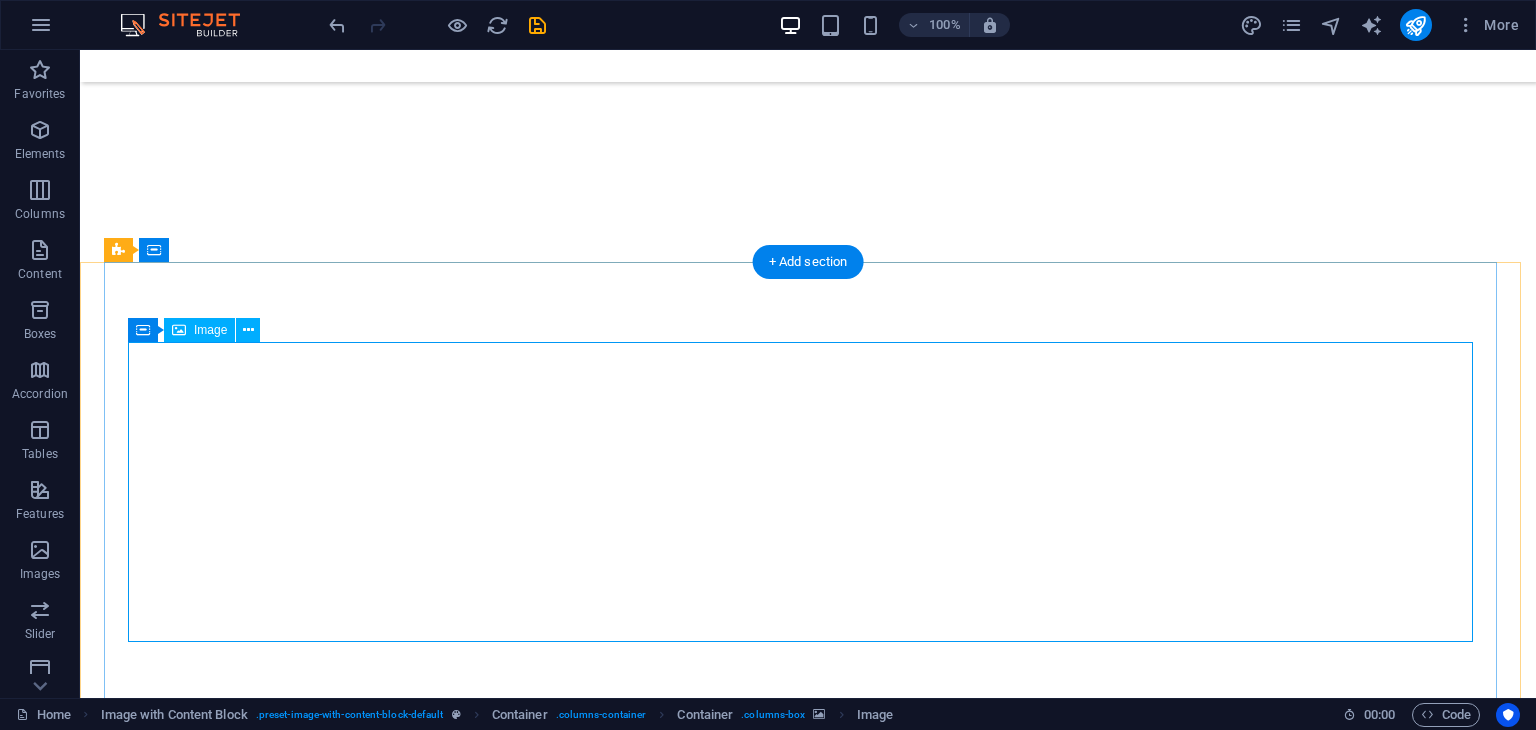 select on "px" 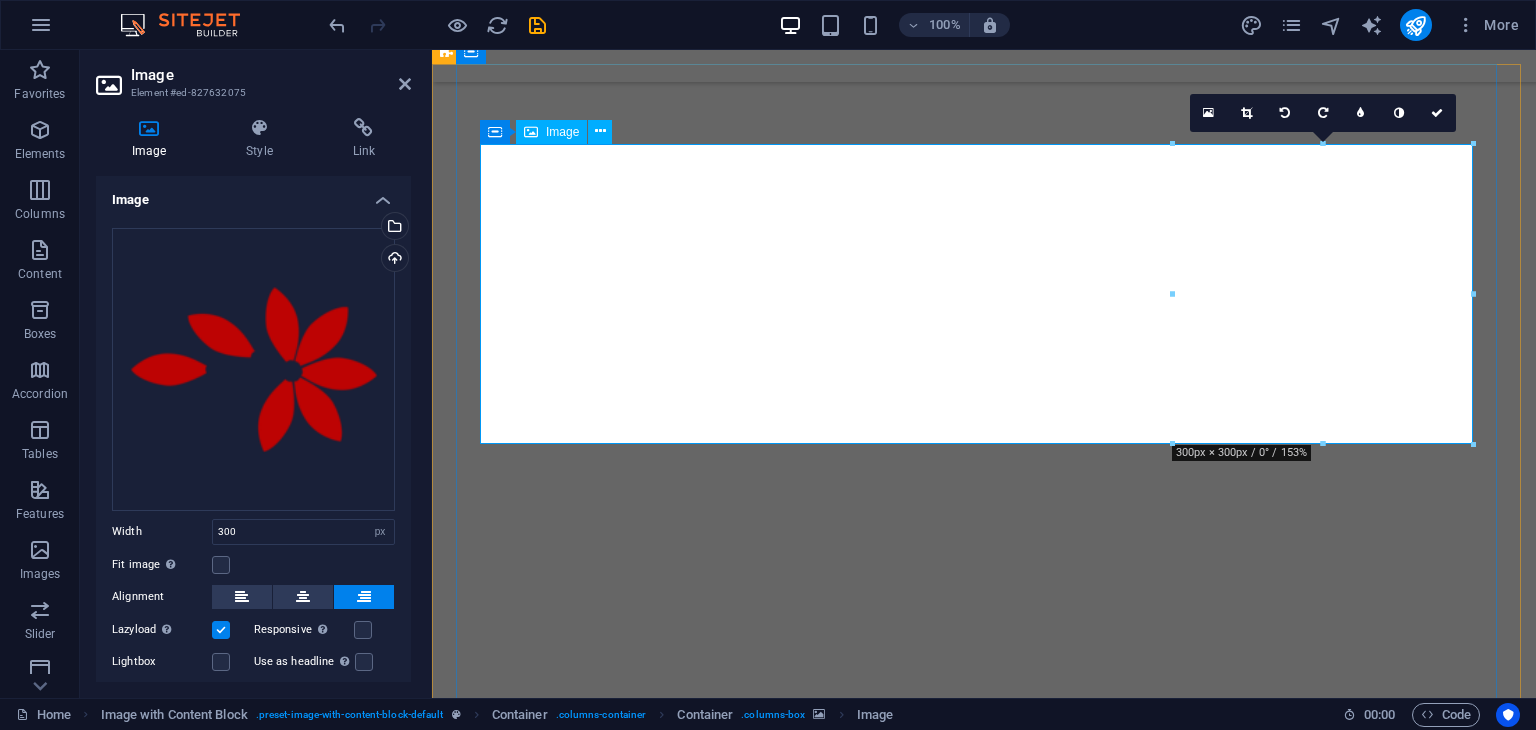 click at bounding box center [984, 3129] 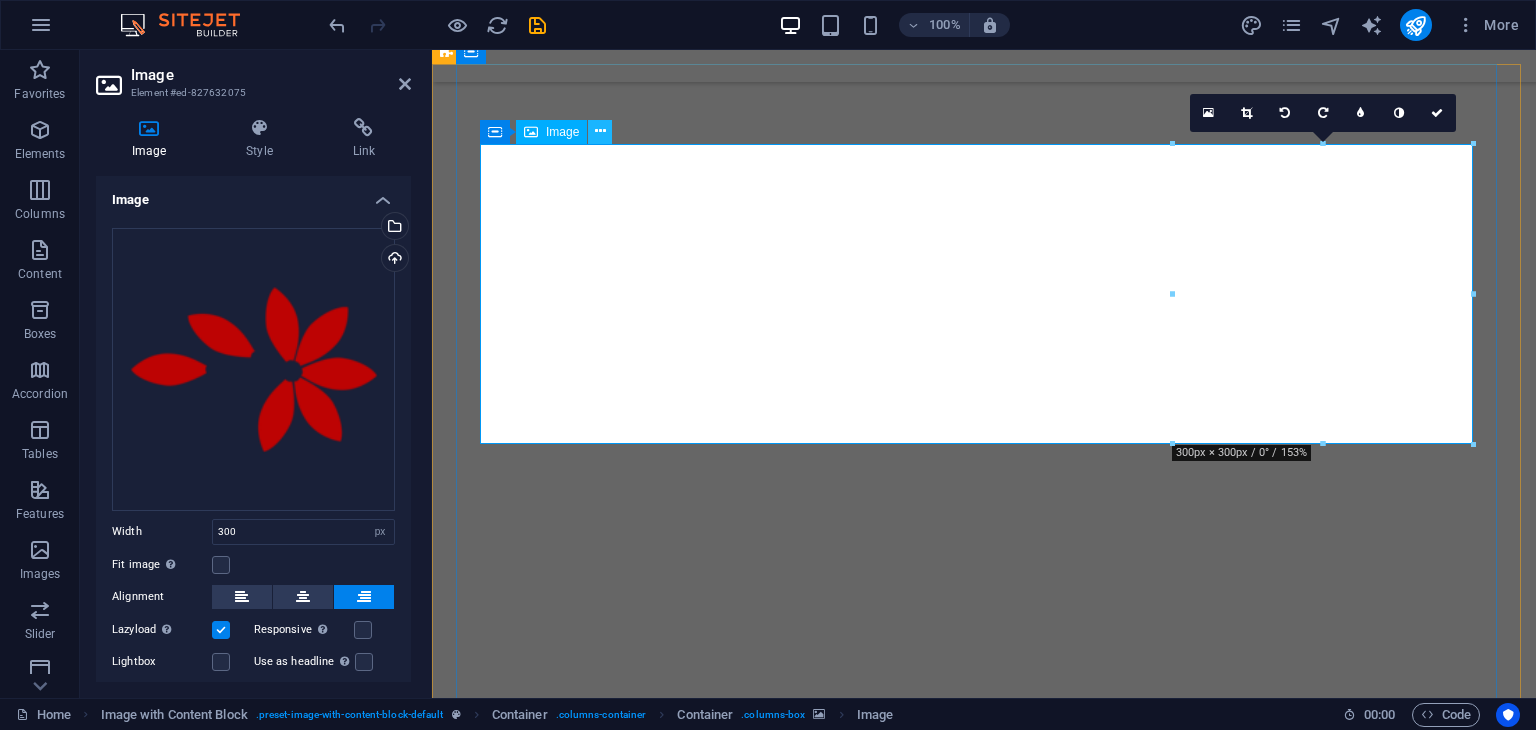 click at bounding box center (600, 131) 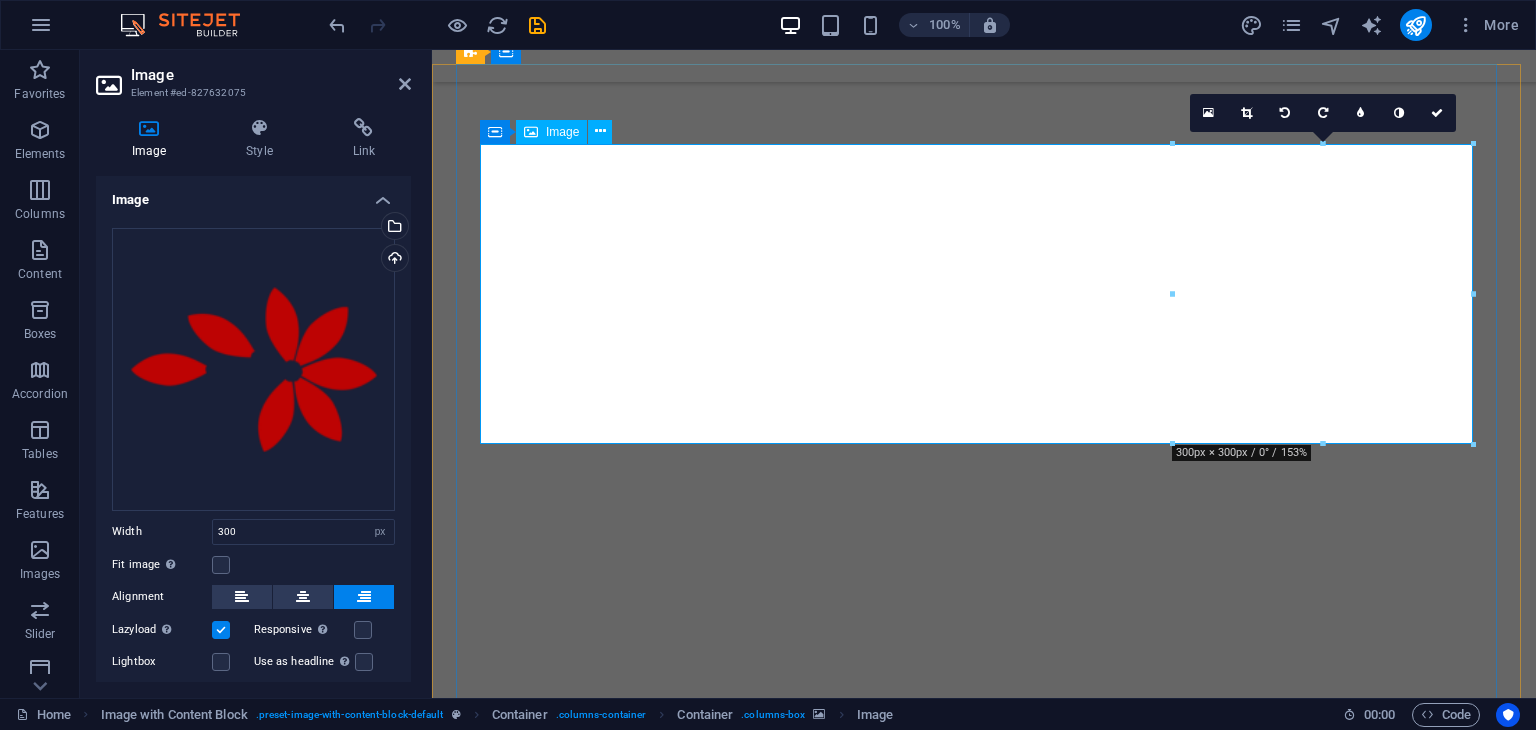 click at bounding box center (984, 3129) 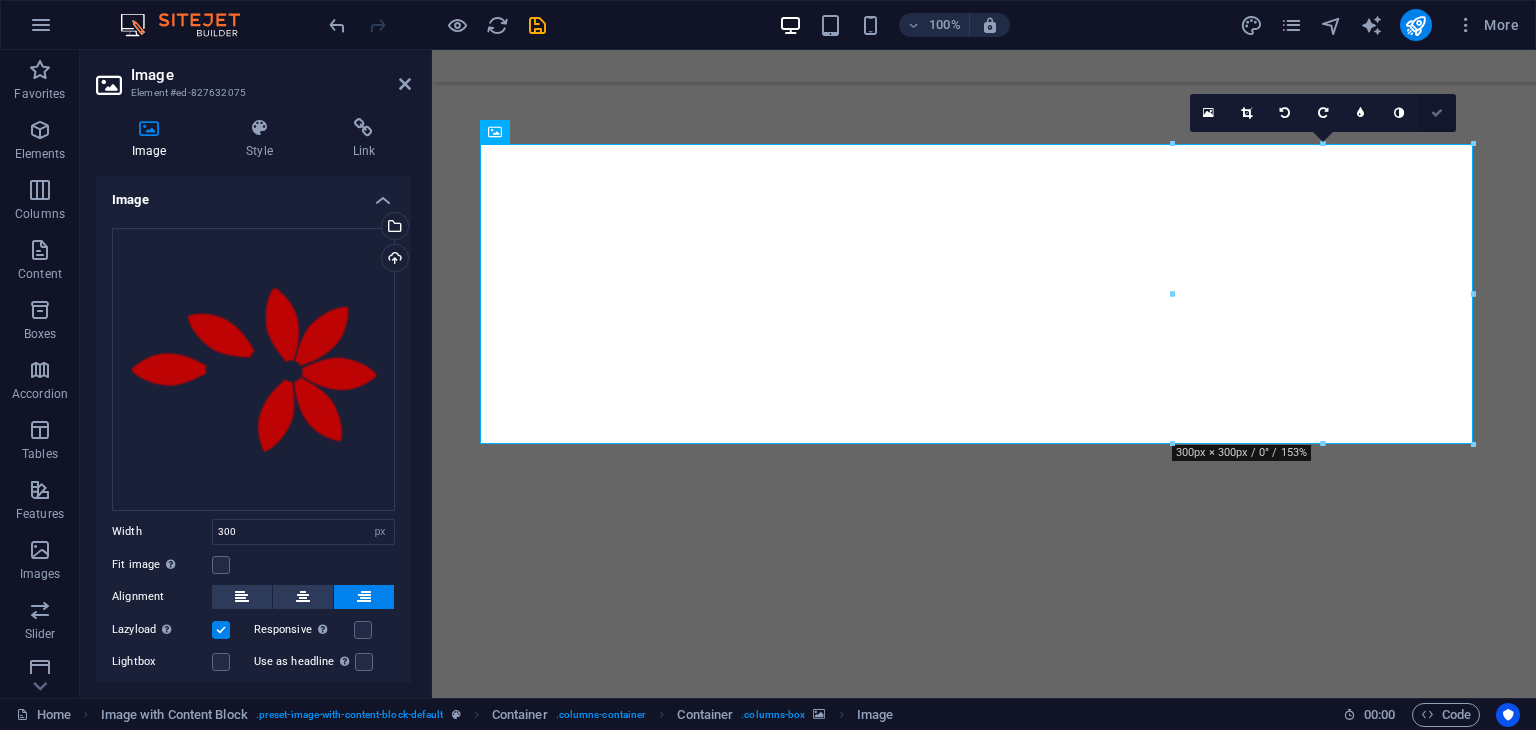 click at bounding box center [1437, 113] 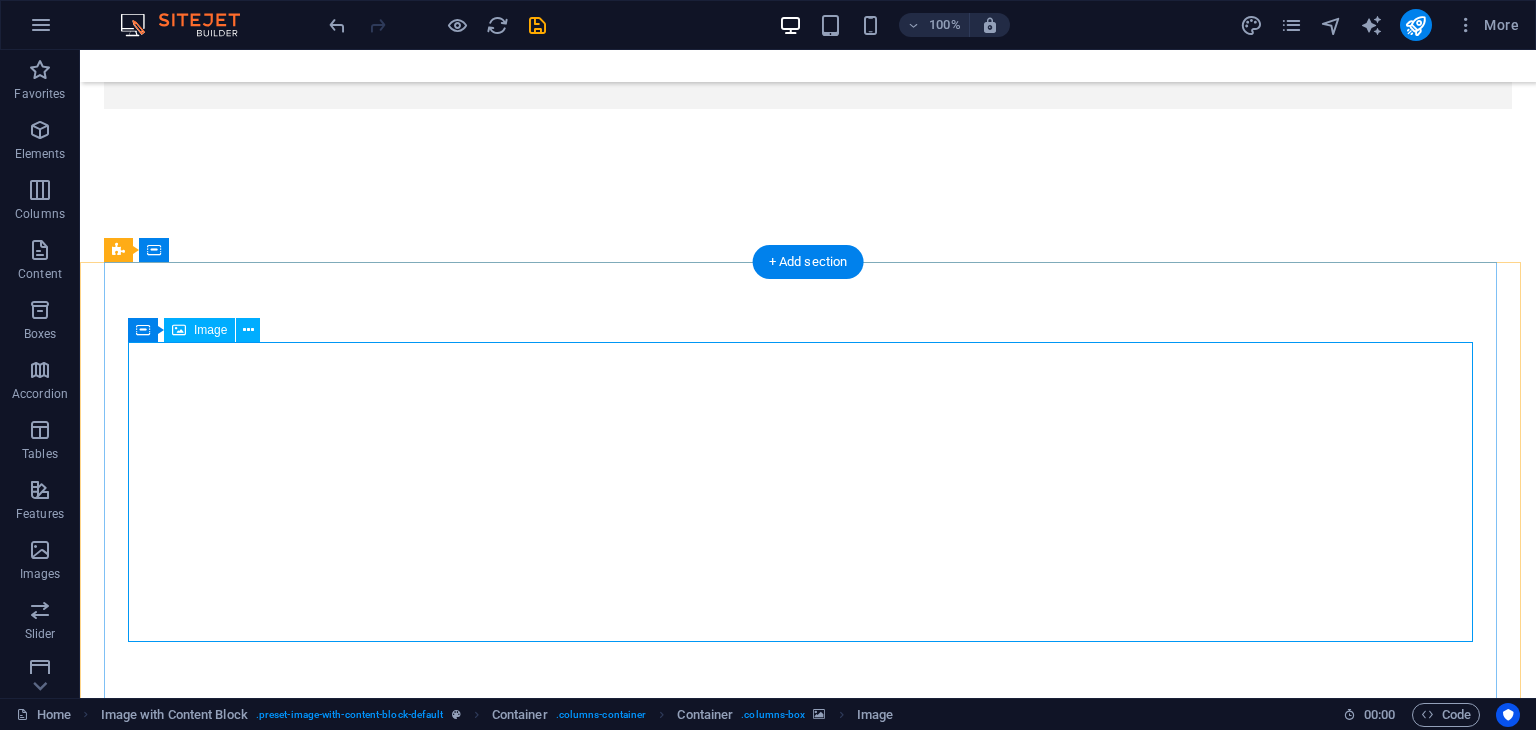 click at bounding box center (808, 3676) 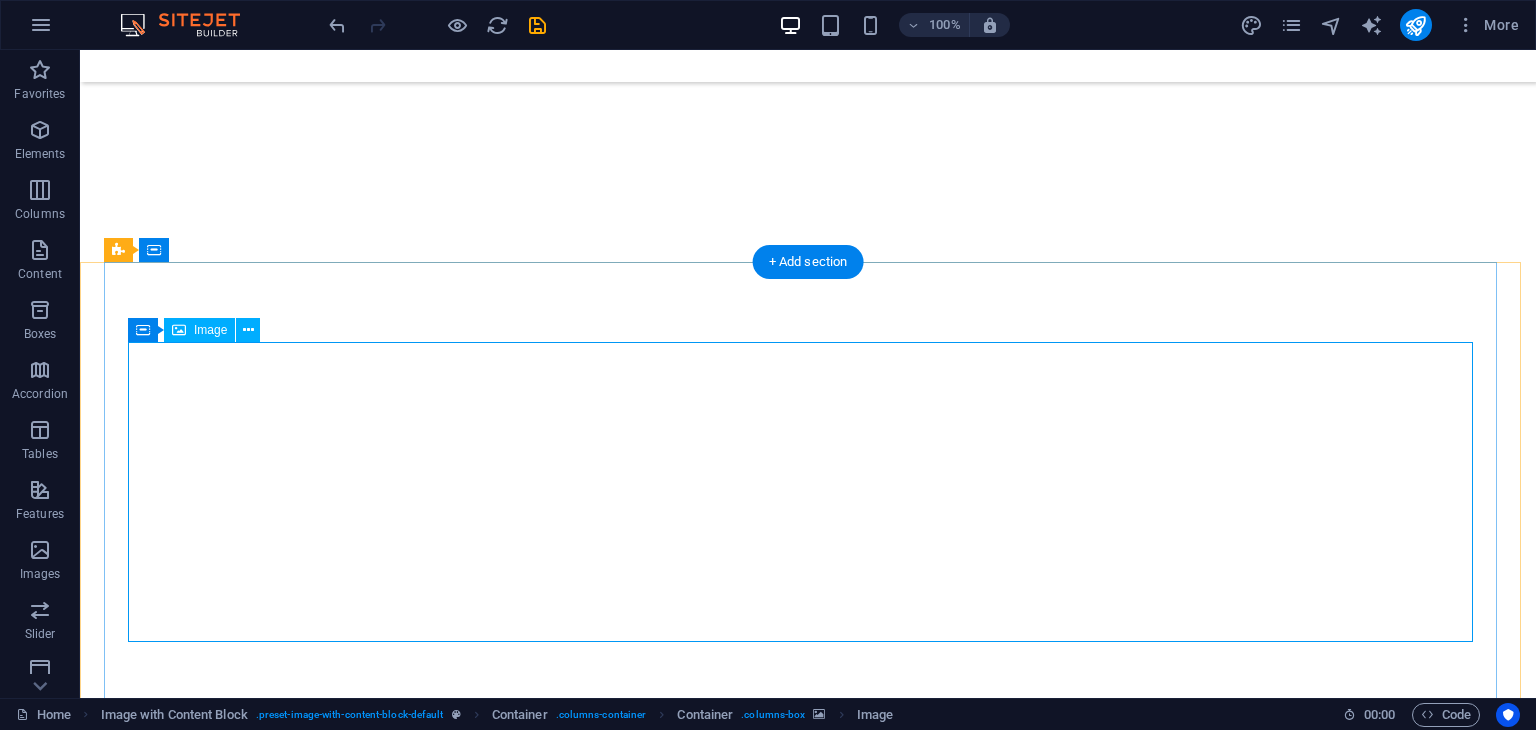 select on "px" 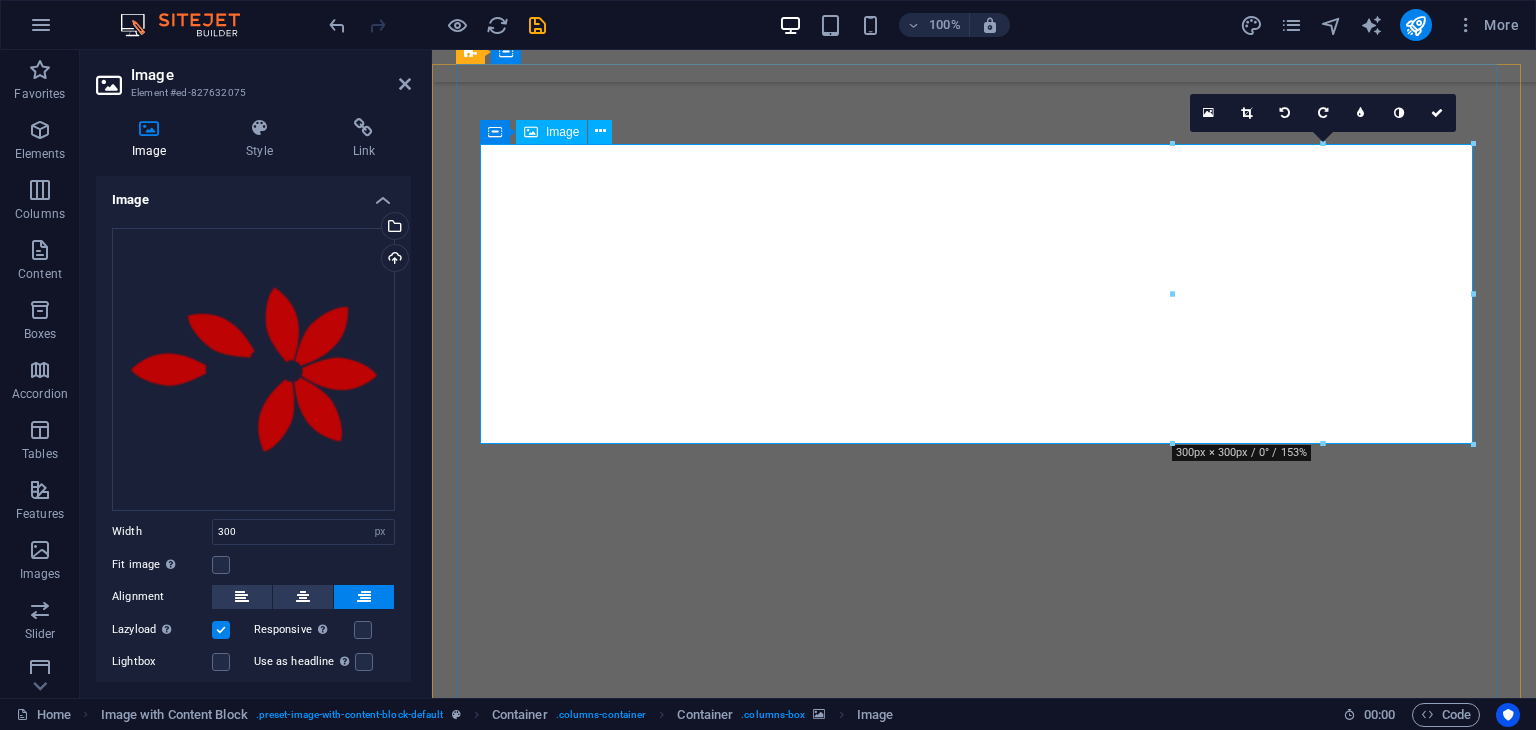 click at bounding box center (984, 3129) 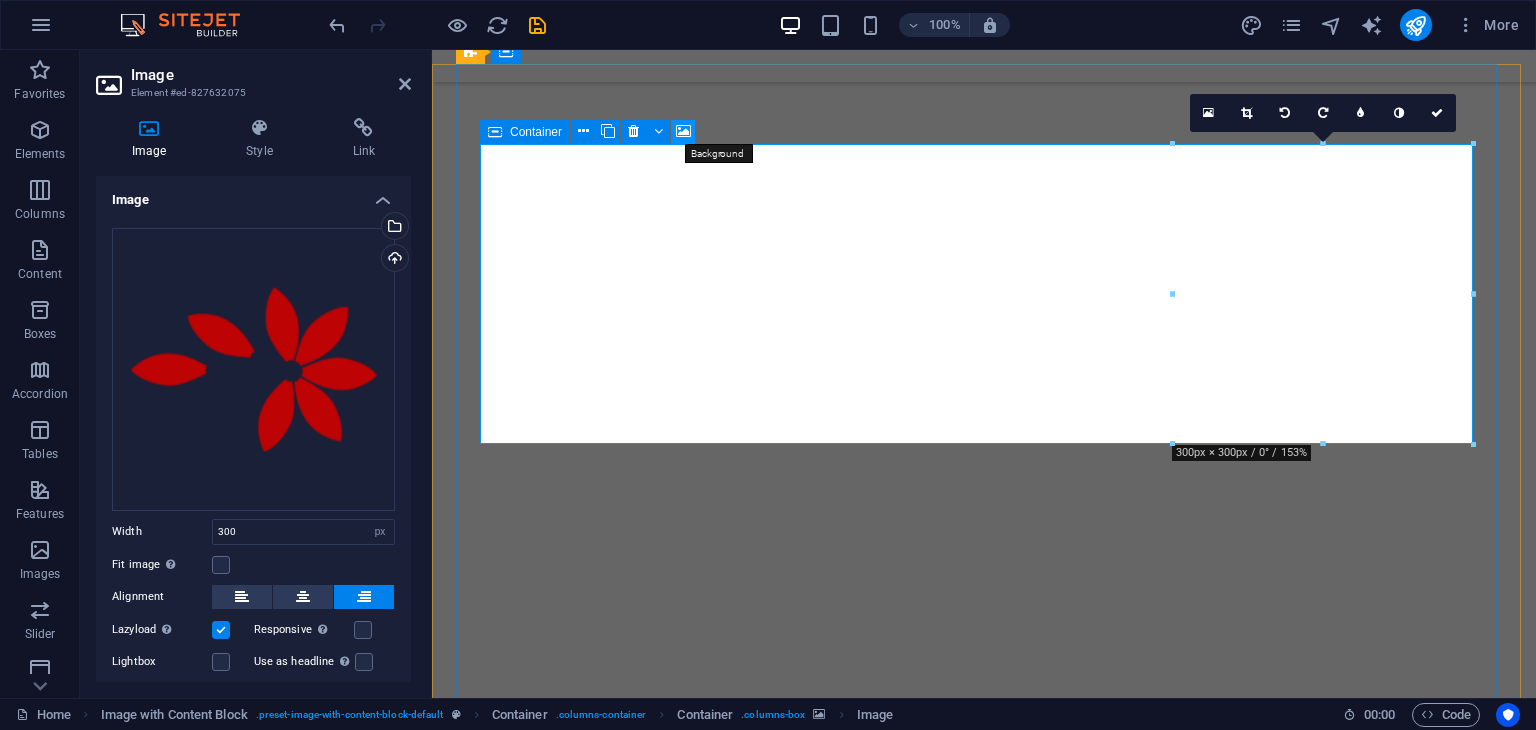 click at bounding box center (683, 131) 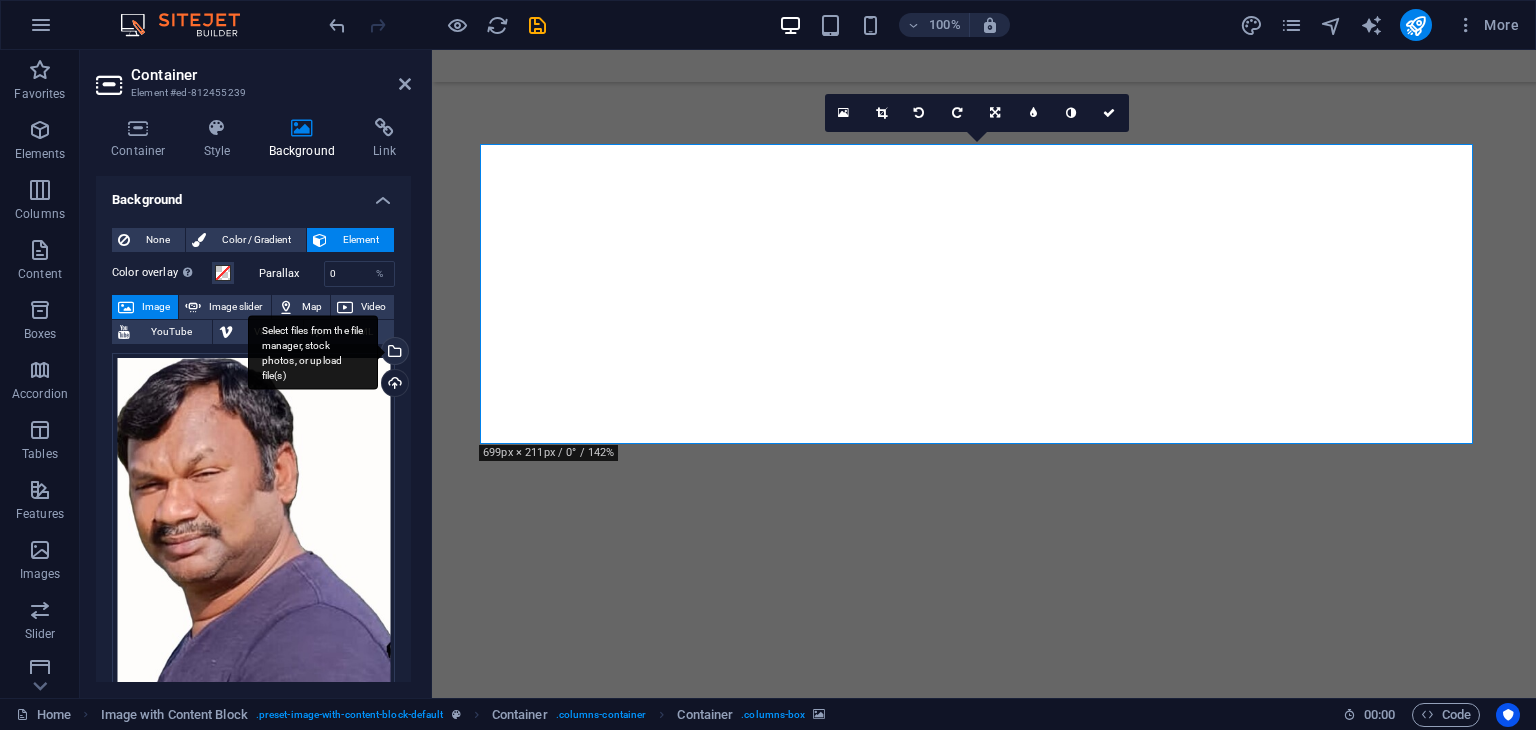 click on "Select files from the file manager, stock photos, or upload file(s)" at bounding box center [393, 353] 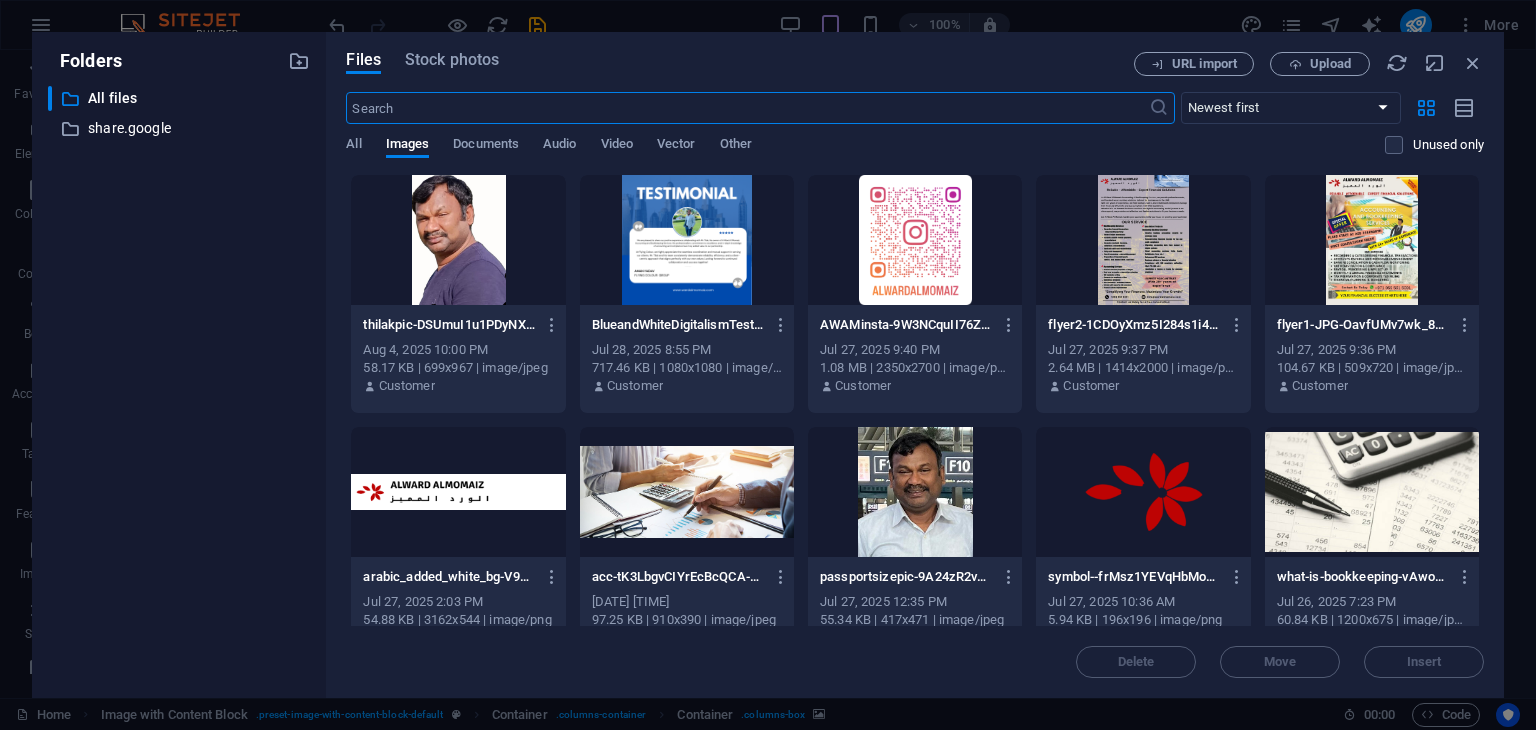 scroll, scrollTop: 8947, scrollLeft: 0, axis: vertical 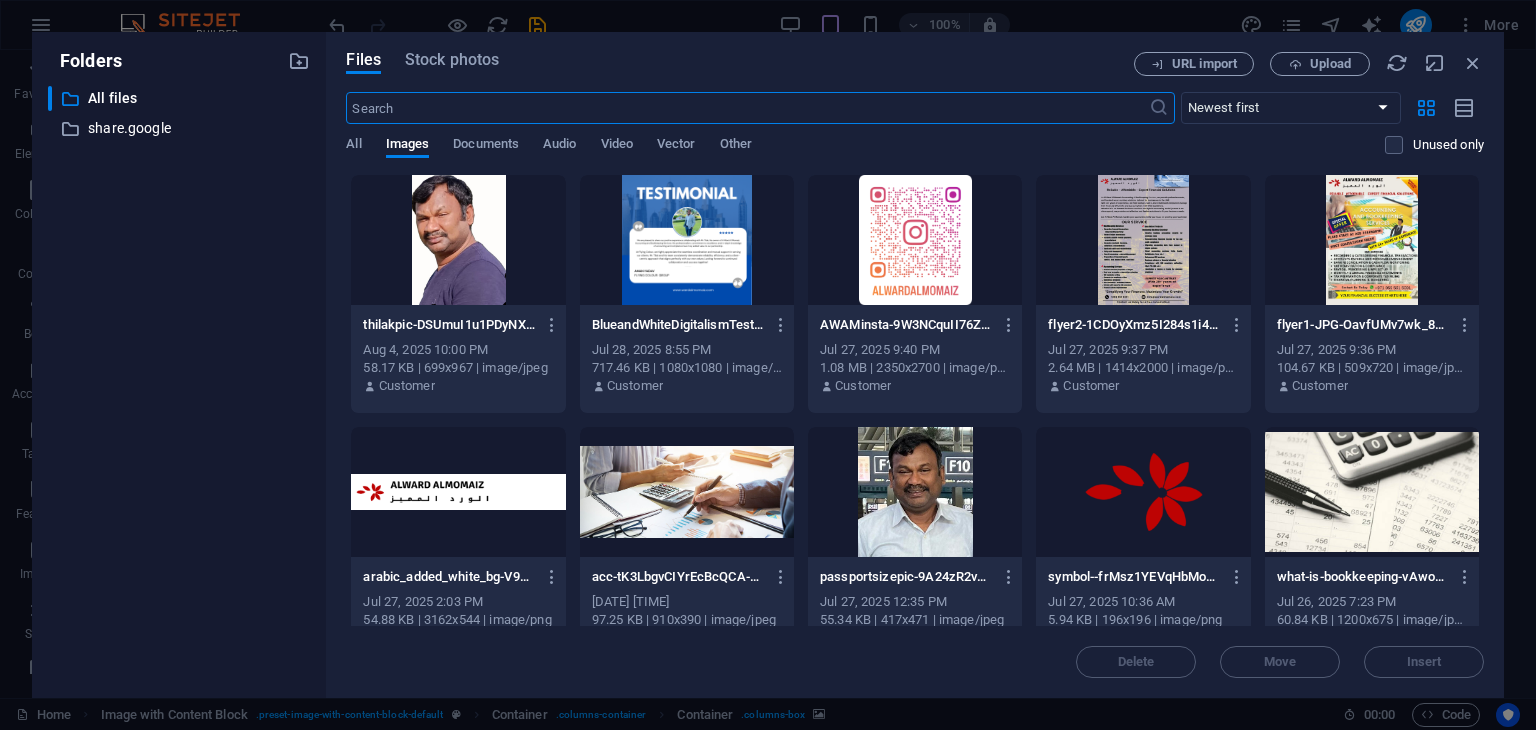 click at bounding box center [915, 492] 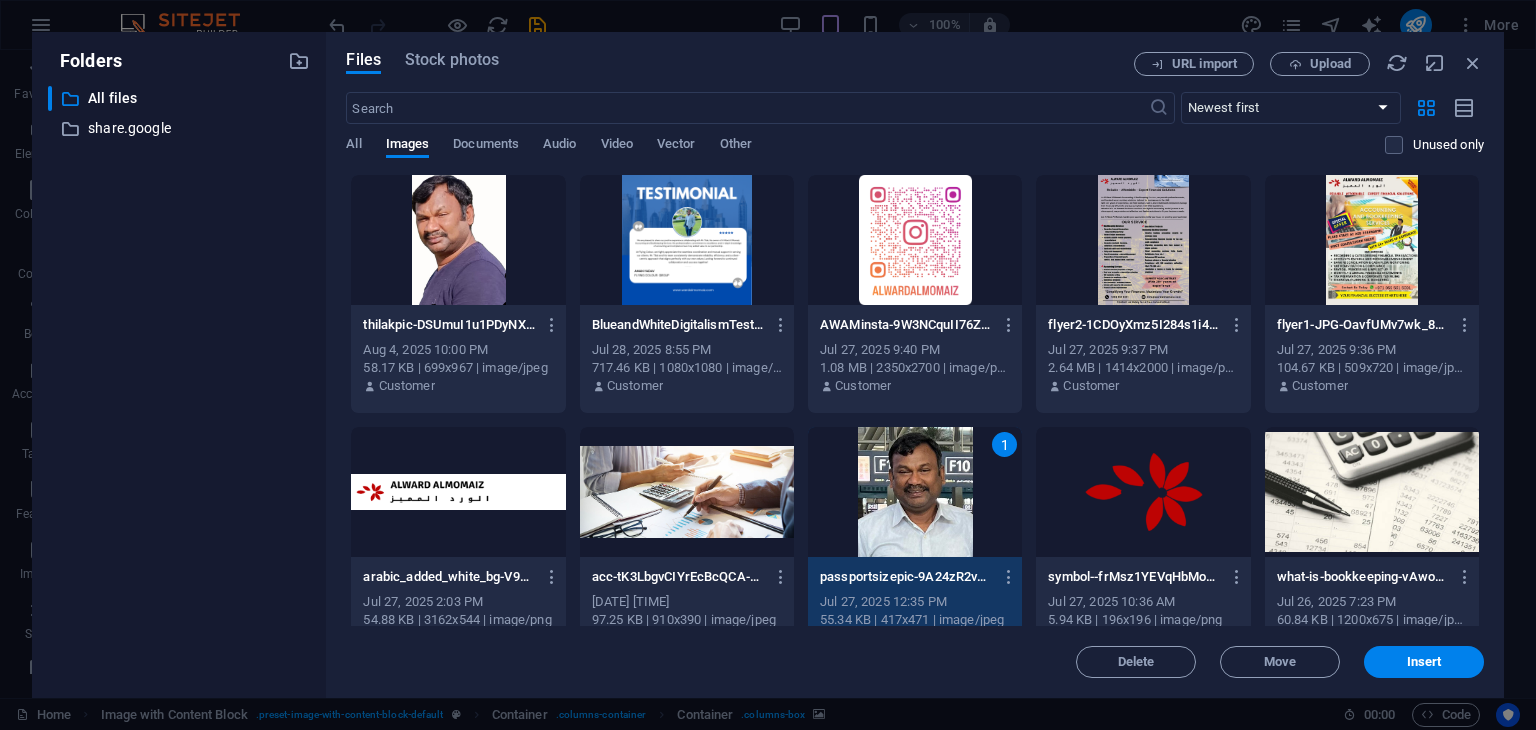 click on "1" at bounding box center [915, 492] 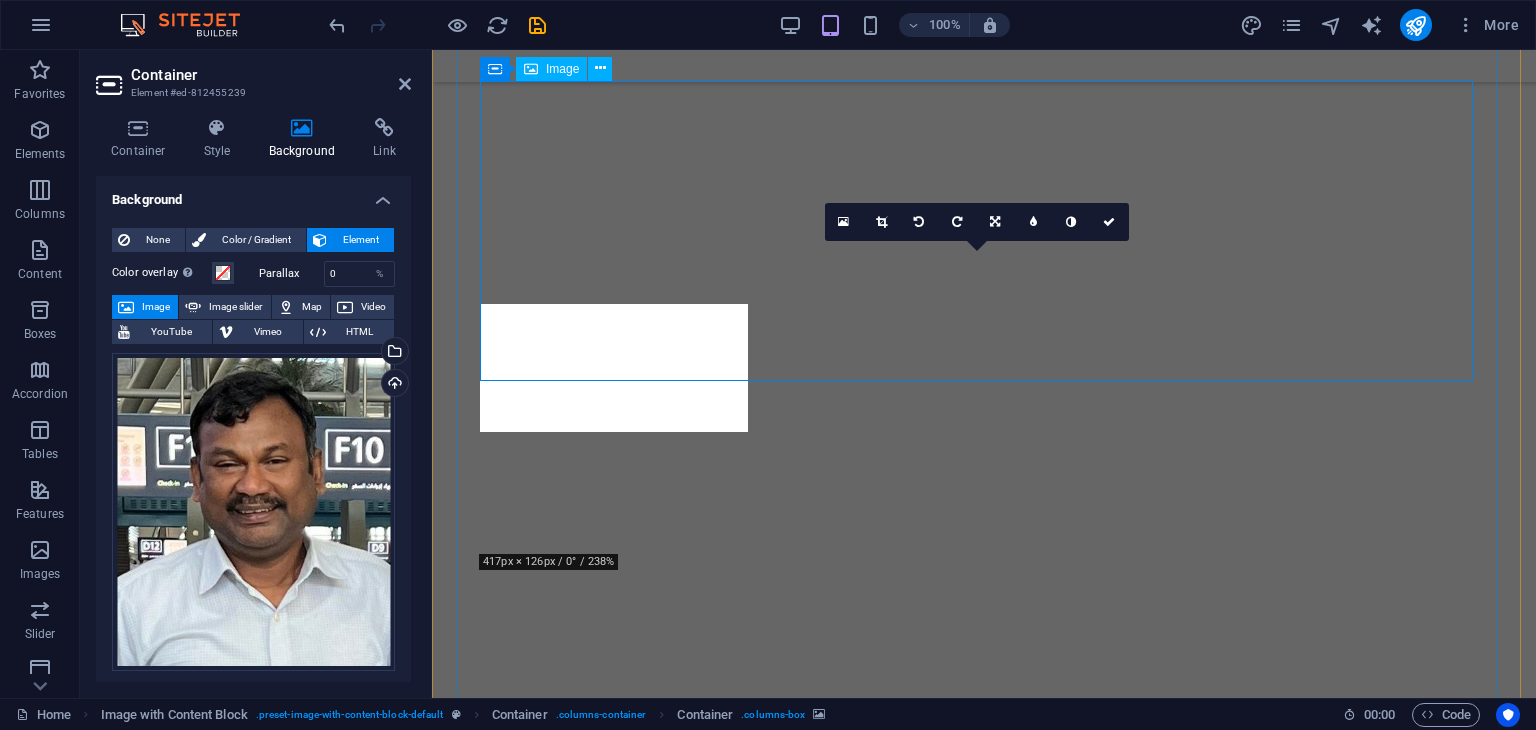 scroll, scrollTop: 9018, scrollLeft: 0, axis: vertical 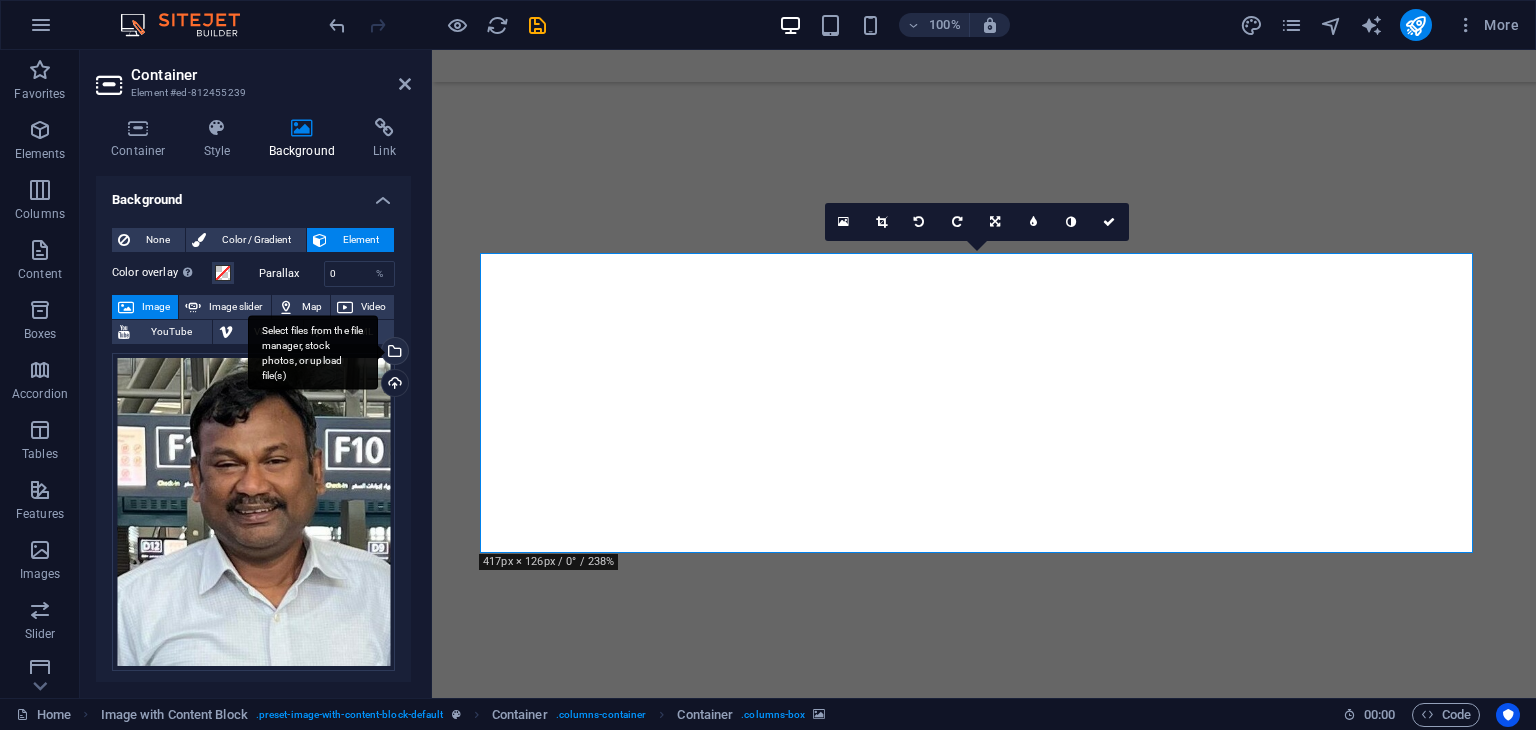 click on "Select files from the file manager, stock photos, or upload file(s)" at bounding box center (393, 353) 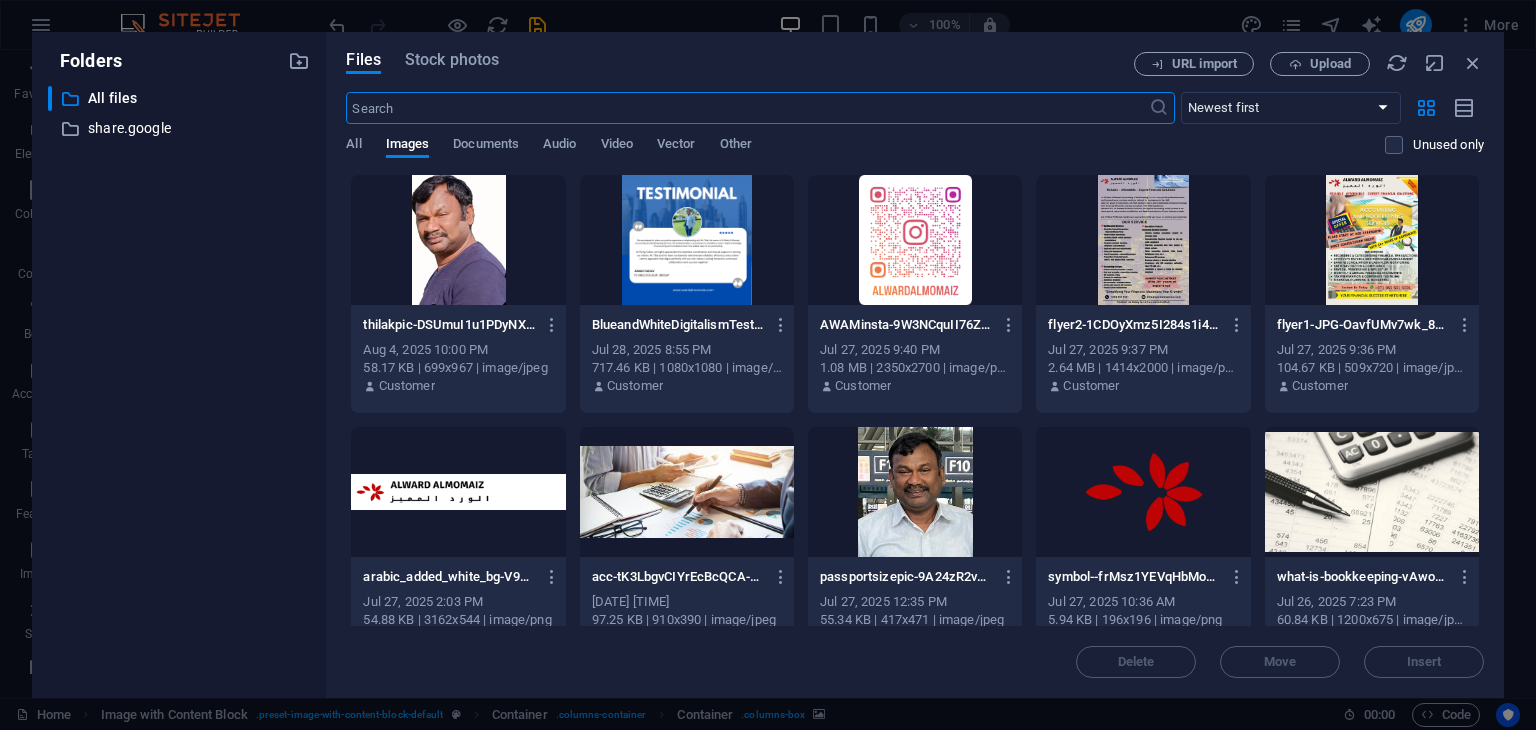 scroll, scrollTop: 8947, scrollLeft: 0, axis: vertical 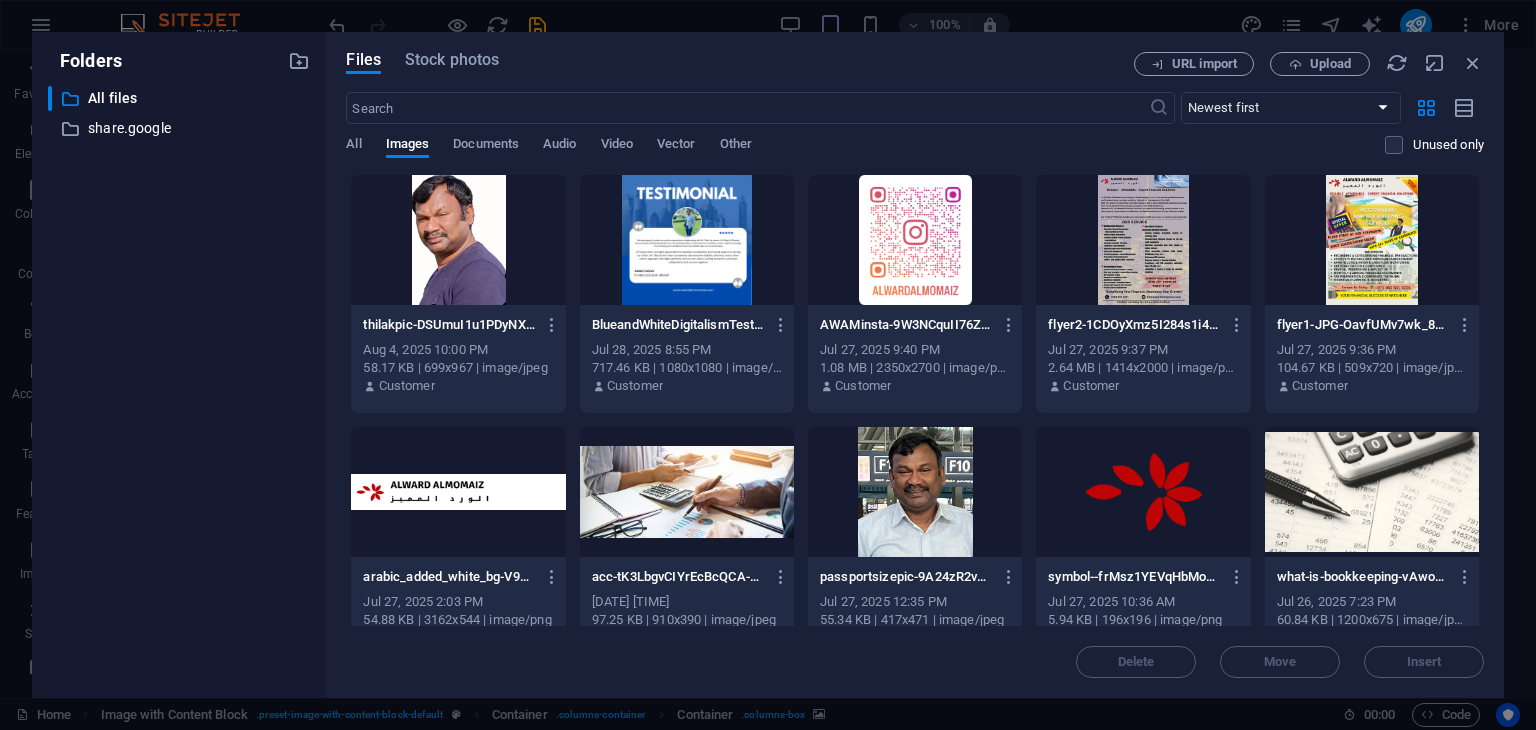 drag, startPoint x: 1484, startPoint y: 205, endPoint x: 1490, endPoint y: 308, distance: 103.17461 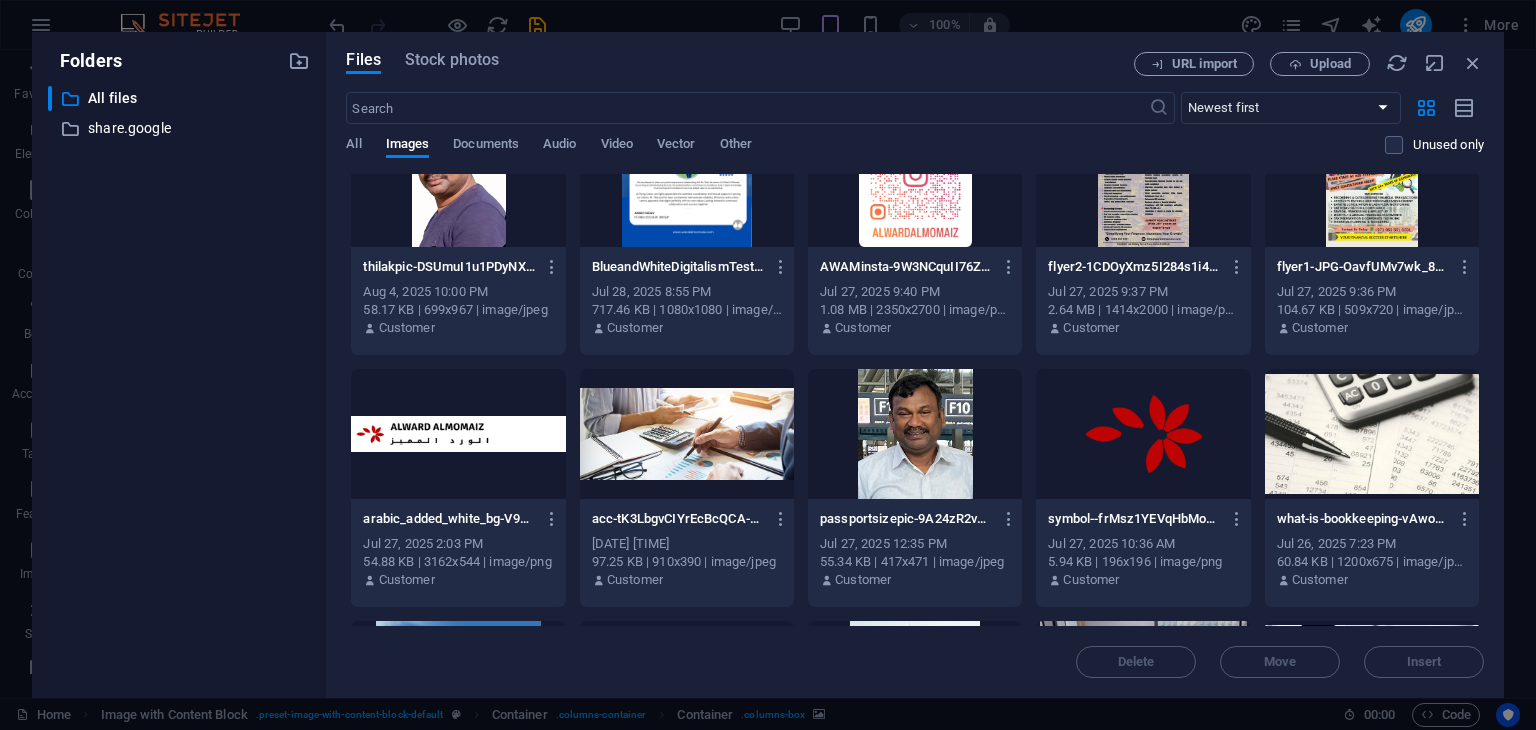 scroll, scrollTop: 0, scrollLeft: 0, axis: both 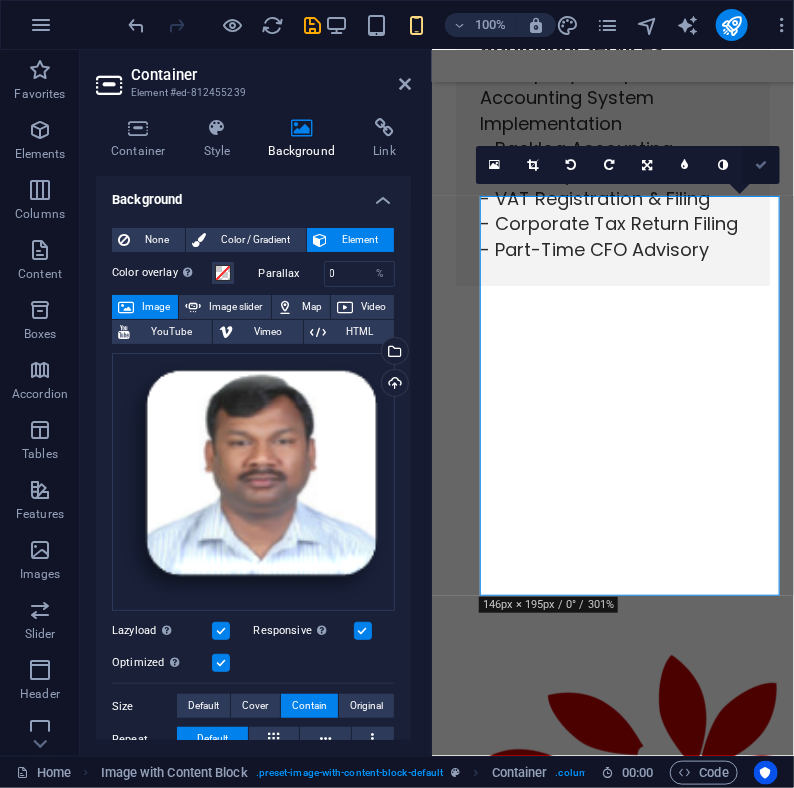 click at bounding box center [761, 165] 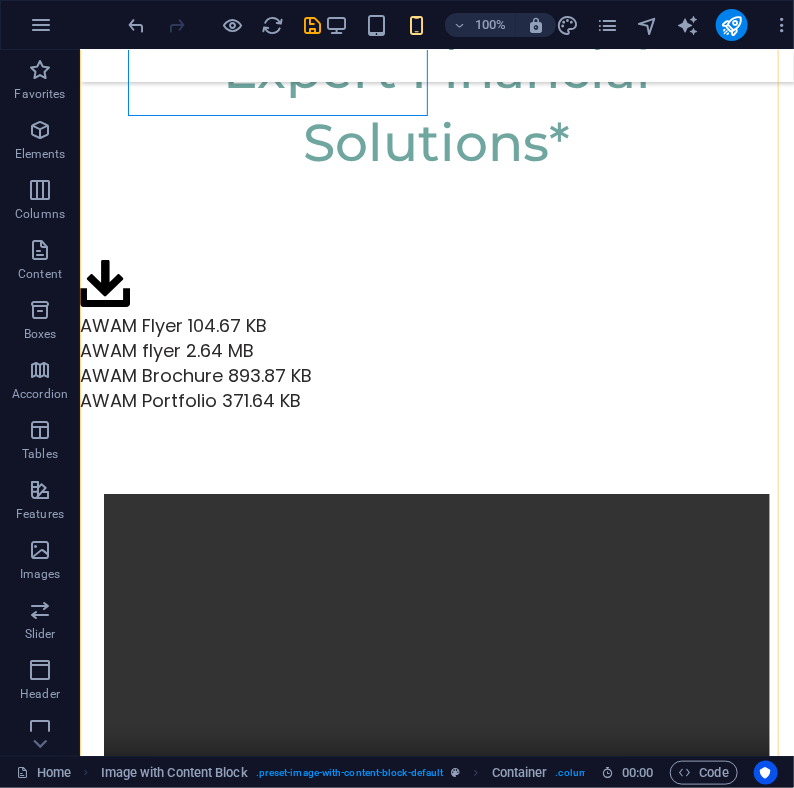 scroll, scrollTop: 8140, scrollLeft: 0, axis: vertical 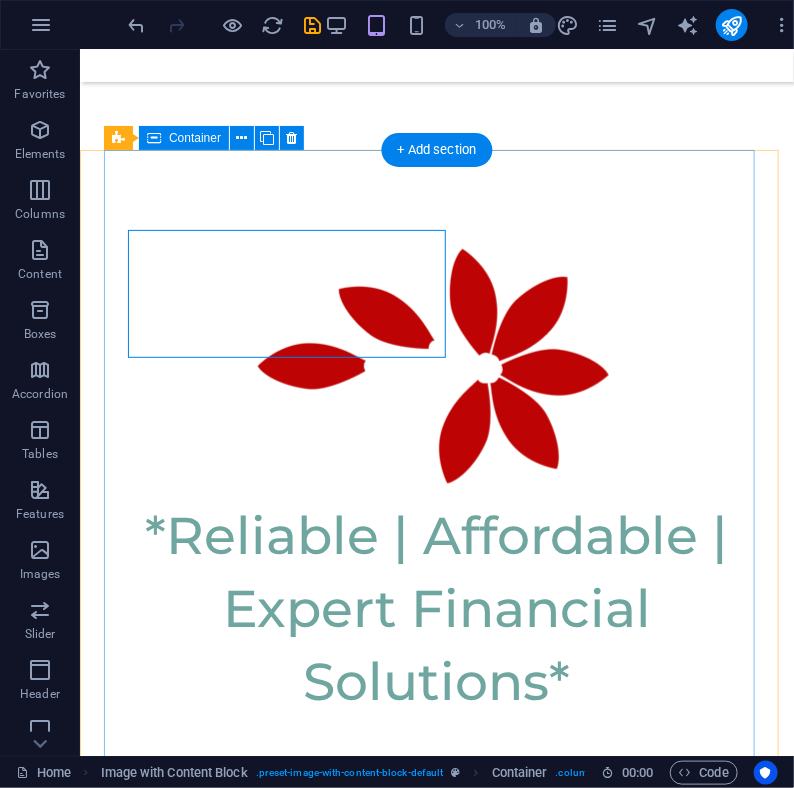 click on "Founder & Chief Consultant, Al Ward Al Momaiz Accounting and Bookkeeping Services LLC With over 20 years of finance expertise, [NAME] leads Al Ward Al Momaiz in supporting startups, SMEs, and established businesses in the UAE with accounting, compliance, and financial reporting. His extensive background includes finance roles at Oman Airports Management Company and proficiency in Oracle Financials, IFRS compliance, VAT implementation, and regulatory audits. [NAME] specializes in bookkeeping, budgeting, payroll, financial planning, internal controls, and ERP system integration, ensuring clients receive compliant and reliable financial solutions. Whether starting or scaling your business, [NAME] and his team are dedicated to guiding your financial journey." at bounding box center (436, 2049) 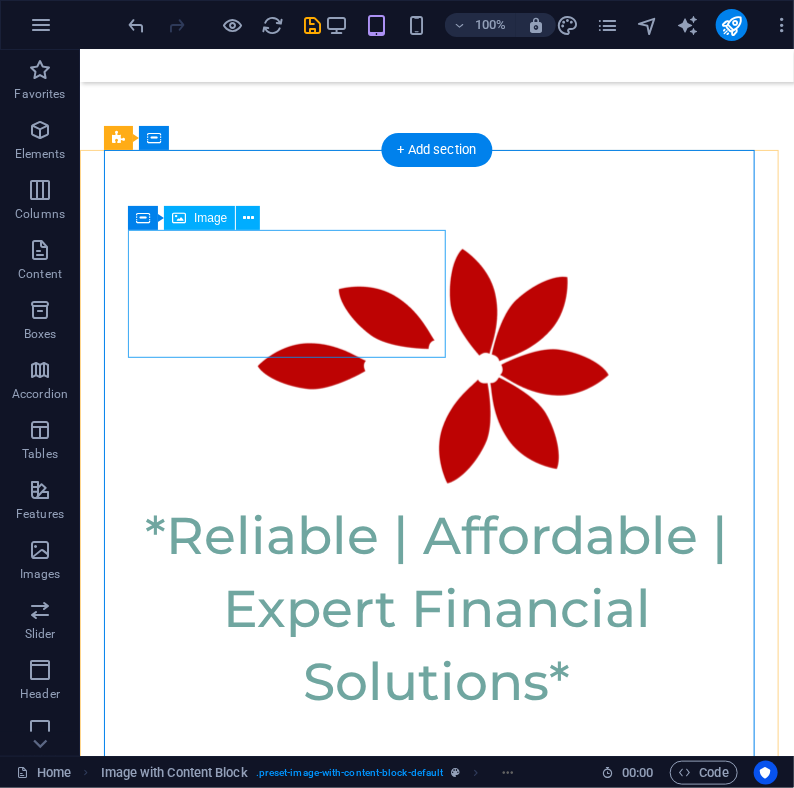 click at bounding box center [436, 1862] 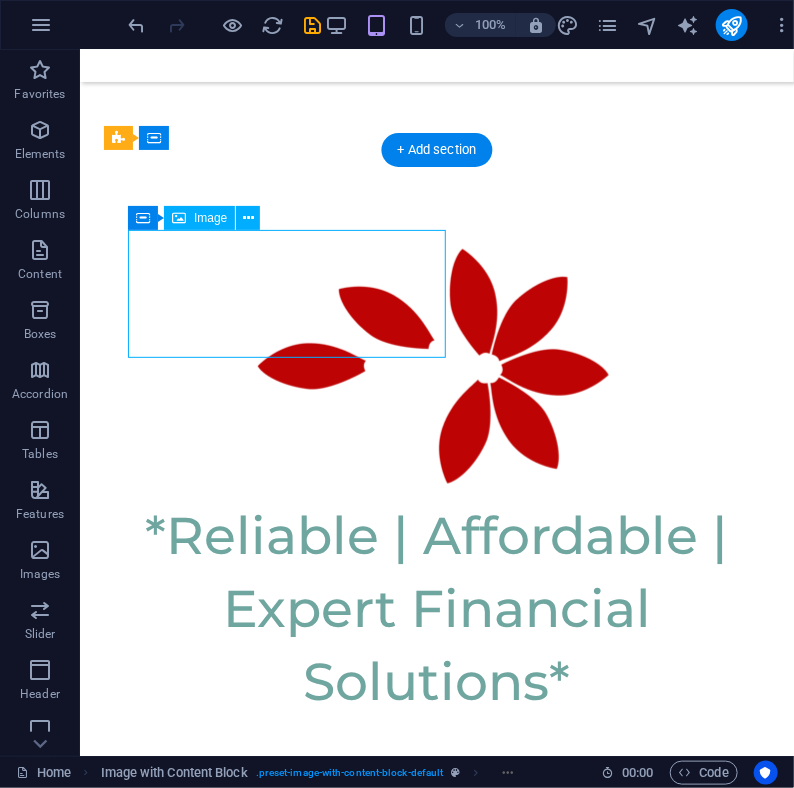click at bounding box center [436, 1862] 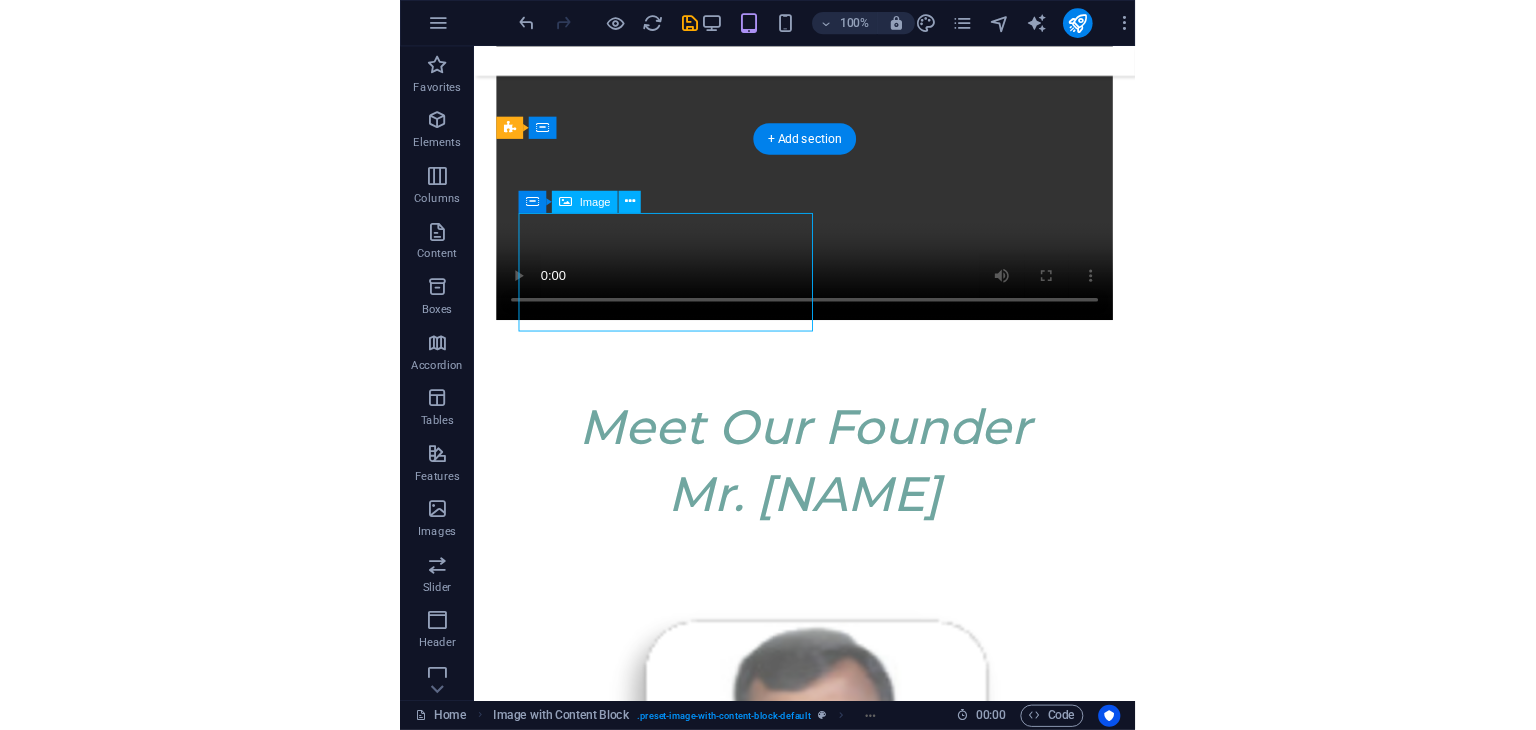 scroll, scrollTop: 7659, scrollLeft: 0, axis: vertical 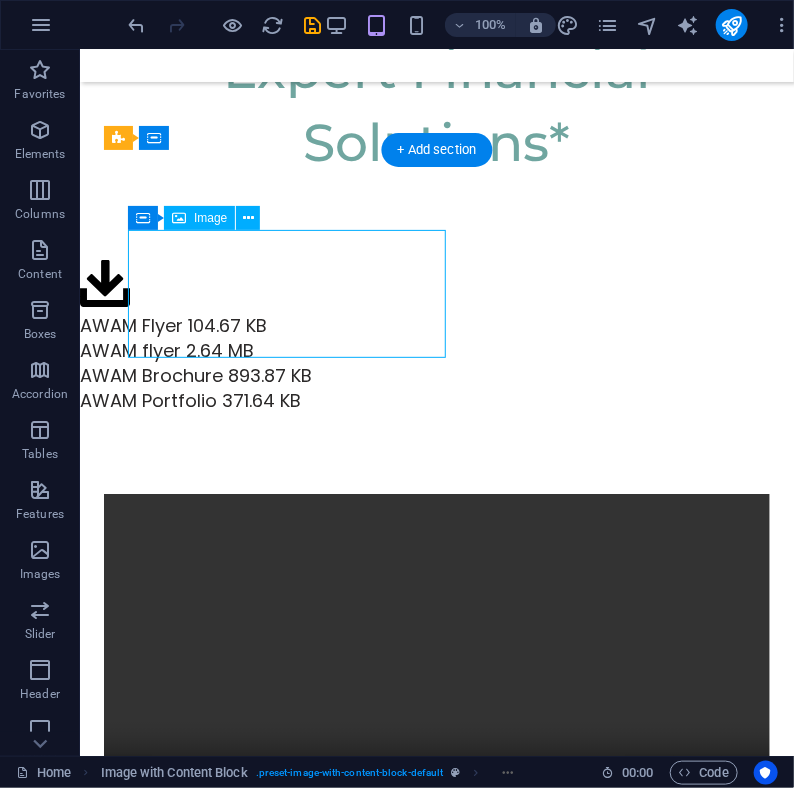 select on "px" 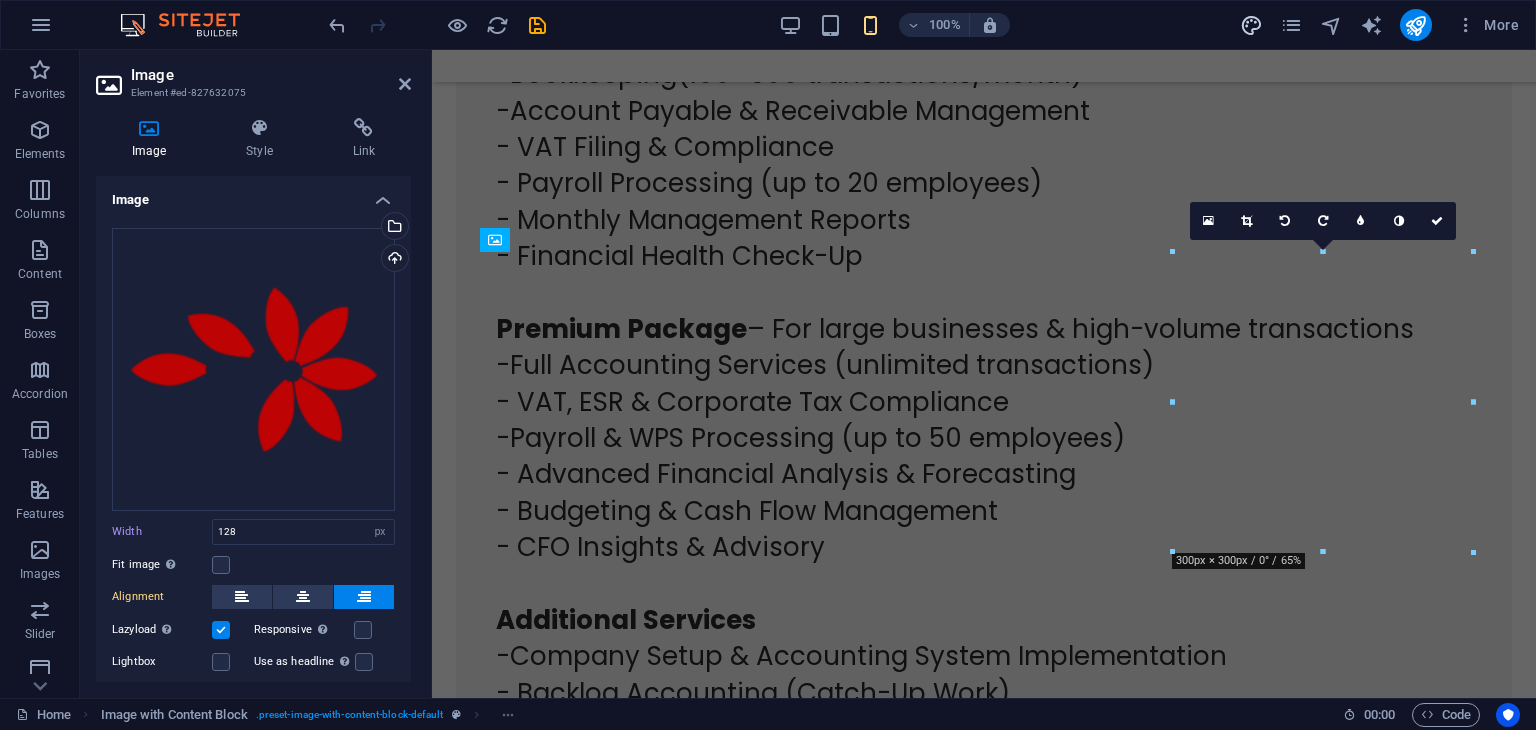 scroll, scrollTop: 9018, scrollLeft: 0, axis: vertical 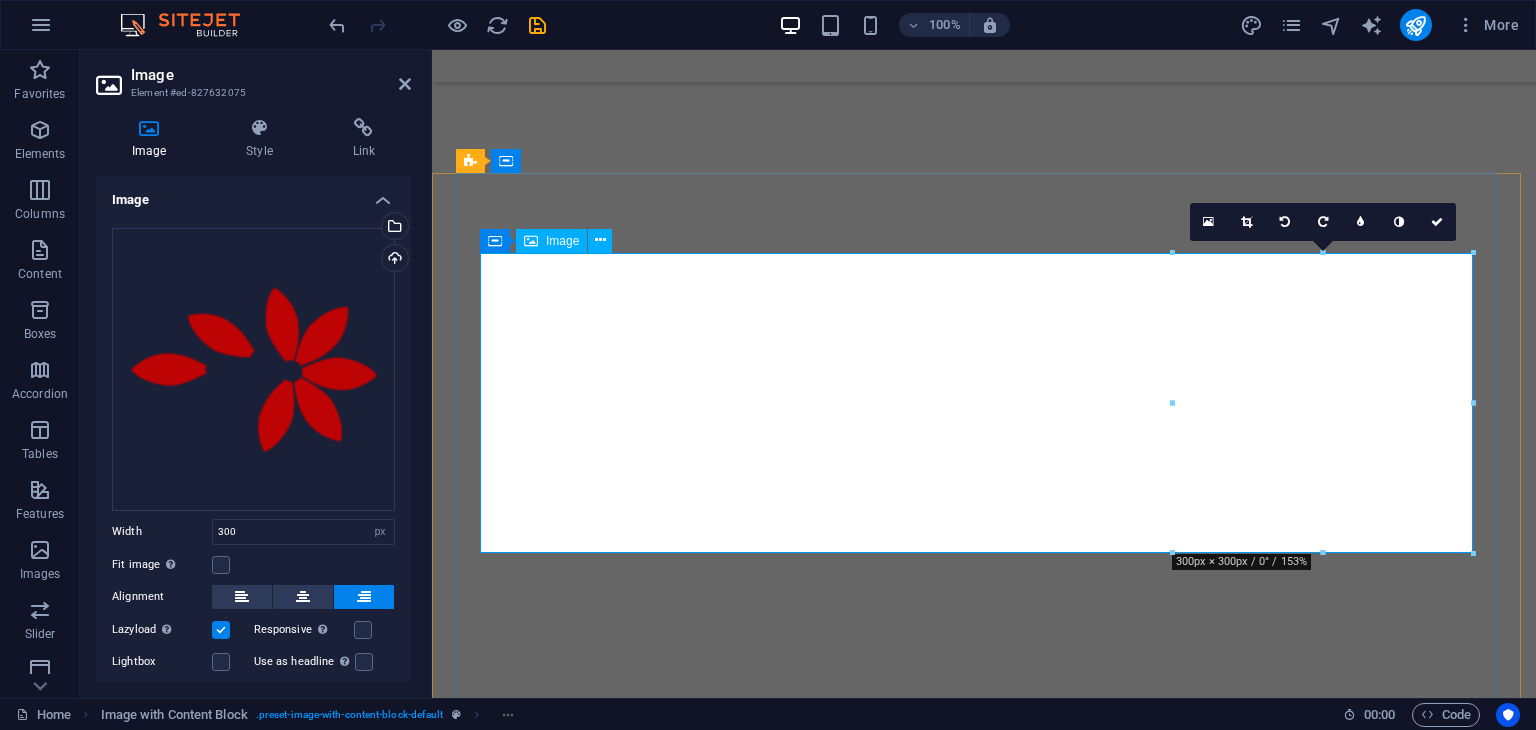 click at bounding box center (984, 3238) 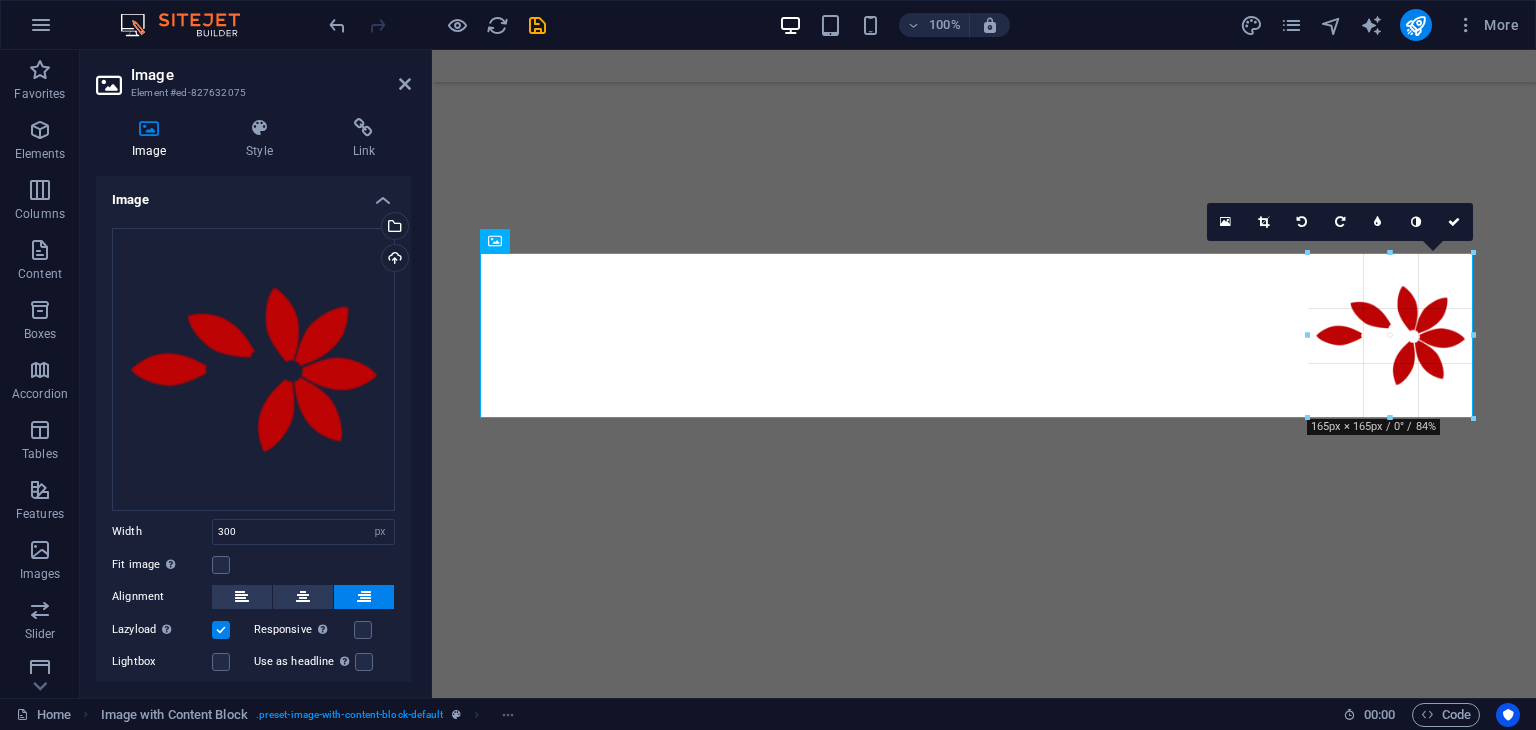 drag, startPoint x: 1172, startPoint y: 553, endPoint x: 1307, endPoint y: 361, distance: 234.71046 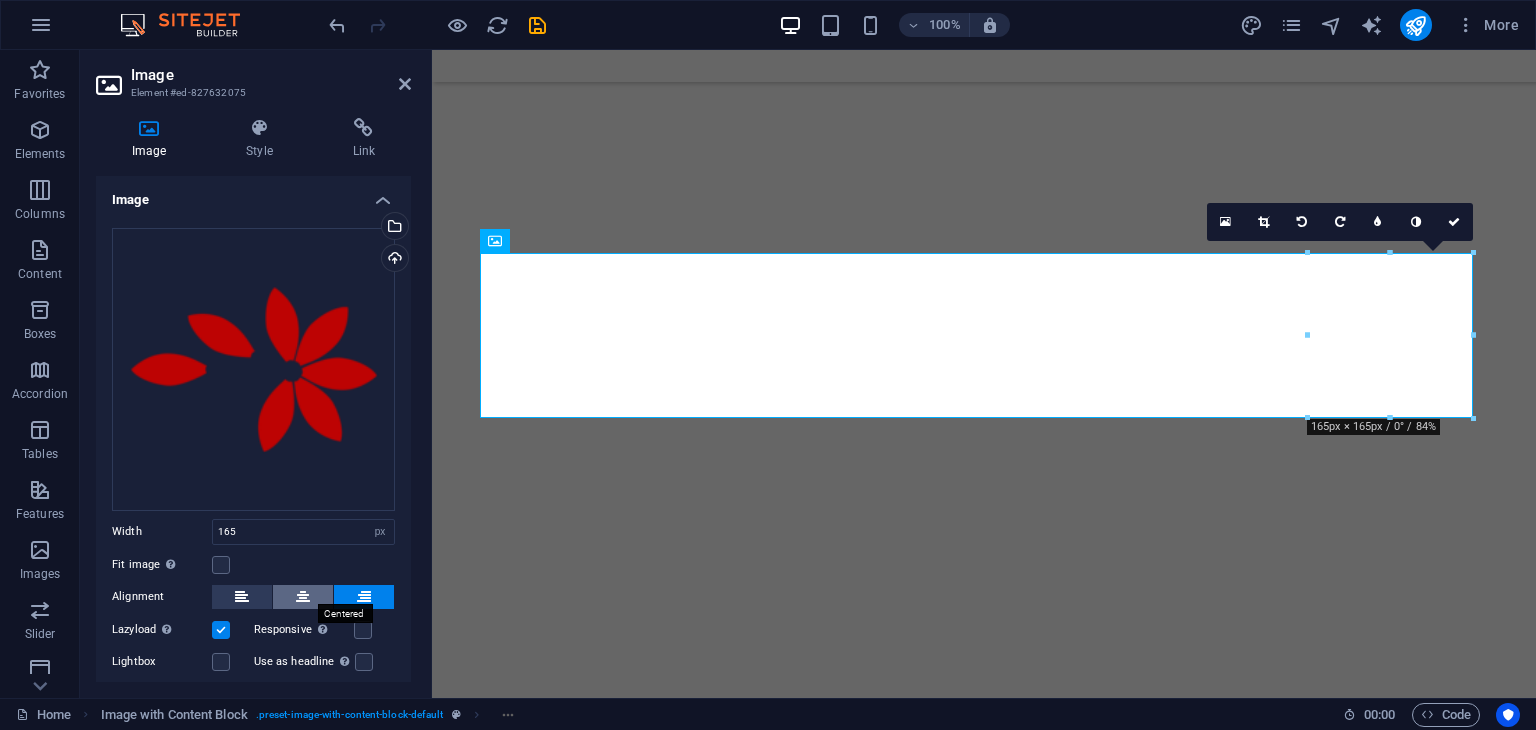 click at bounding box center [303, 597] 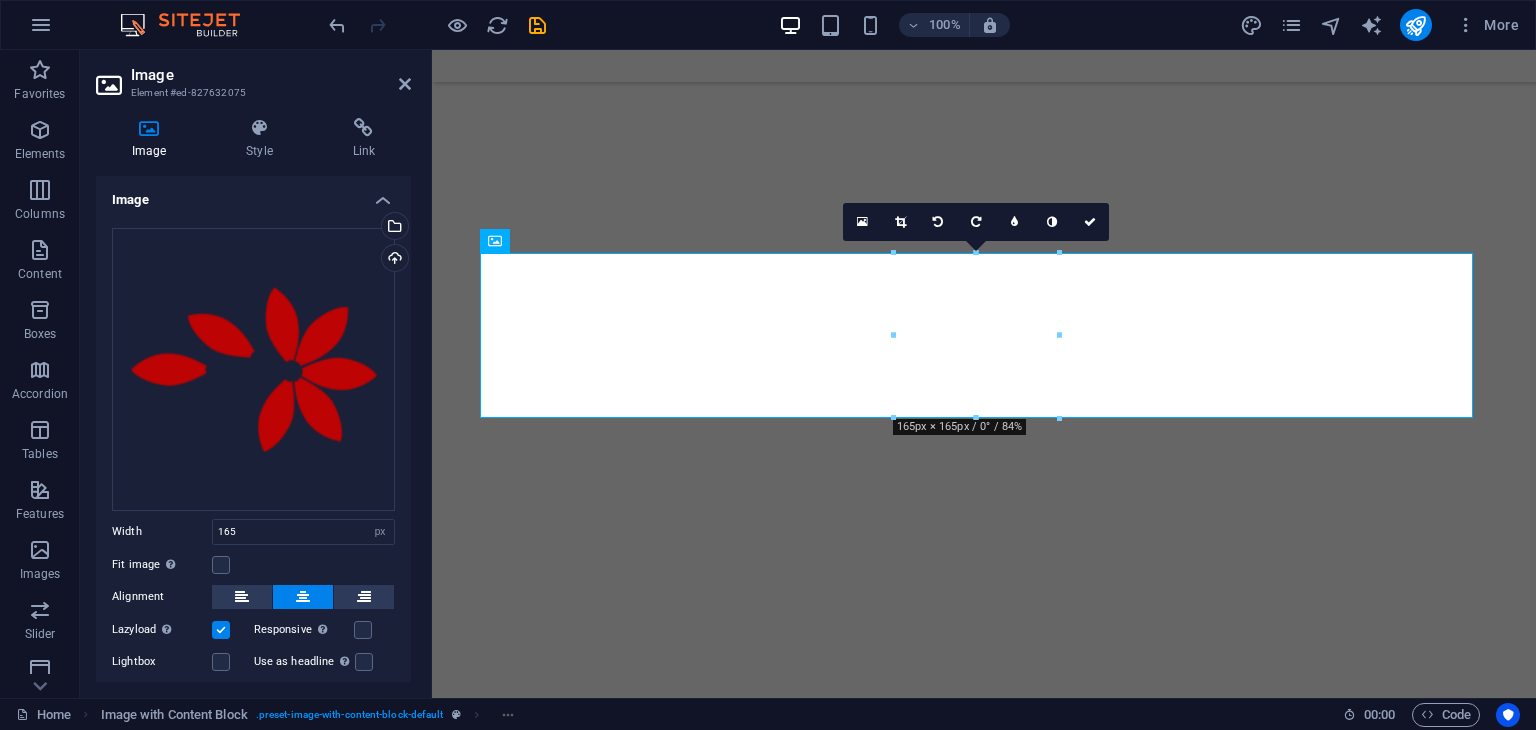 click at bounding box center (303, 597) 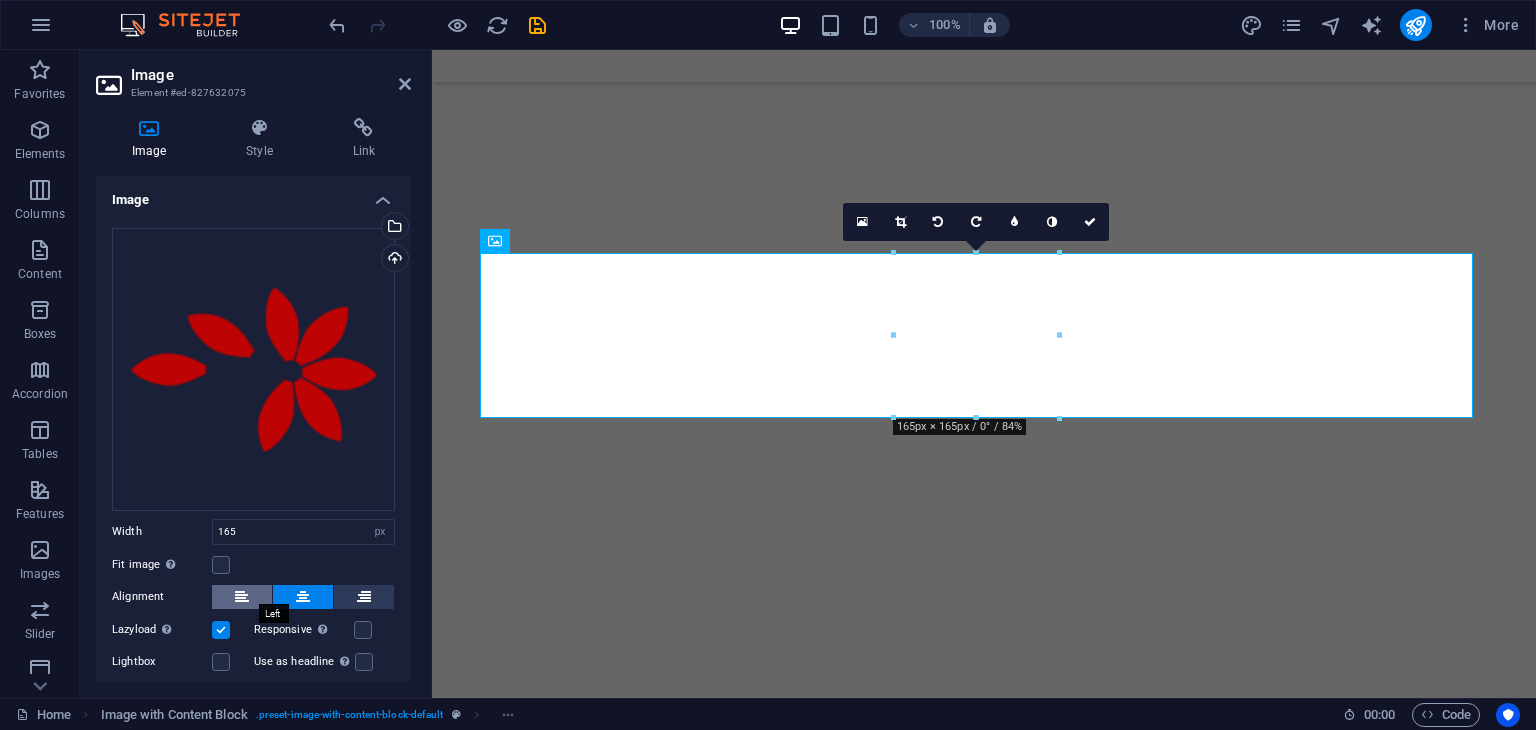 click at bounding box center (242, 597) 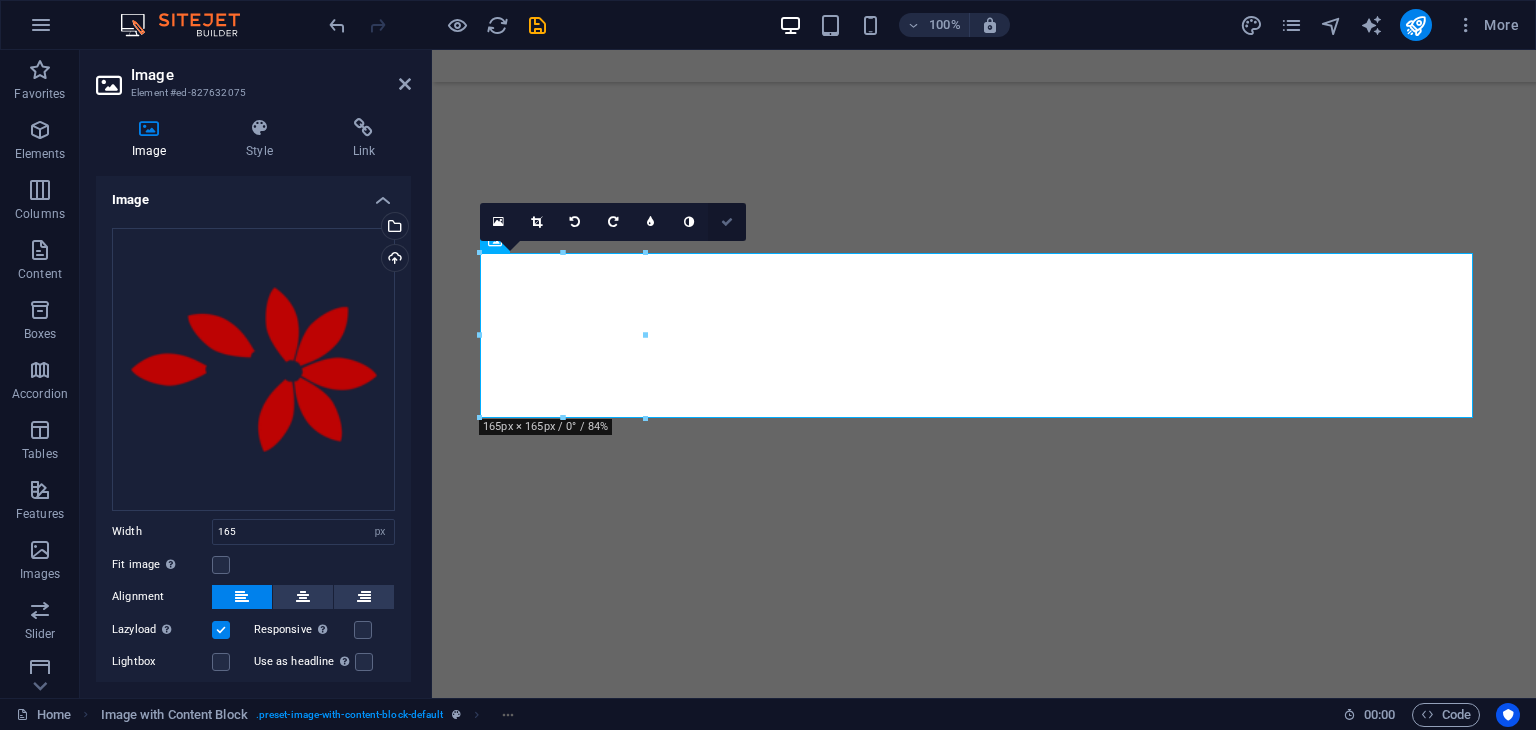 click at bounding box center [727, 222] 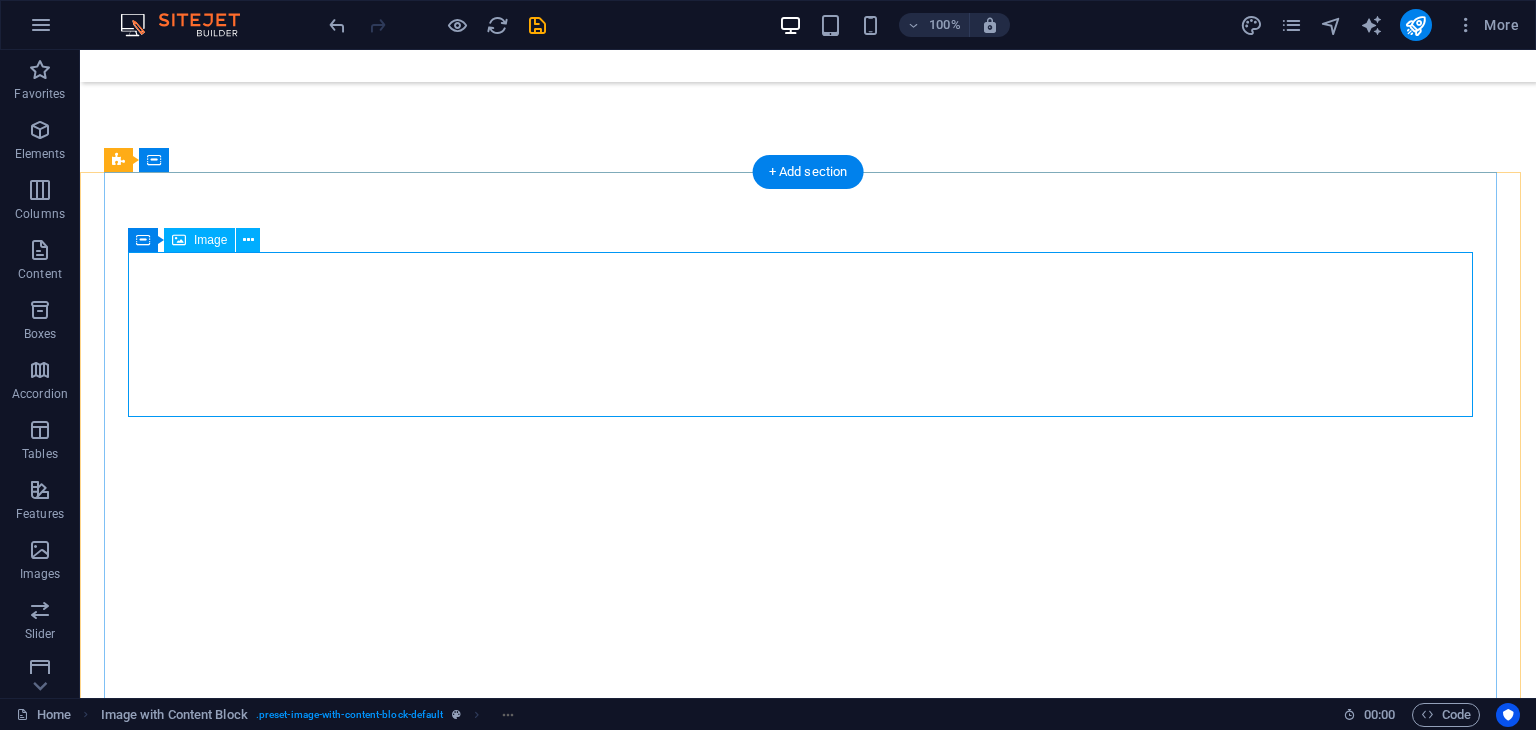 click at bounding box center [808, 3383] 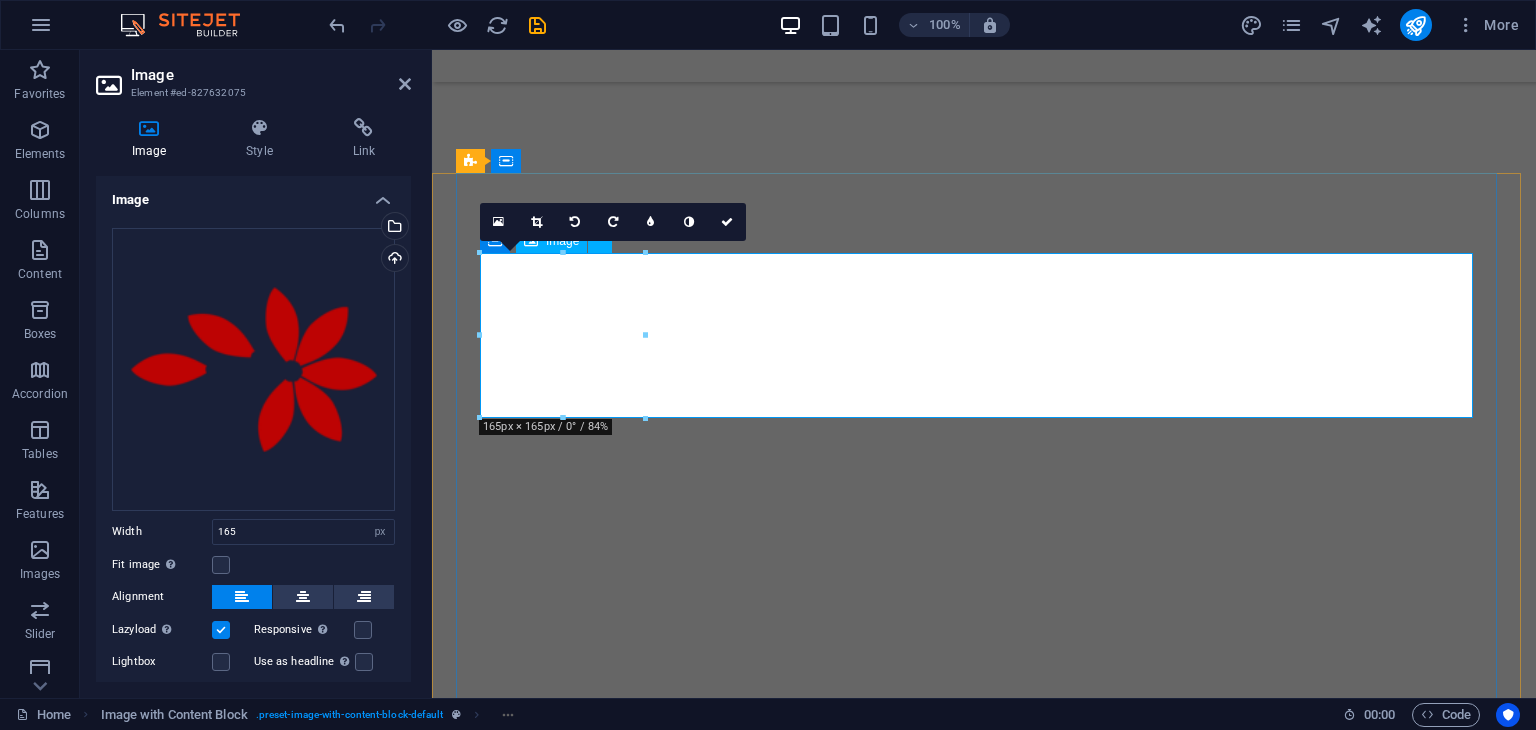 click at bounding box center [984, 3035] 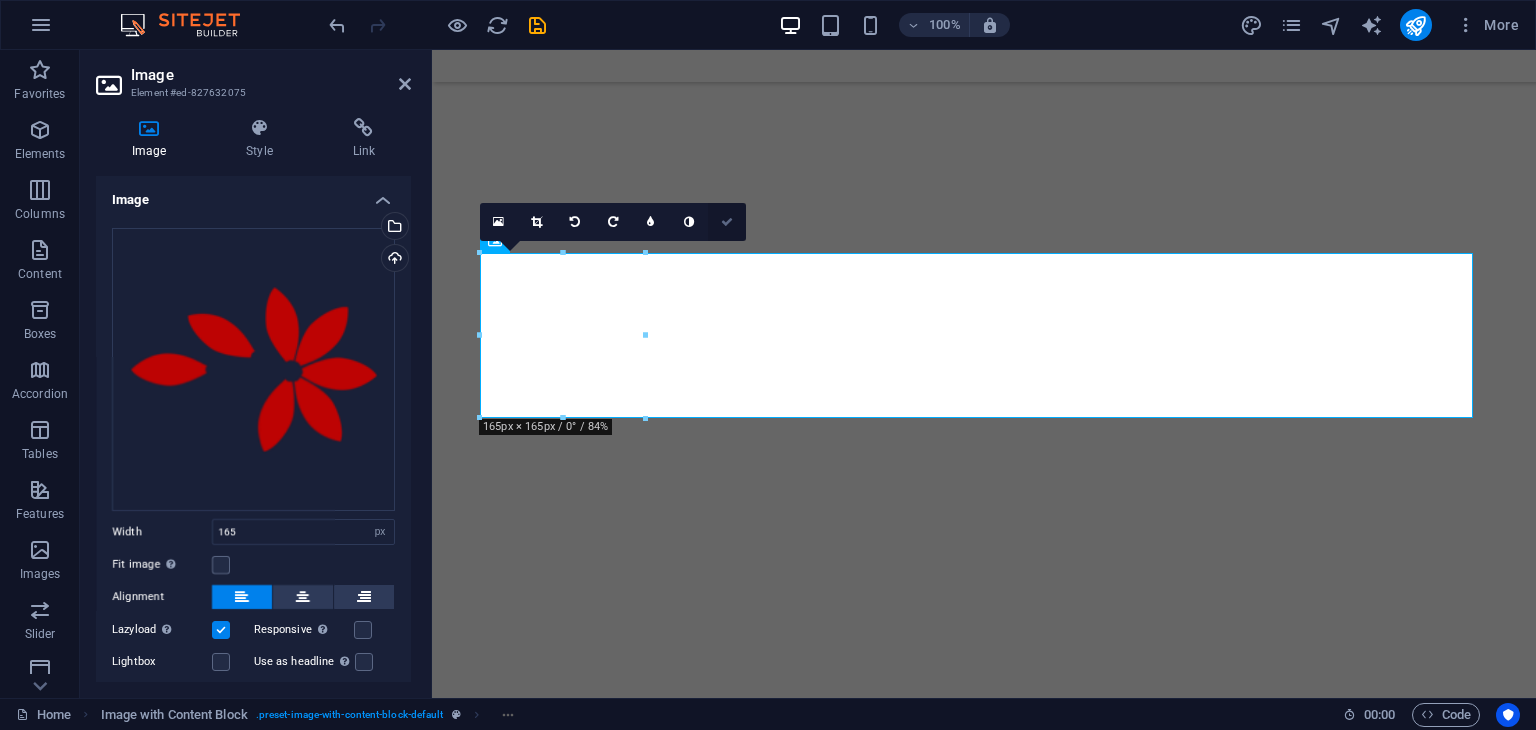 click at bounding box center (727, 222) 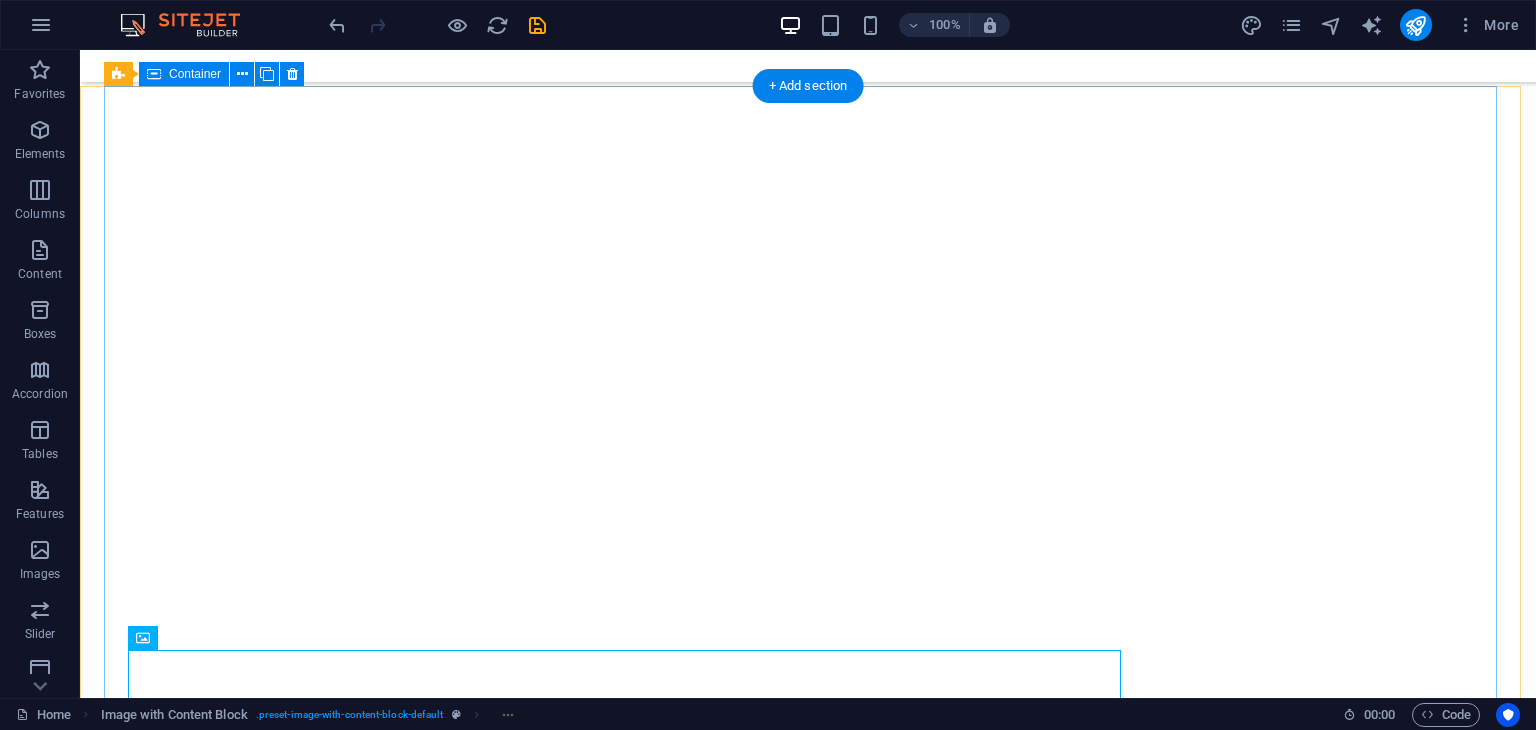 scroll, scrollTop: 8620, scrollLeft: 0, axis: vertical 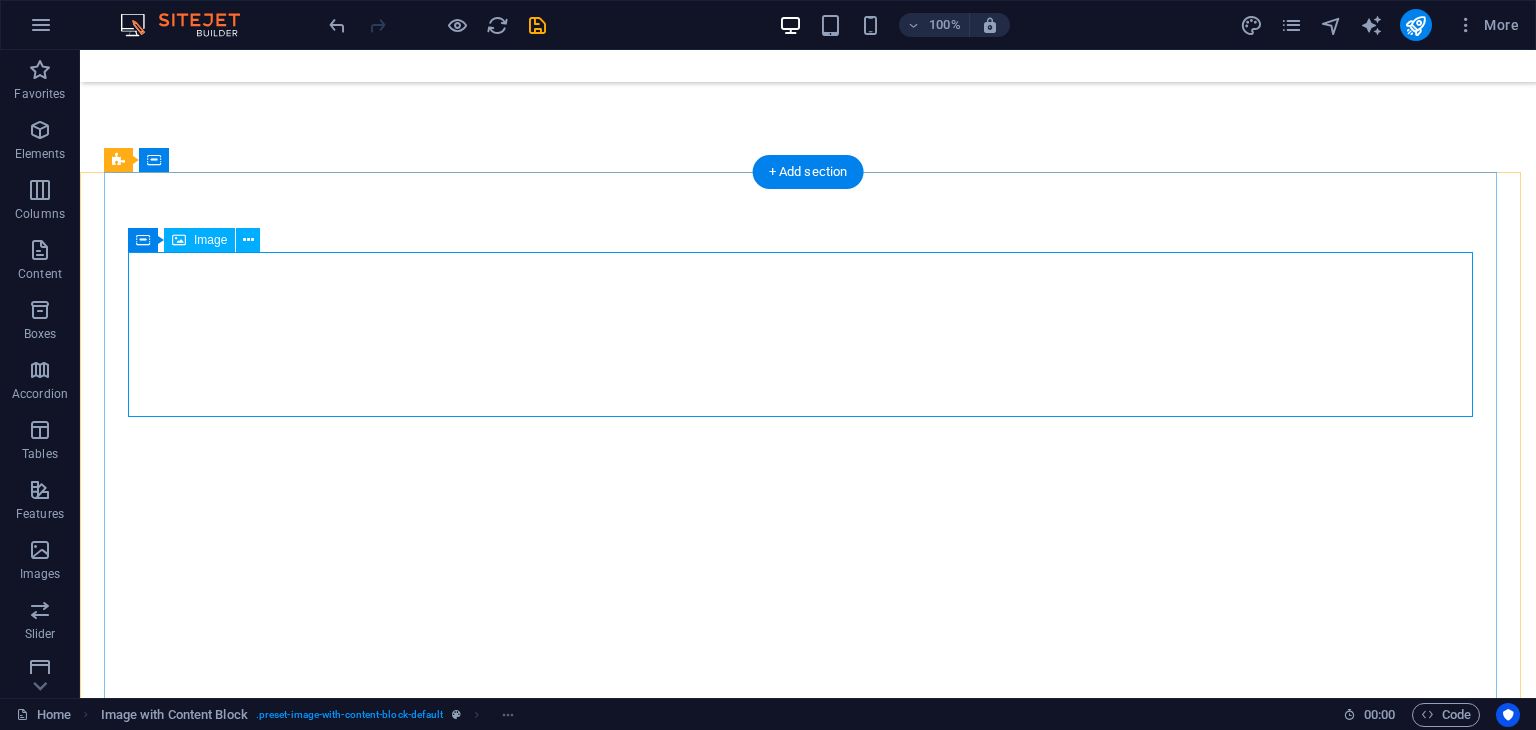 click at bounding box center [808, 3383] 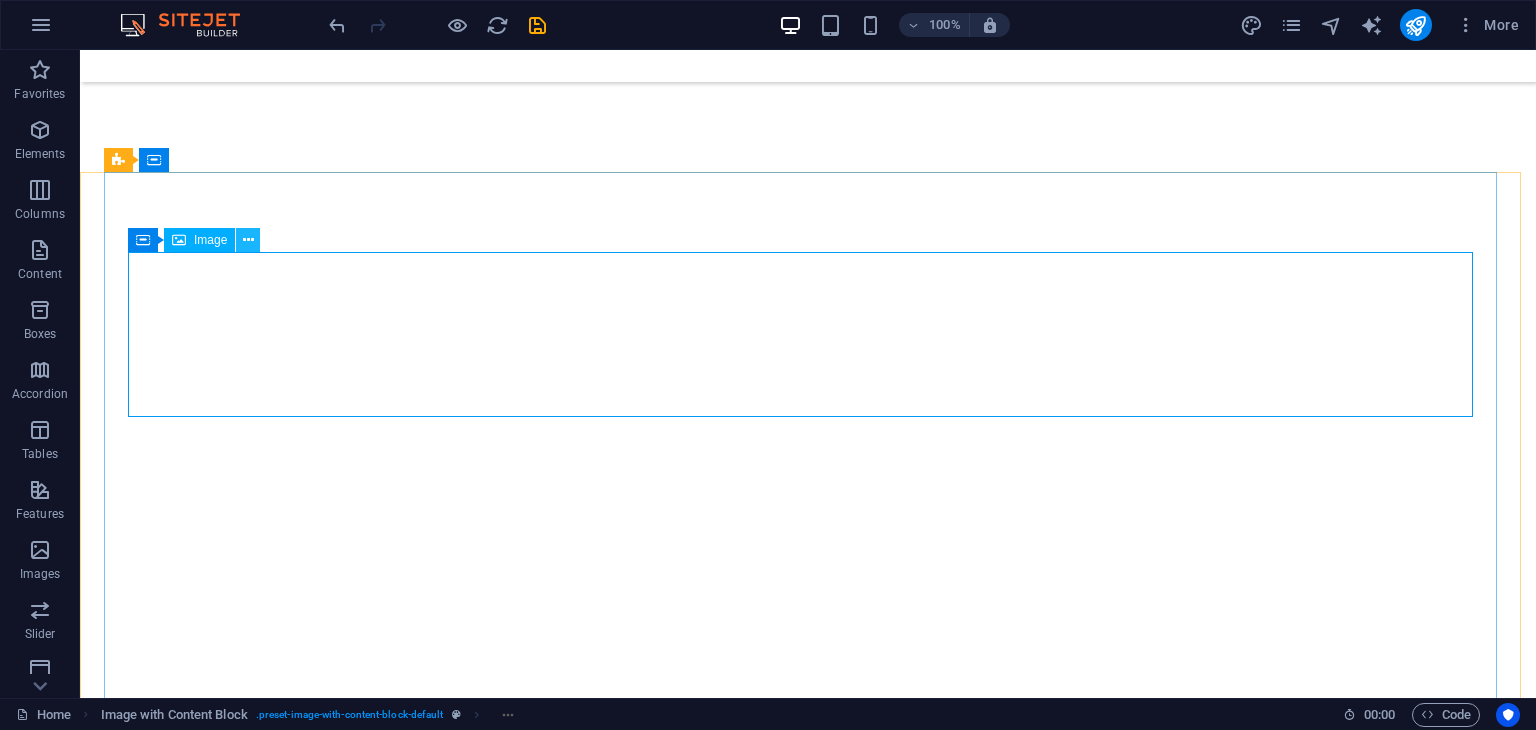 click at bounding box center [248, 240] 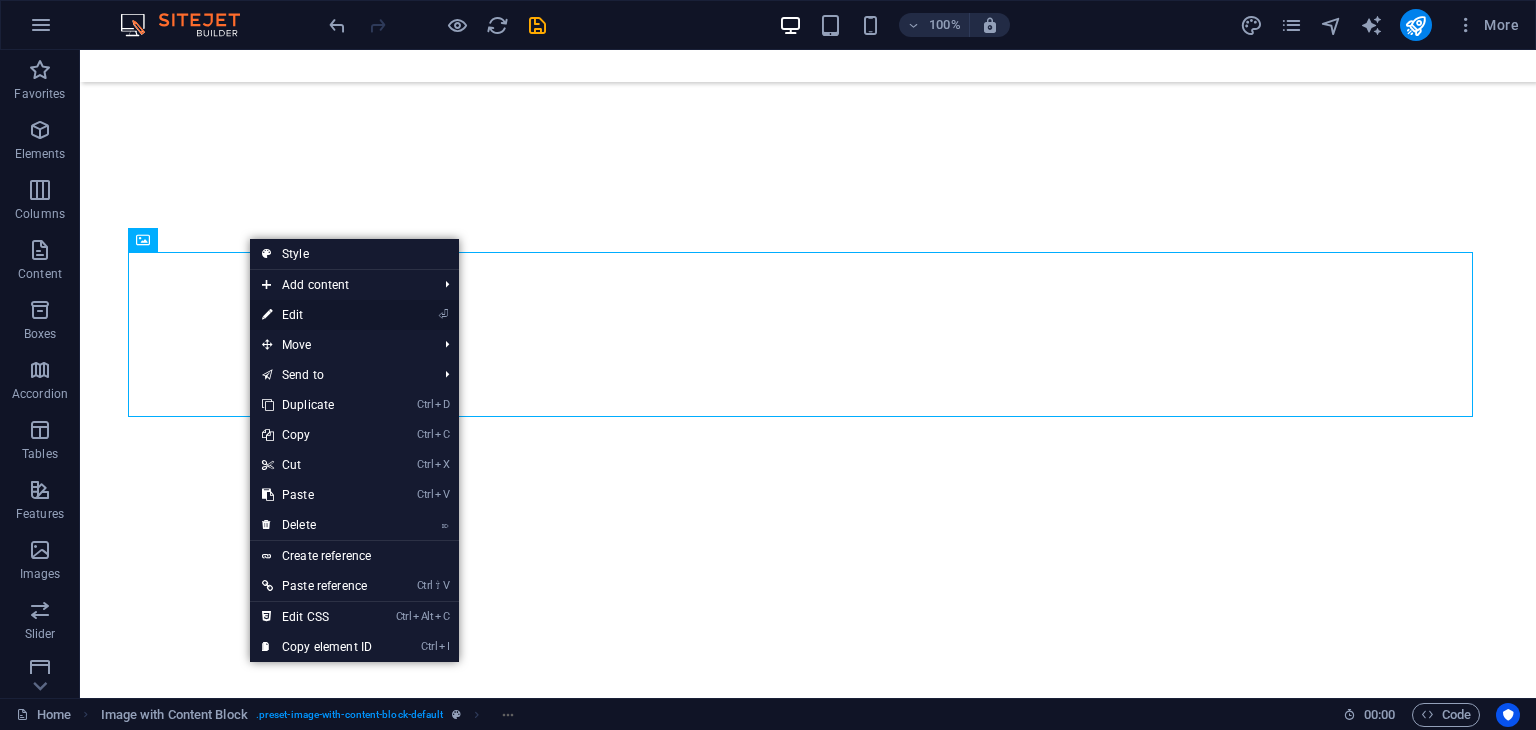 click on "⏎  Edit" at bounding box center (317, 315) 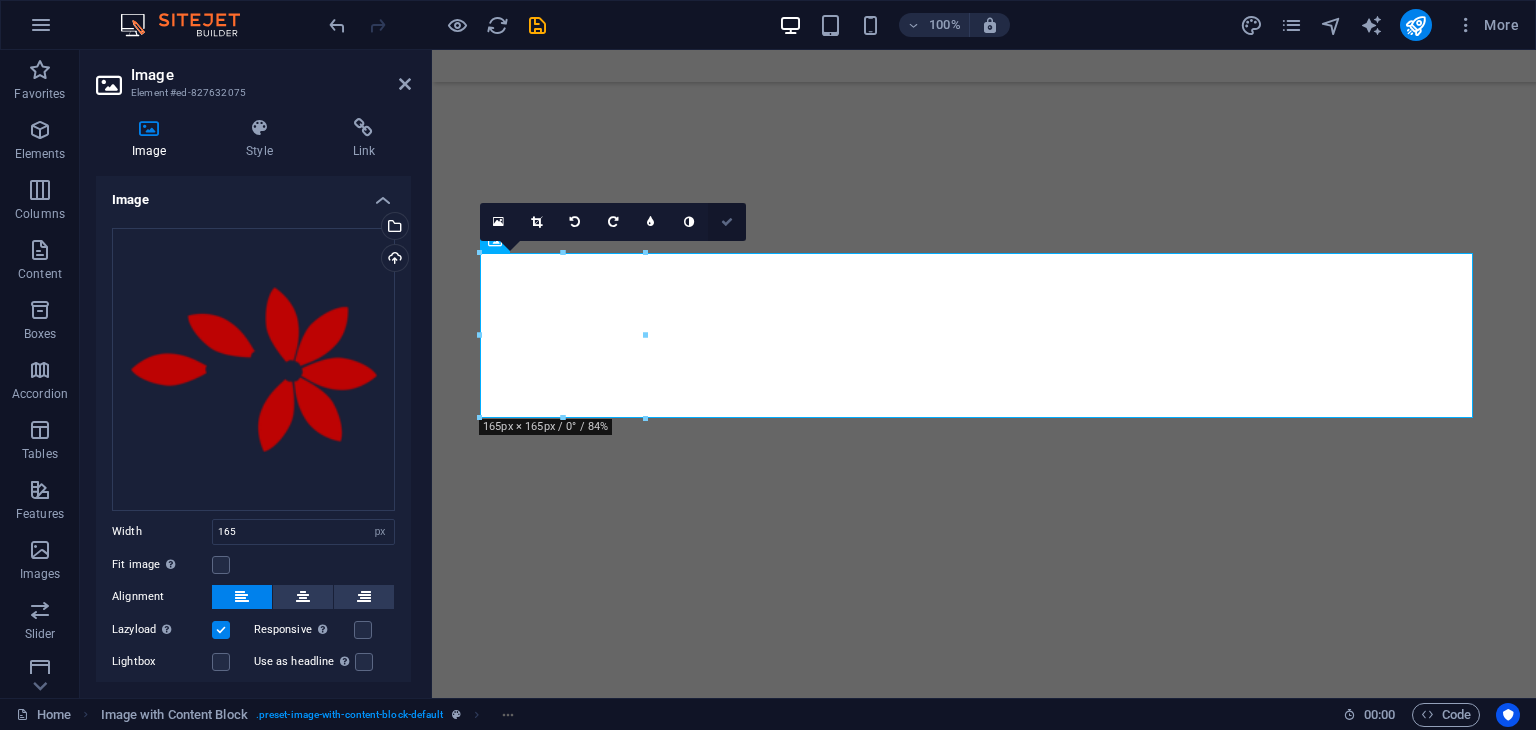 click at bounding box center (727, 222) 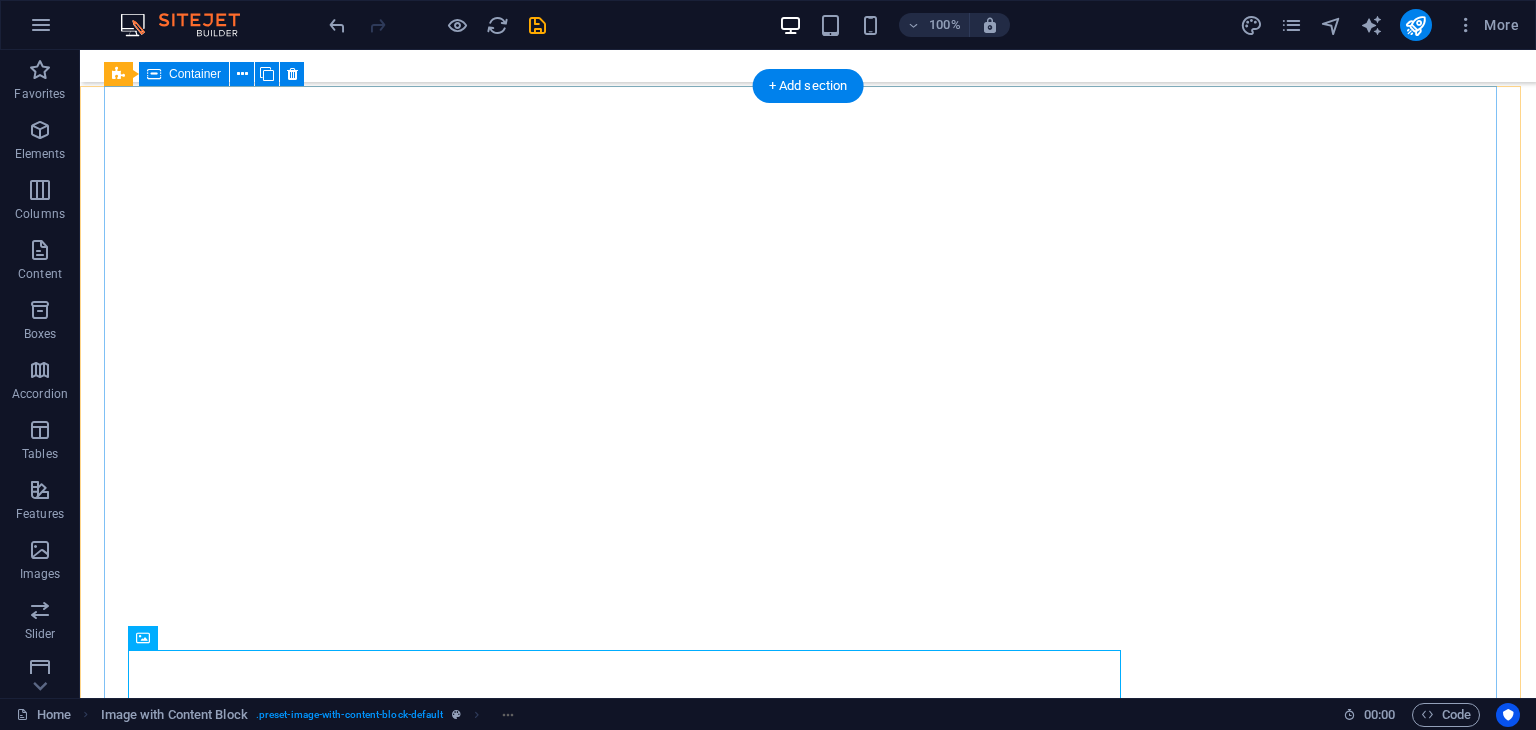 scroll, scrollTop: 8620, scrollLeft: 0, axis: vertical 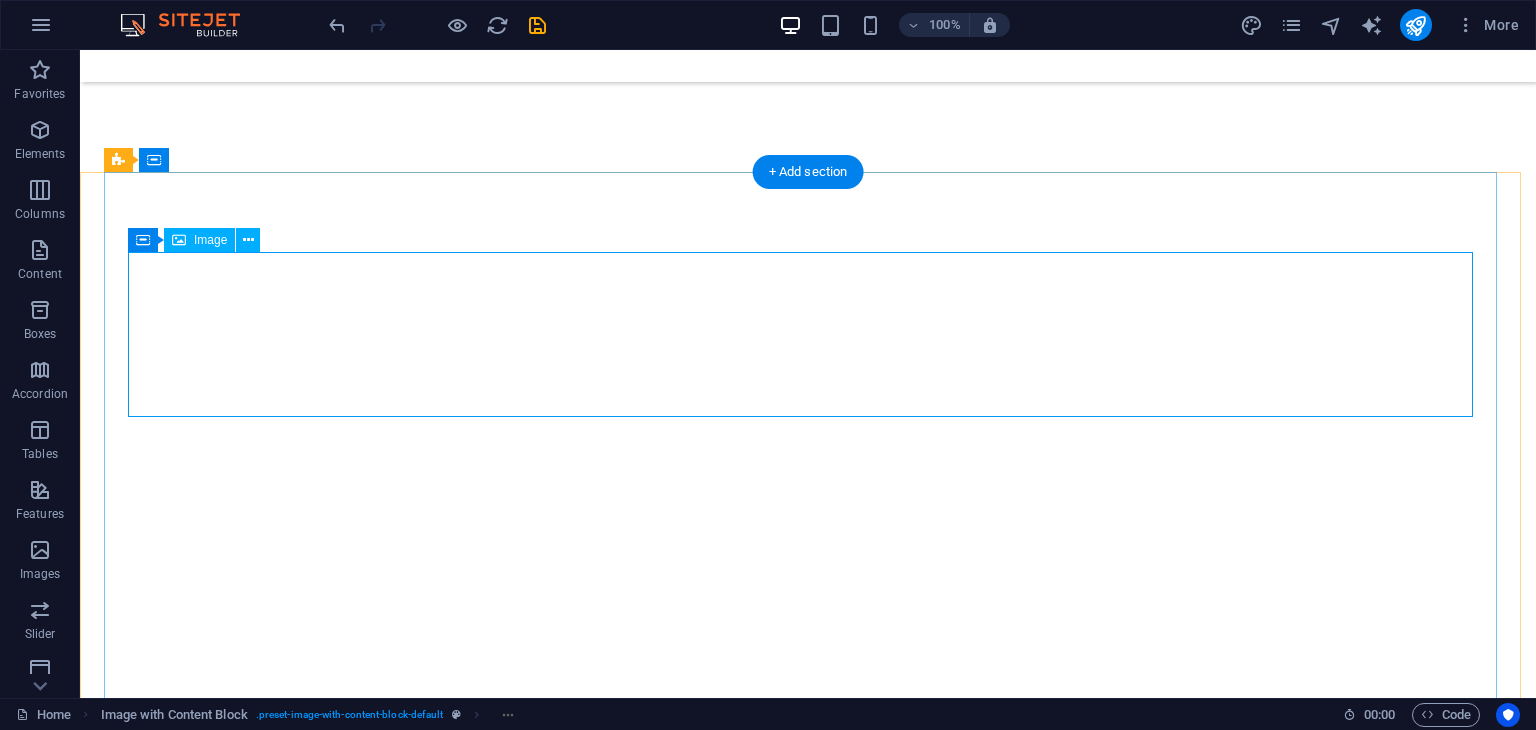 click at bounding box center (808, 3383) 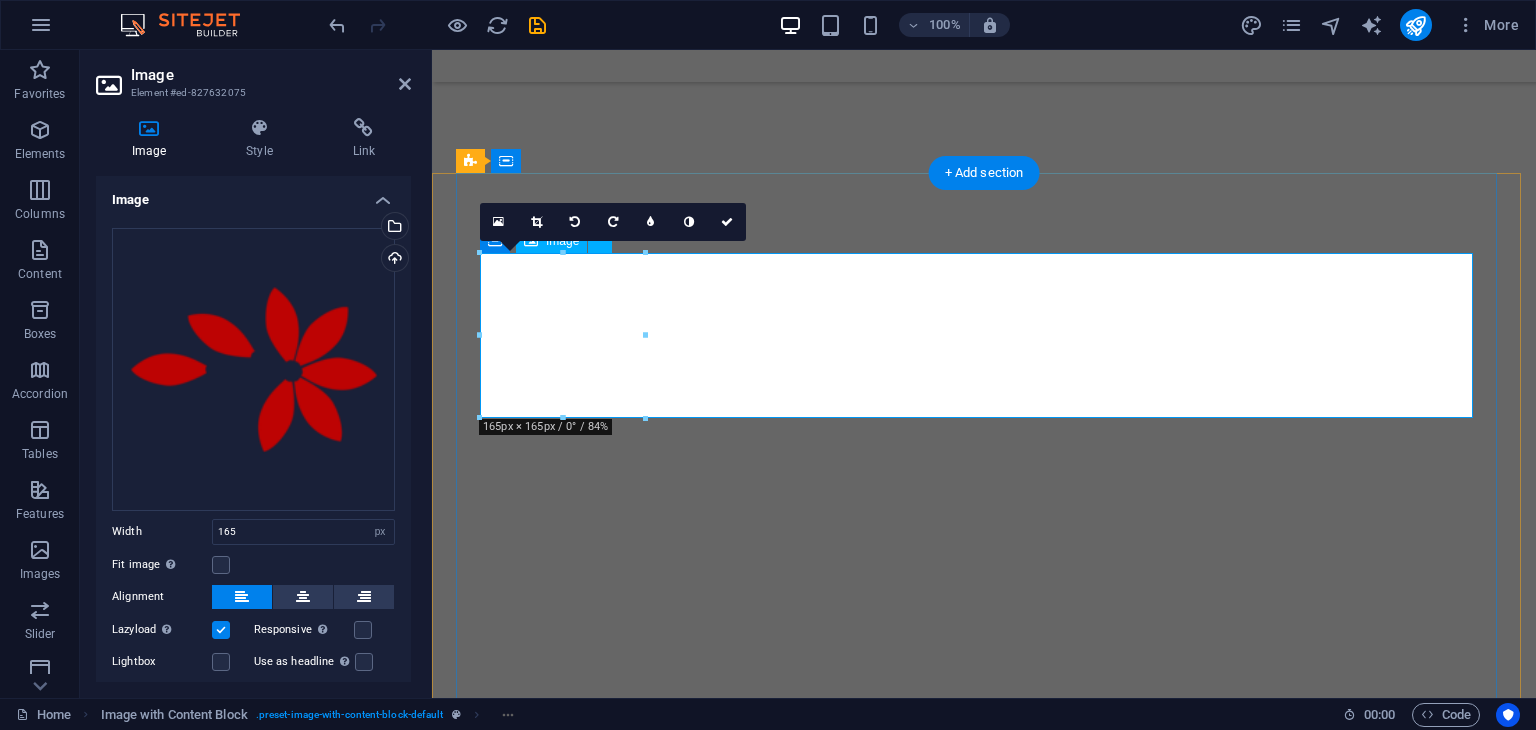 click at bounding box center (984, 3035) 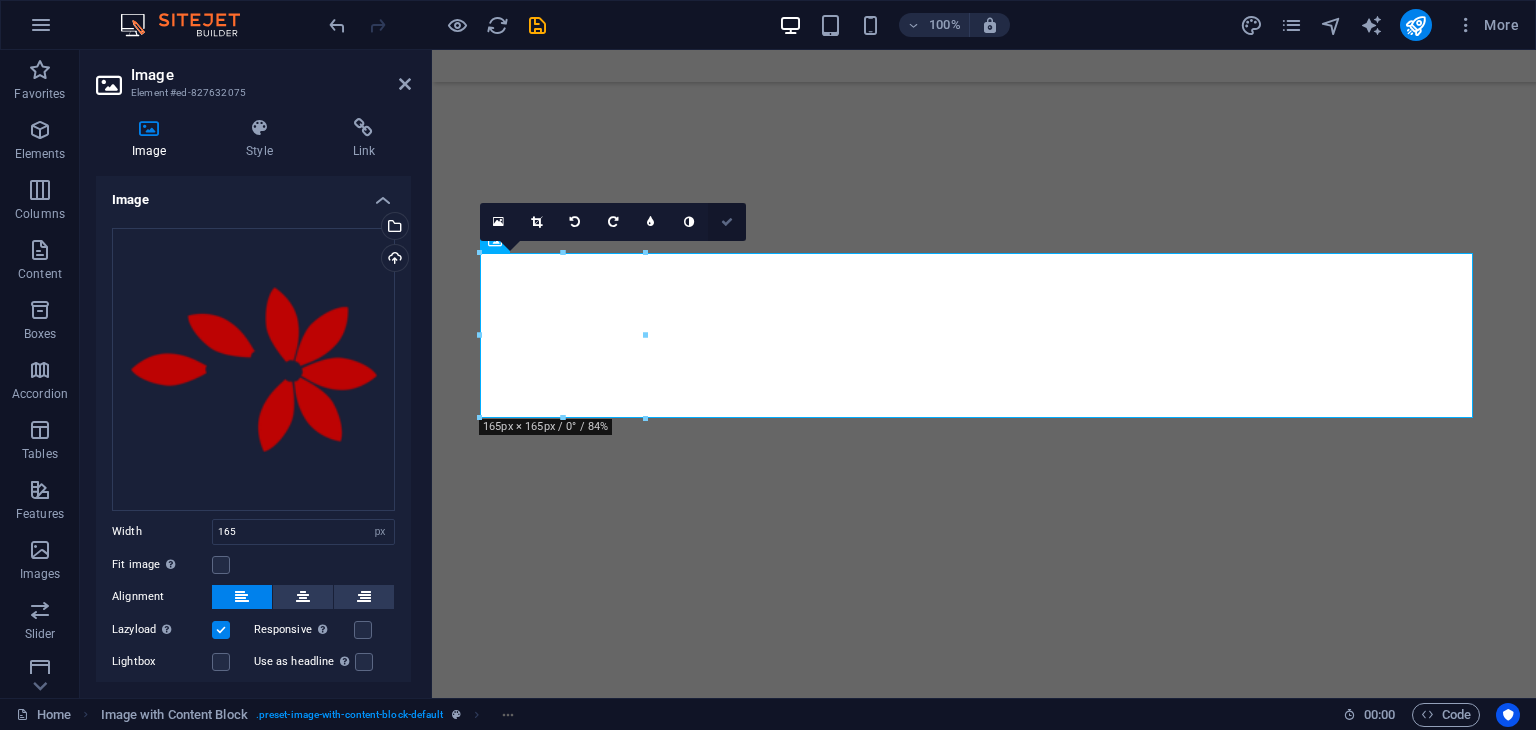 click at bounding box center (727, 222) 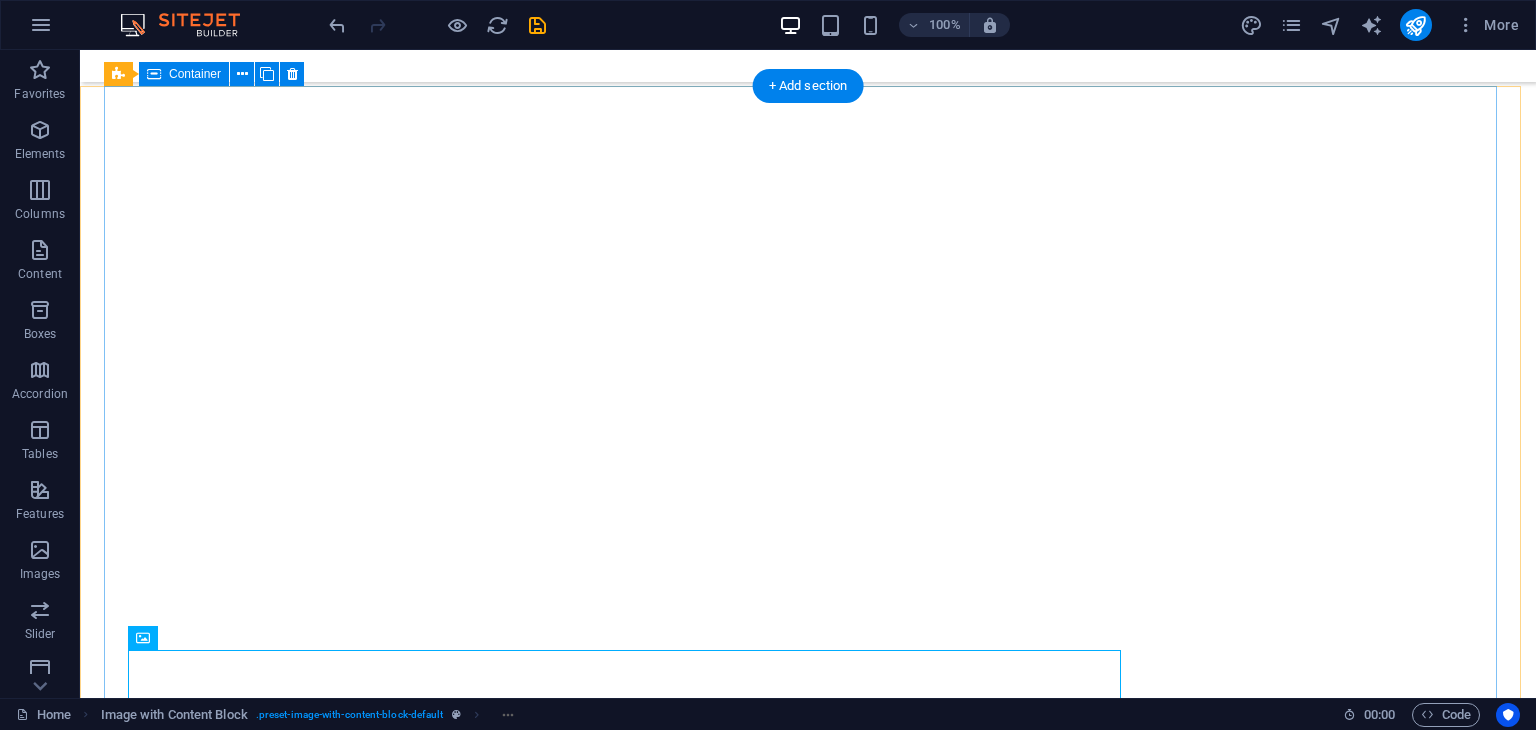 scroll, scrollTop: 8620, scrollLeft: 0, axis: vertical 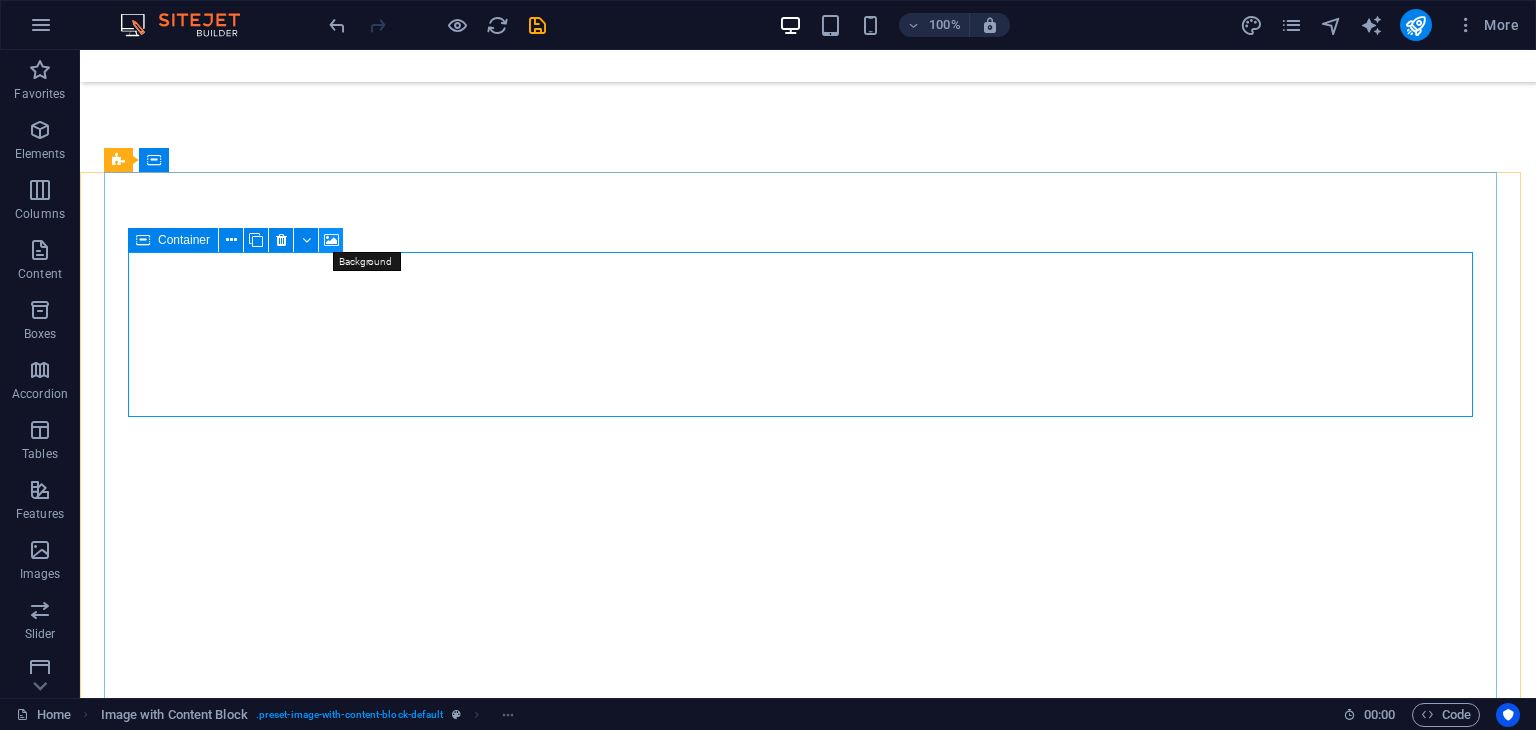 click at bounding box center (331, 240) 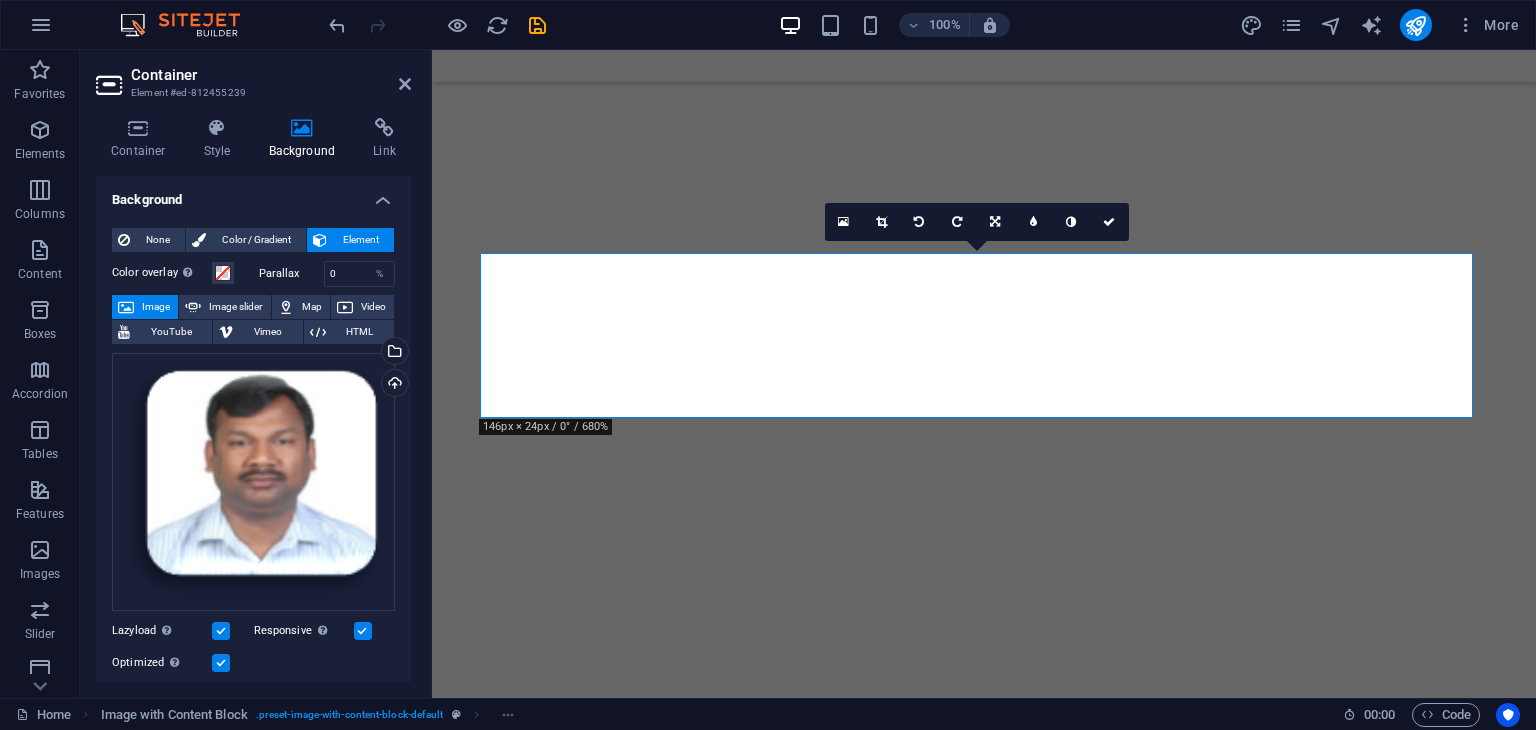 drag, startPoint x: 411, startPoint y: 446, endPoint x: 404, endPoint y: 527, distance: 81.3019 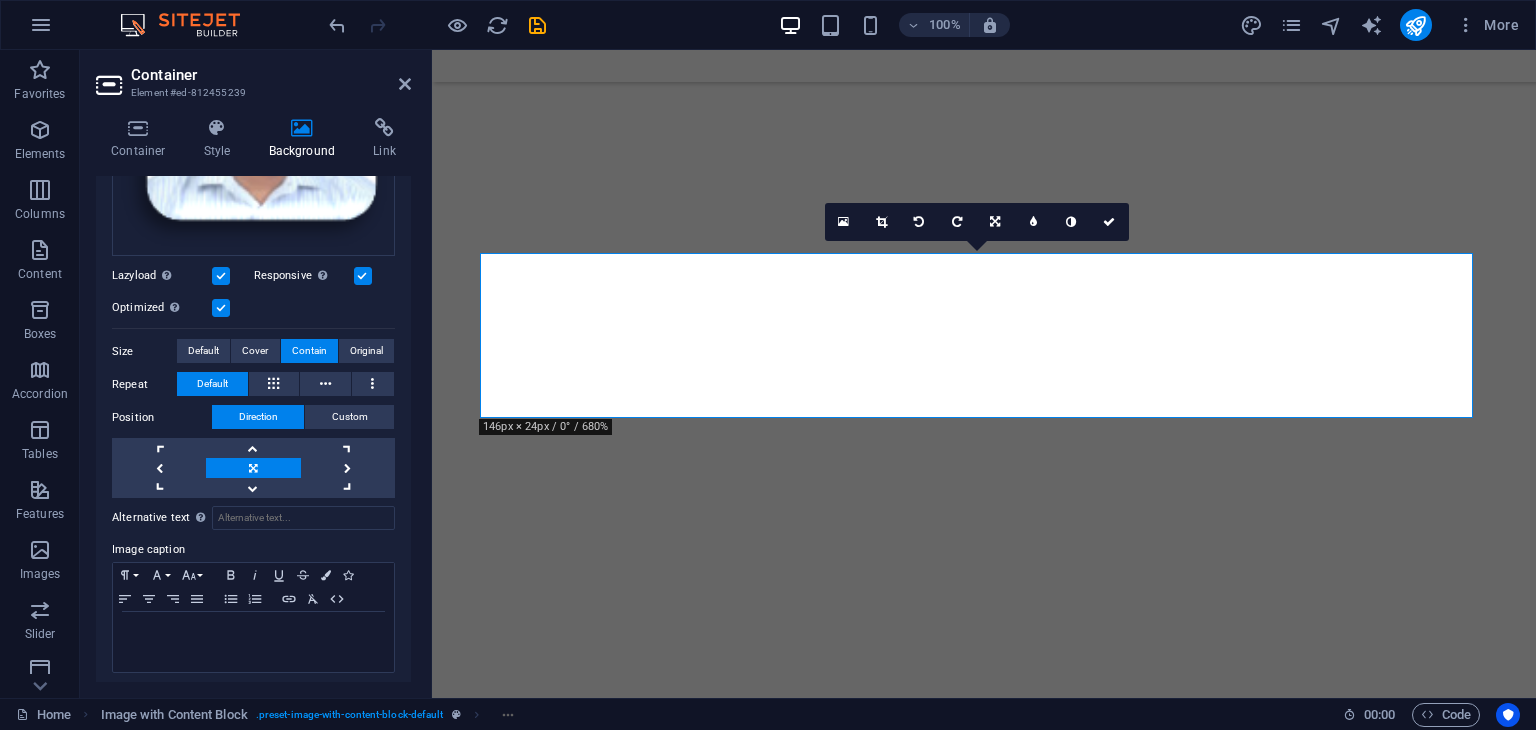 scroll, scrollTop: 359, scrollLeft: 0, axis: vertical 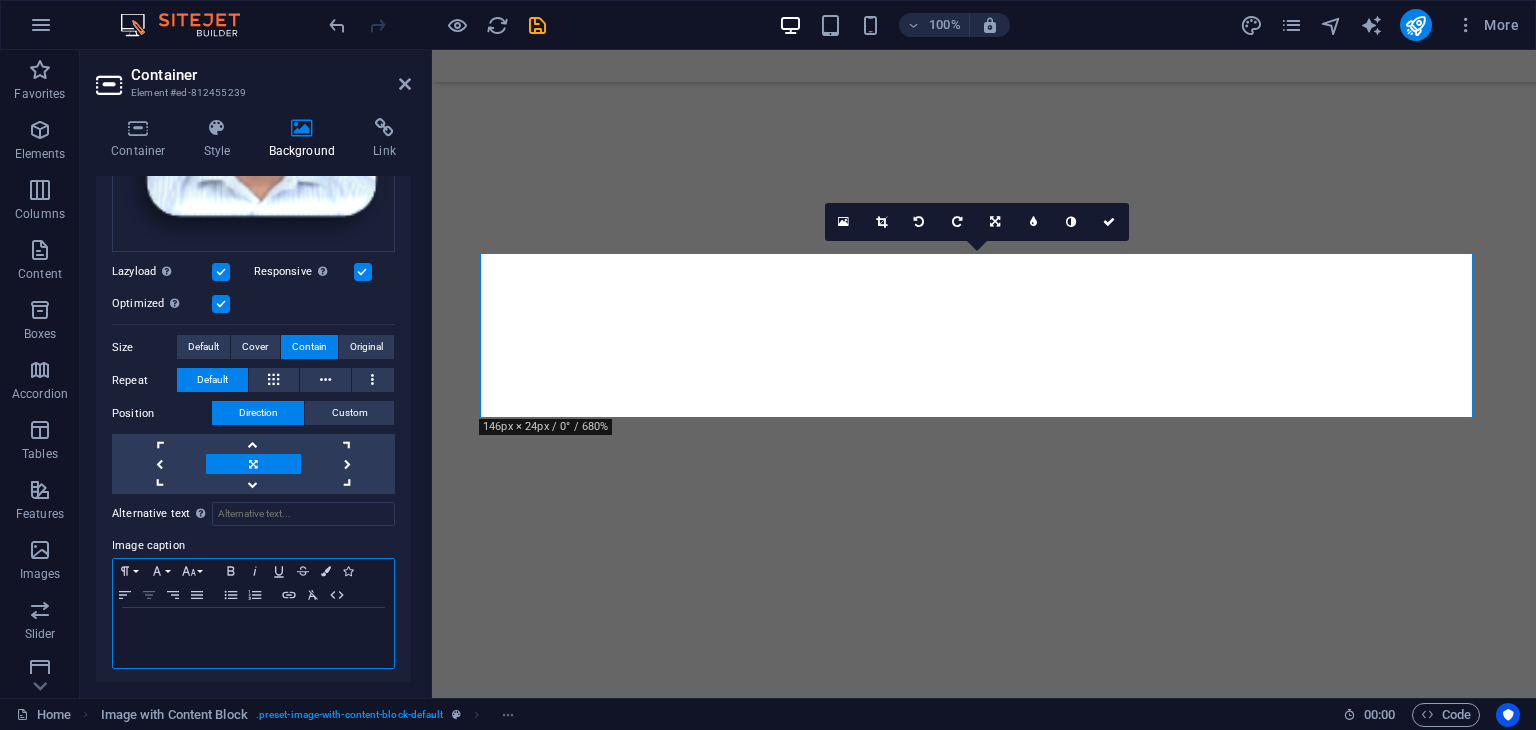 click 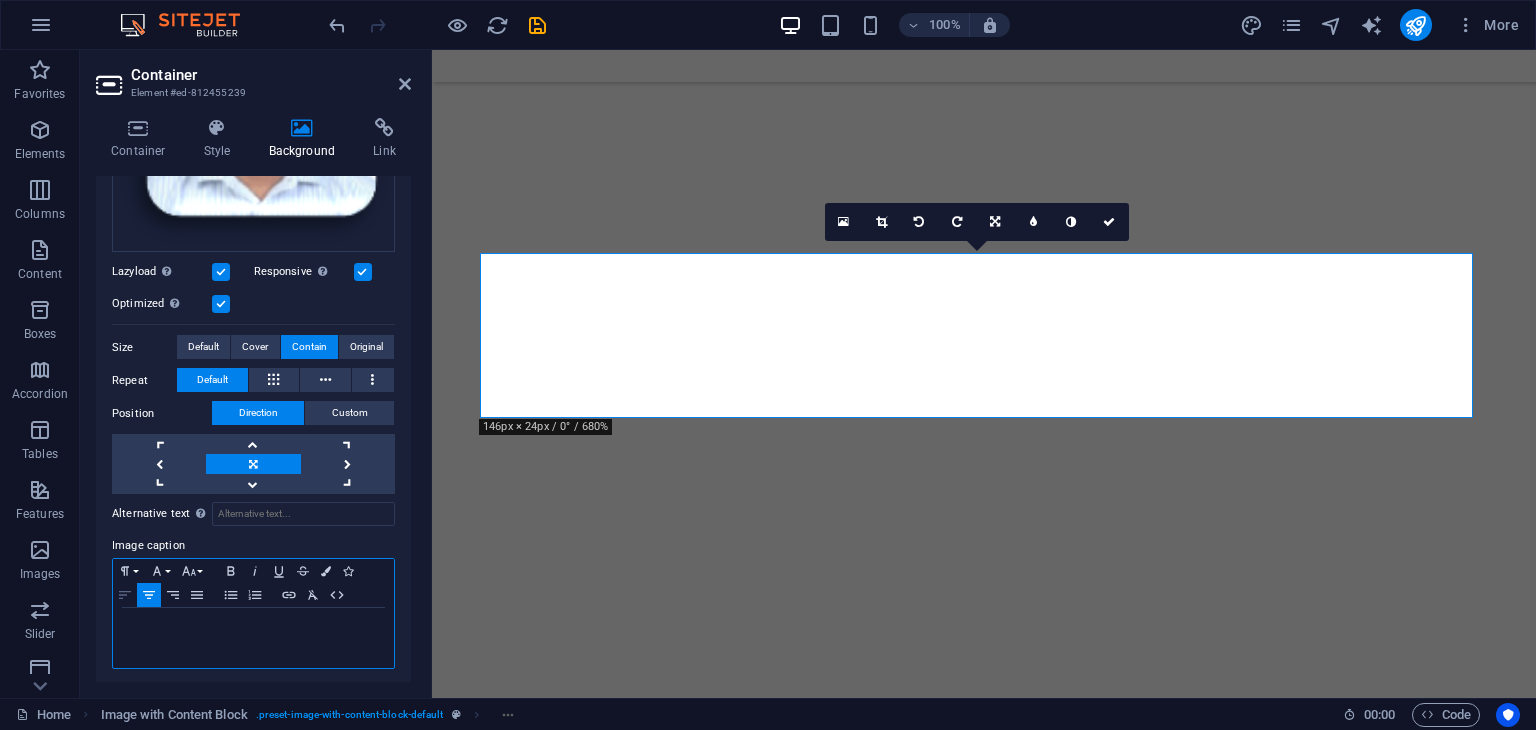 click 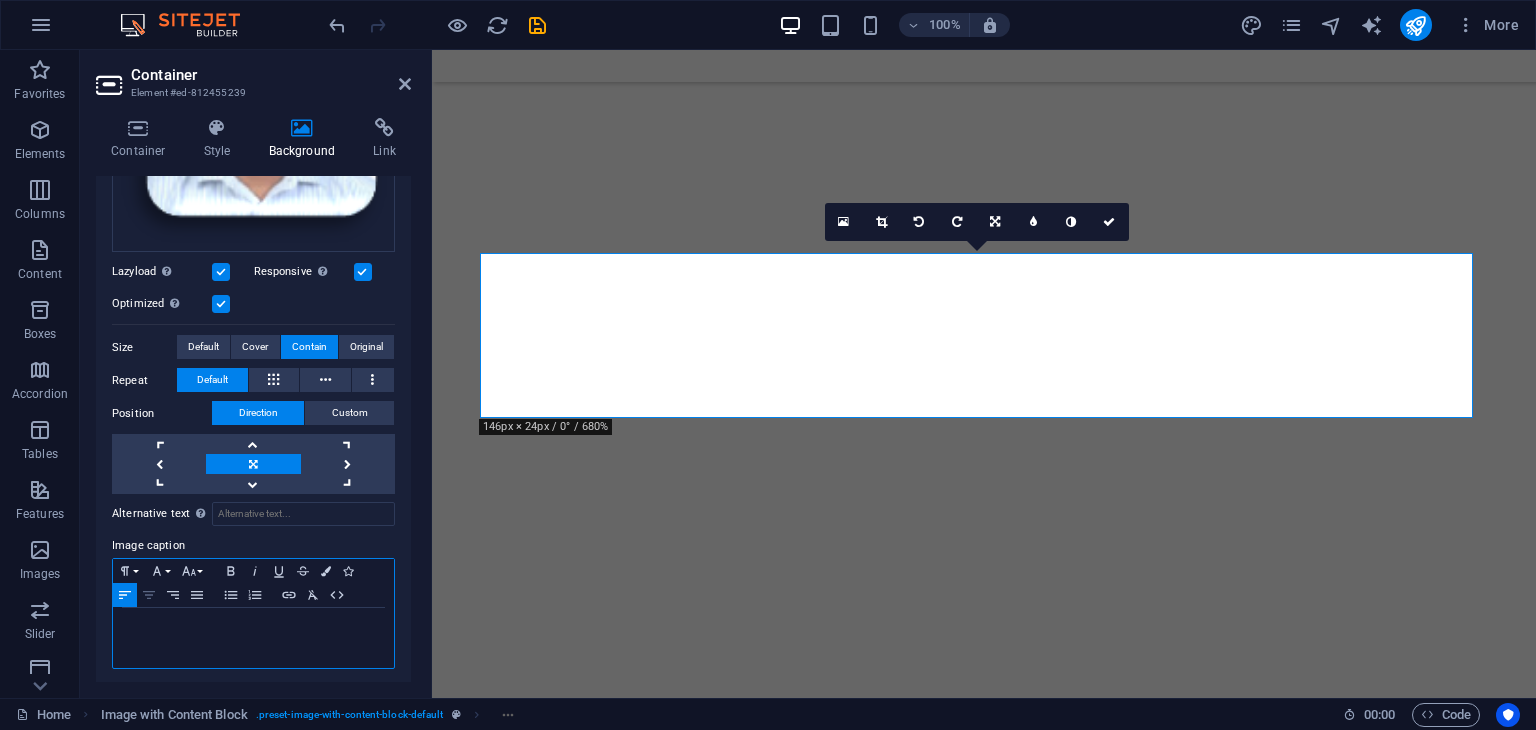 click 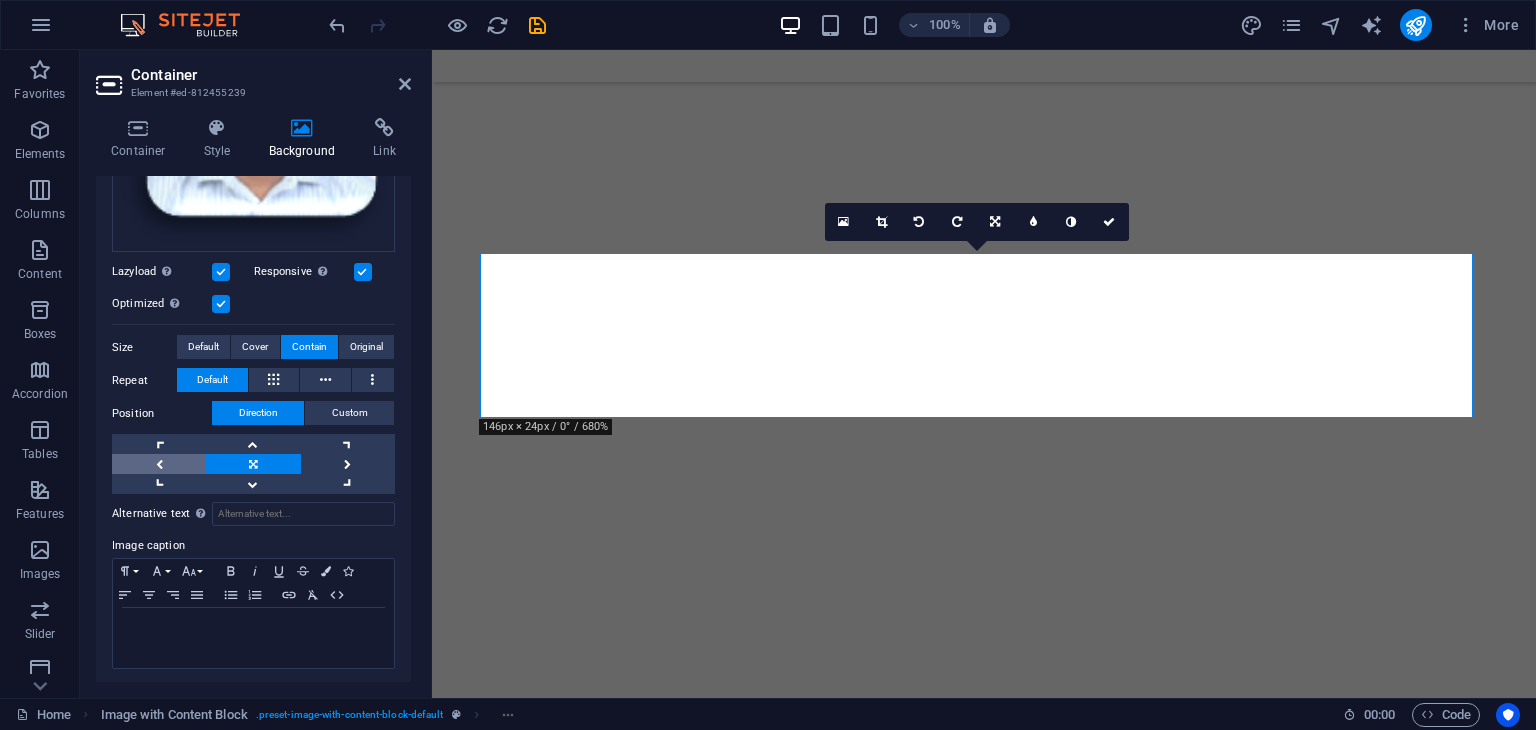 click at bounding box center (159, 464) 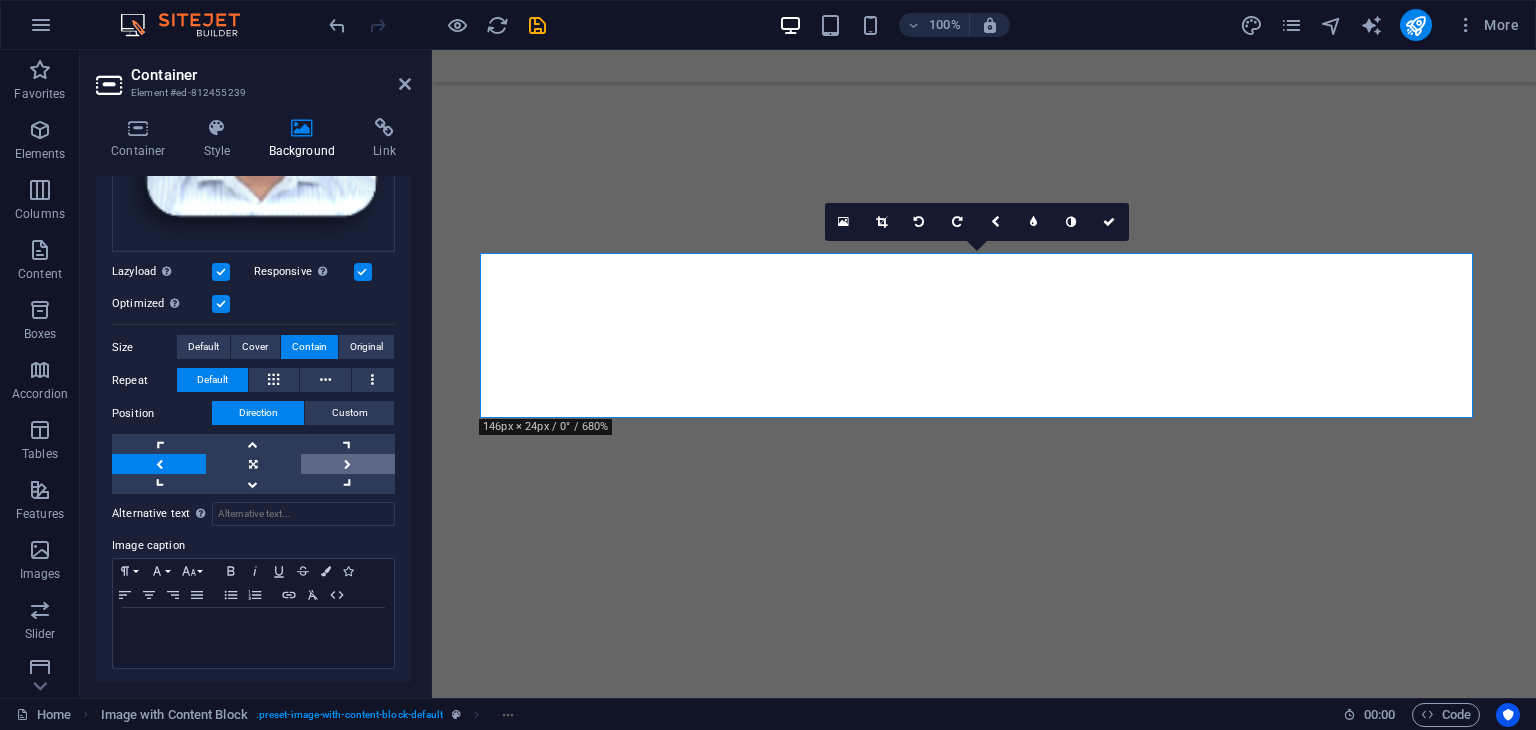 click at bounding box center (348, 464) 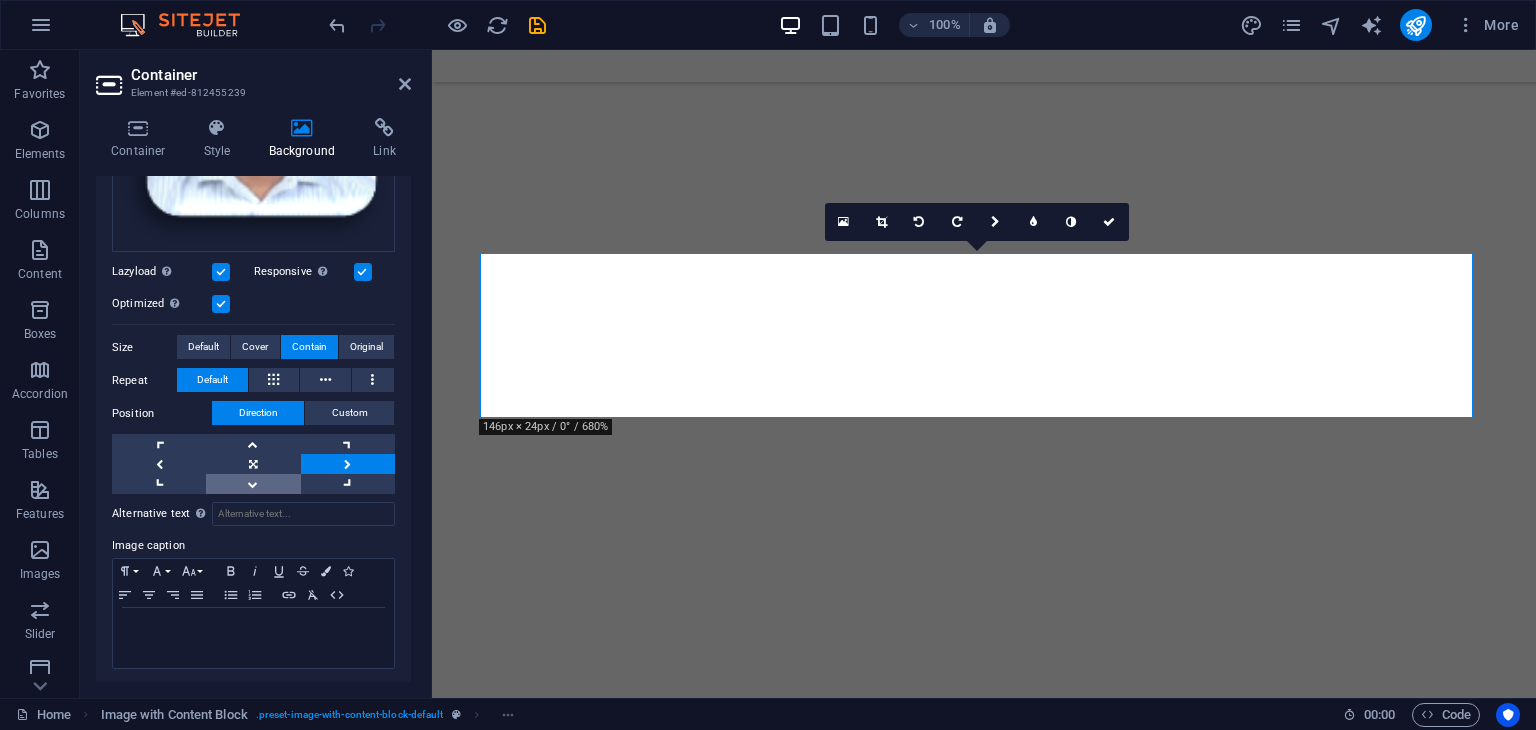 click at bounding box center (253, 484) 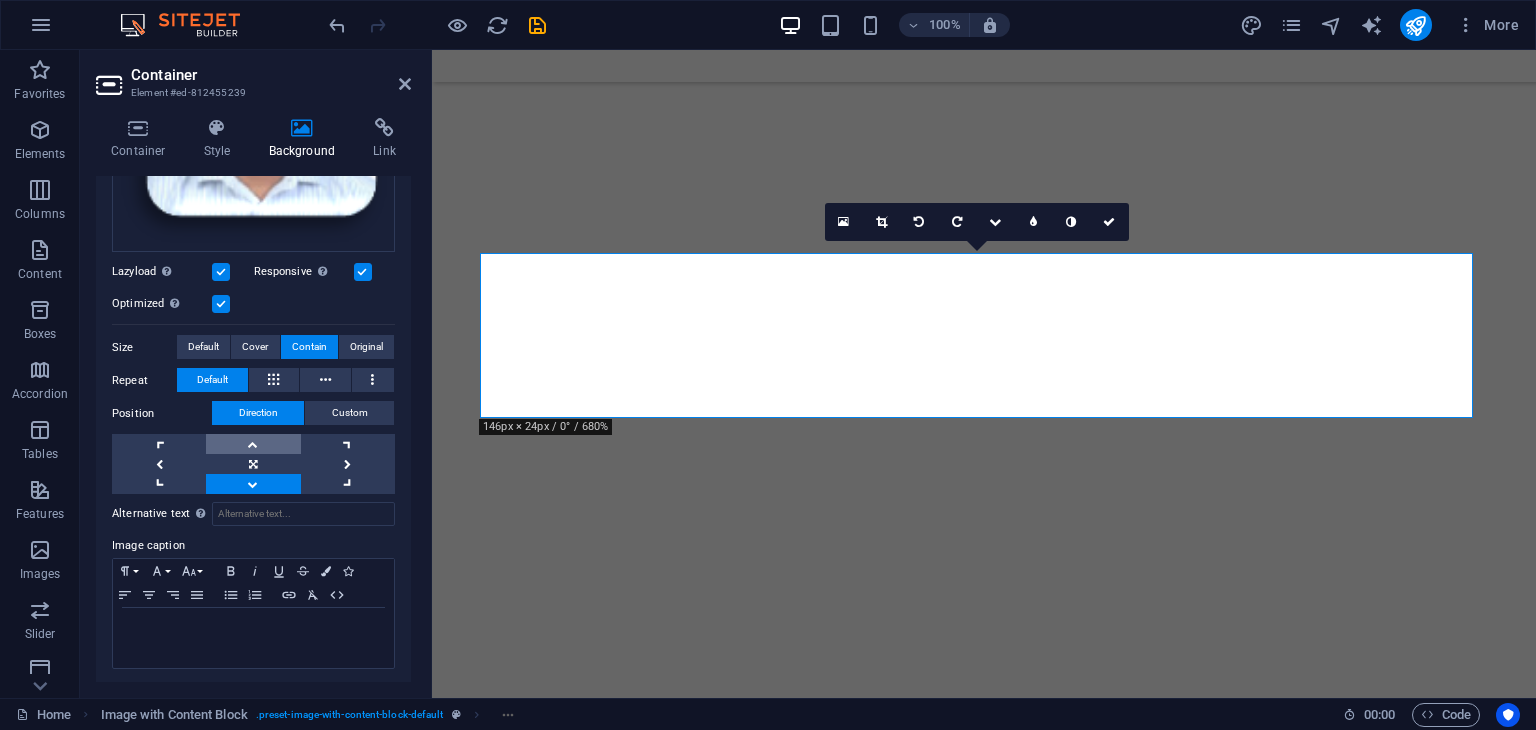 click at bounding box center [253, 444] 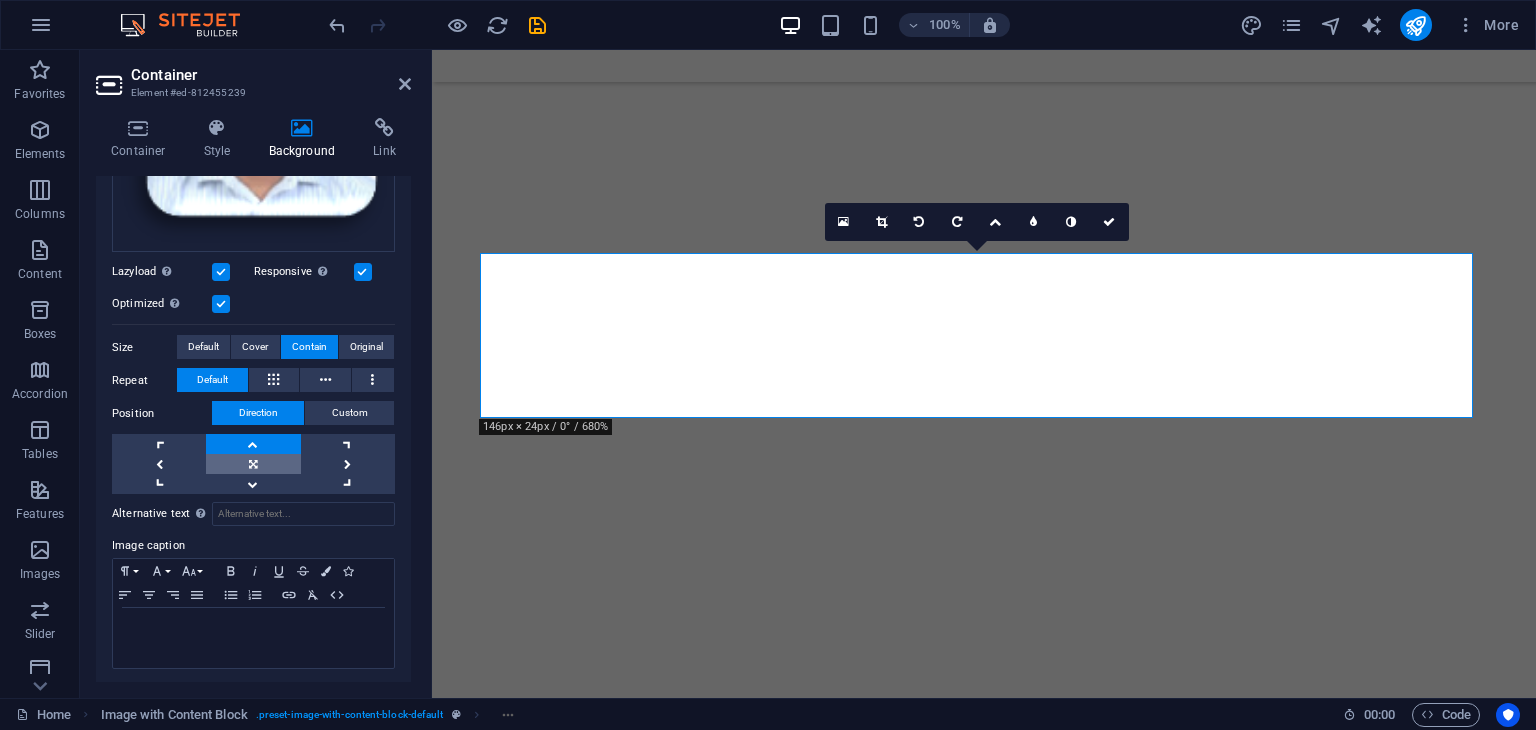 click at bounding box center [253, 464] 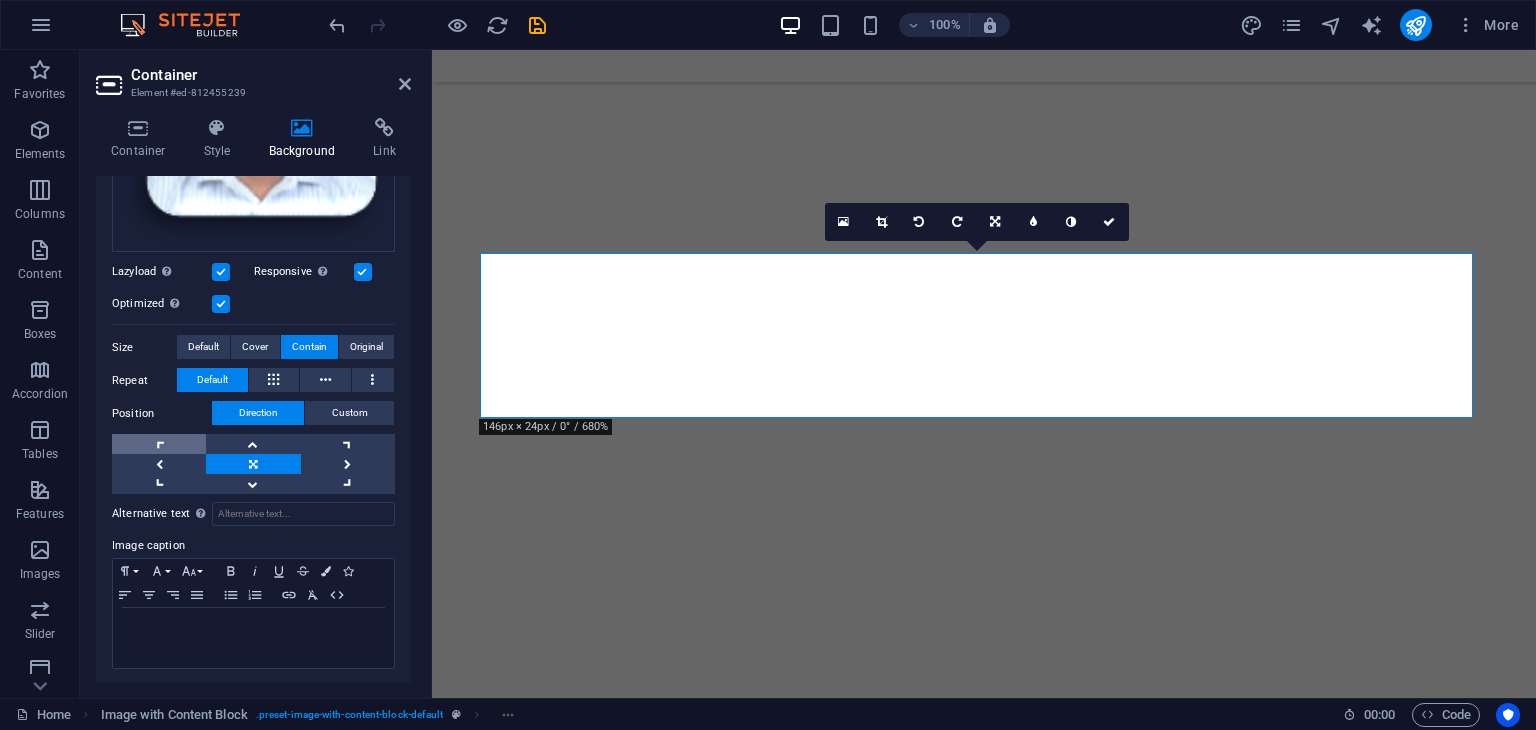 click at bounding box center [159, 444] 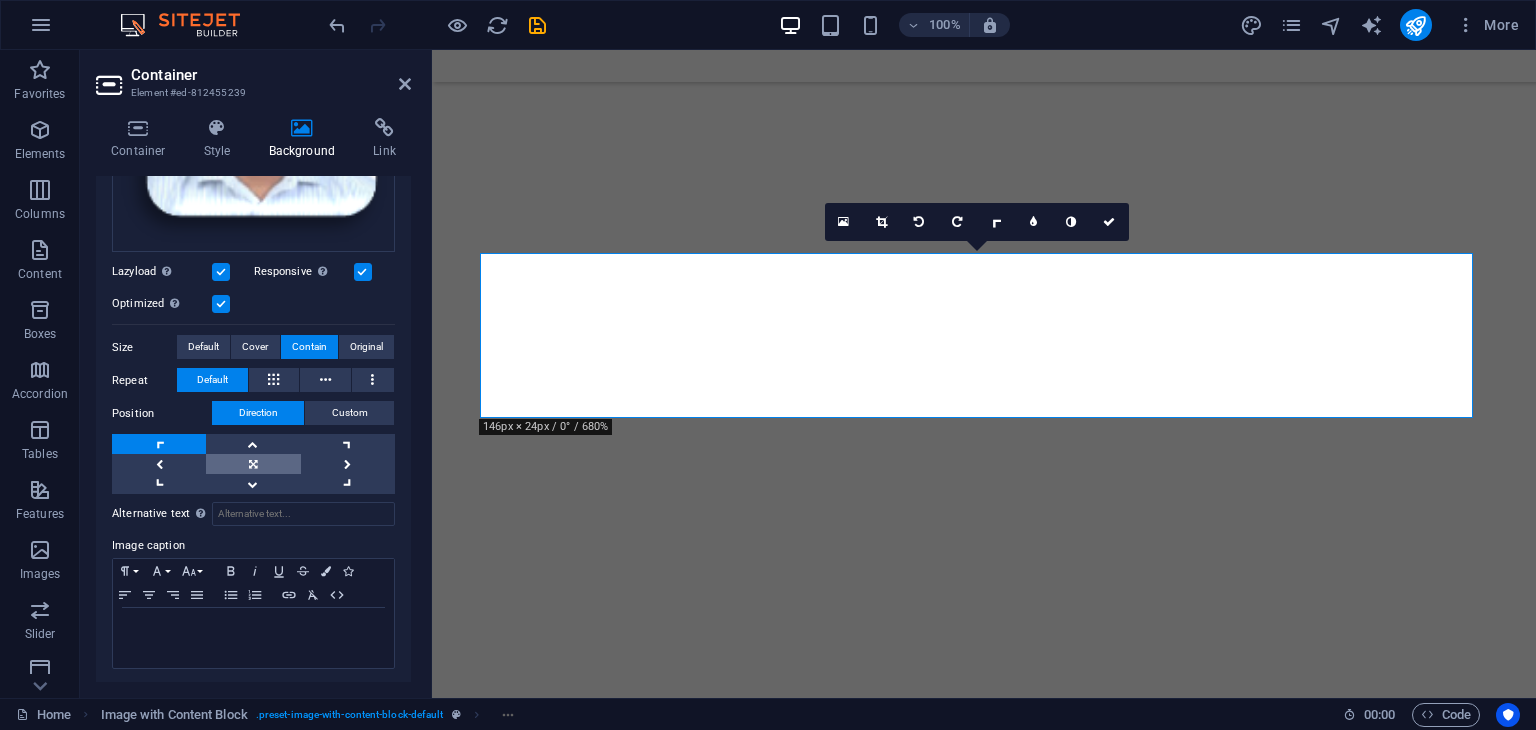 click at bounding box center (253, 464) 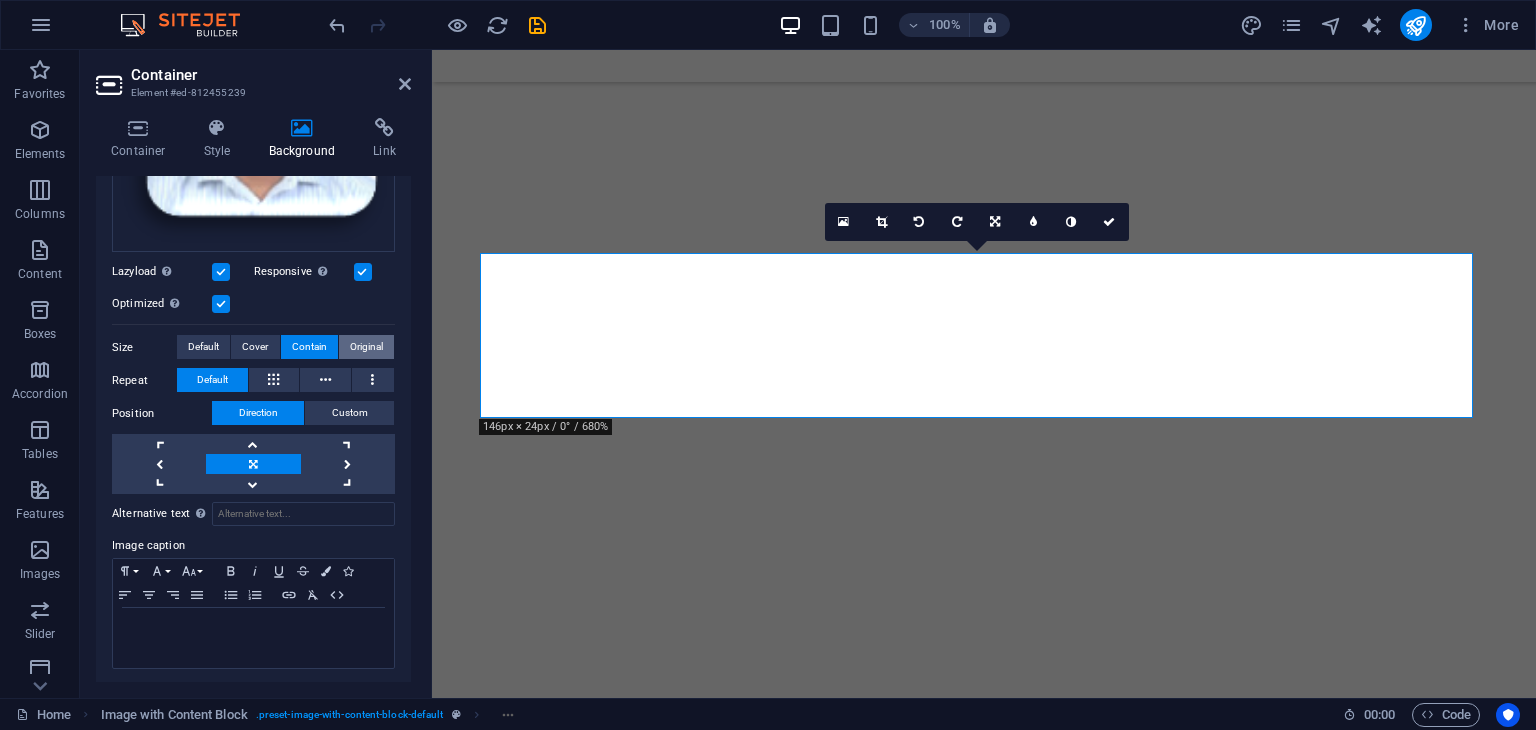 click on "Original" at bounding box center [366, 347] 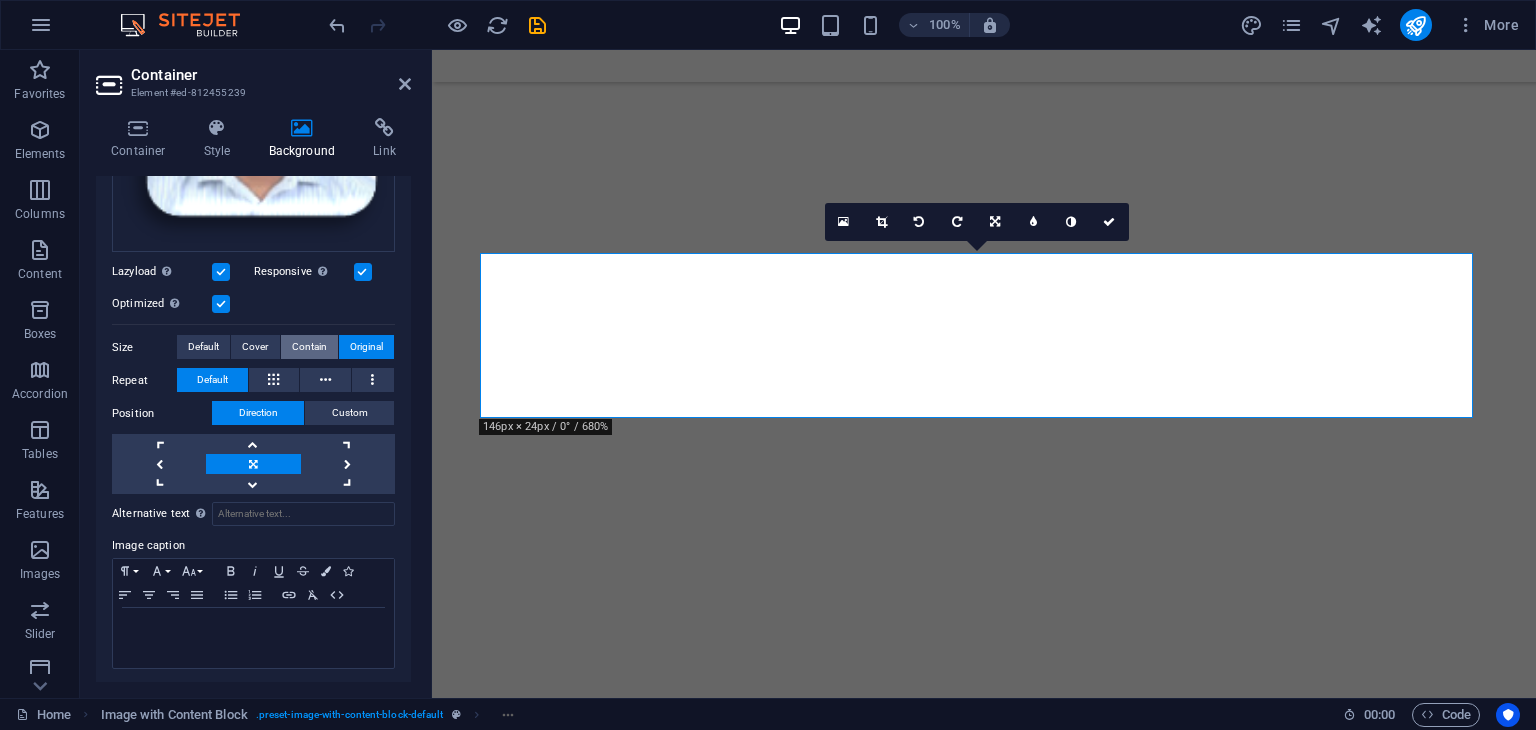 click on "Contain" at bounding box center (309, 347) 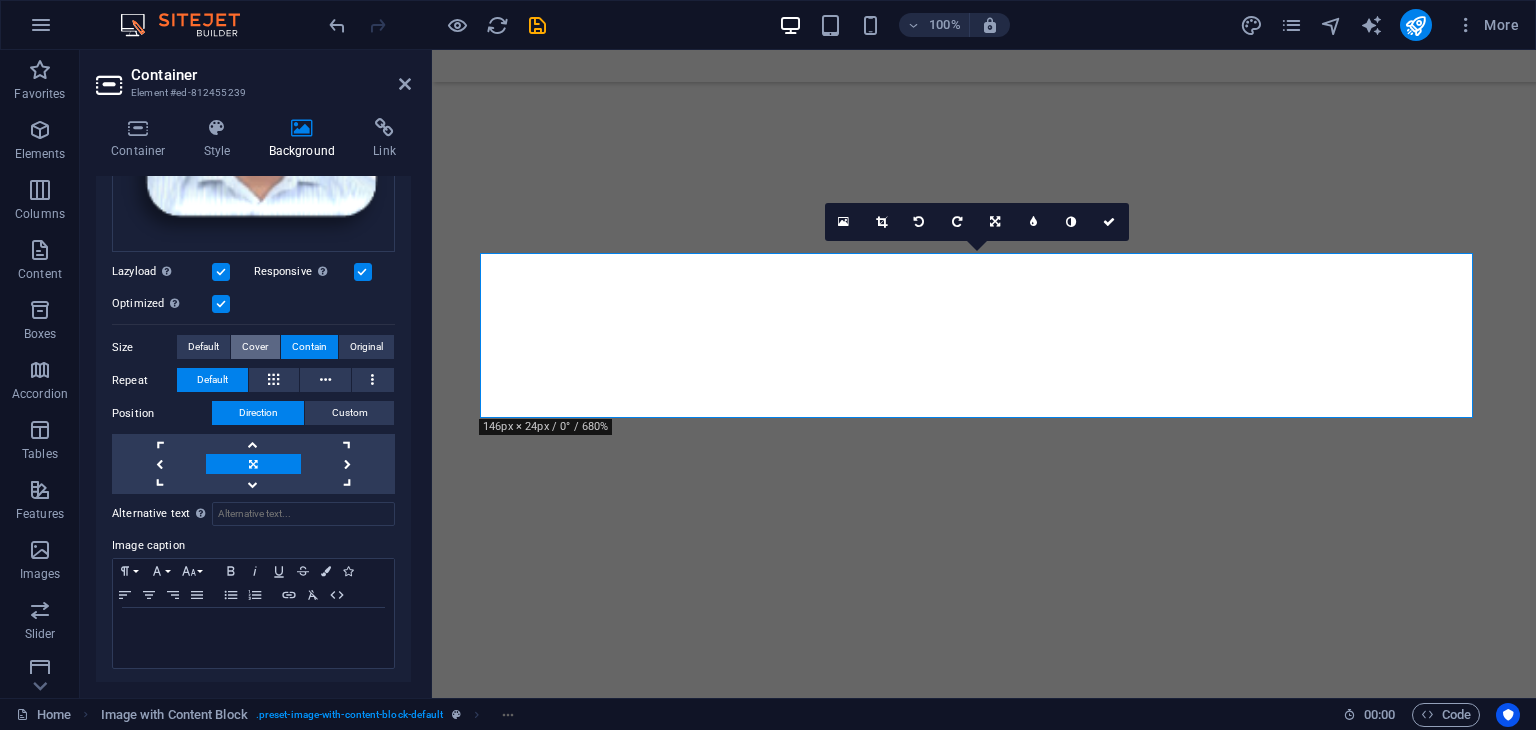 click on "Cover" at bounding box center [255, 347] 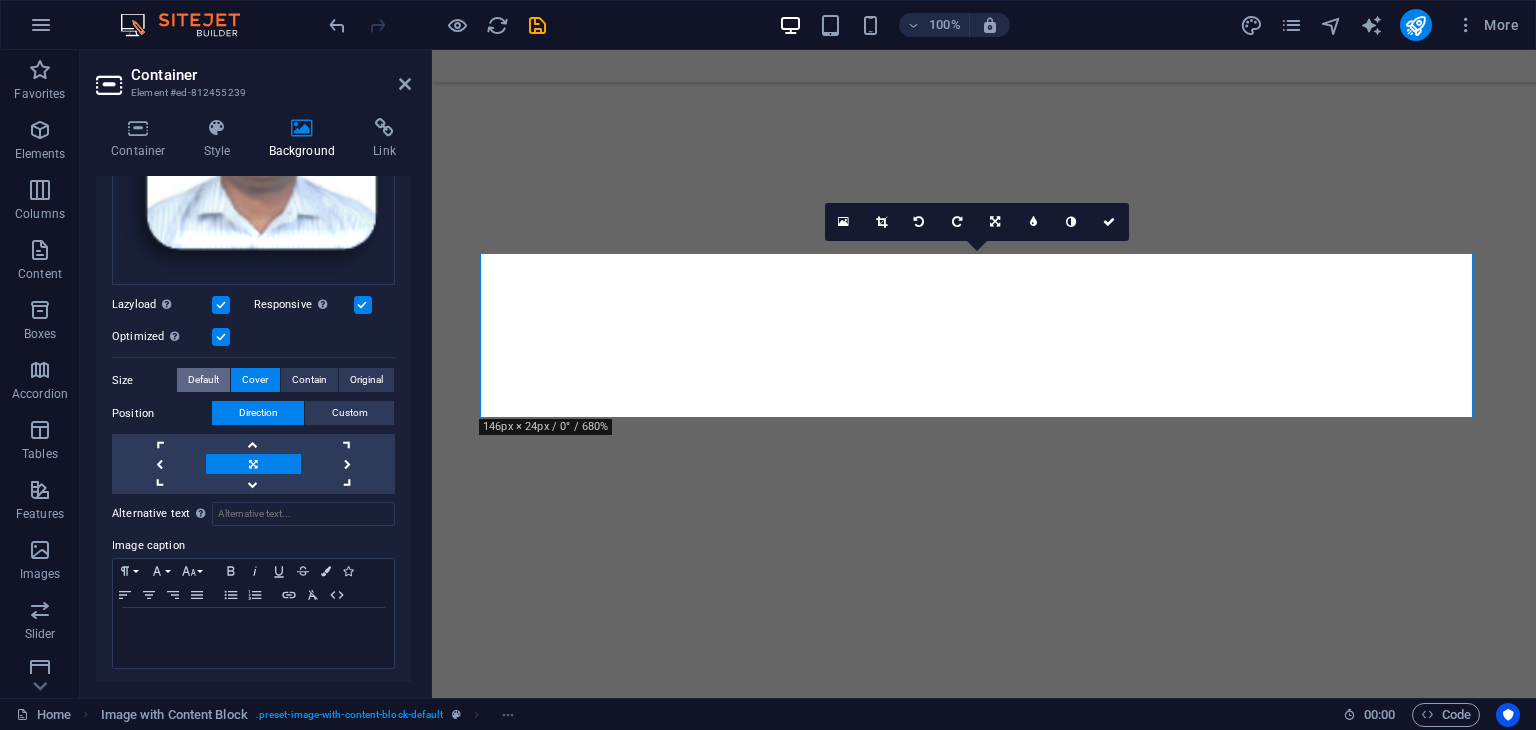 click on "Default" at bounding box center (203, 380) 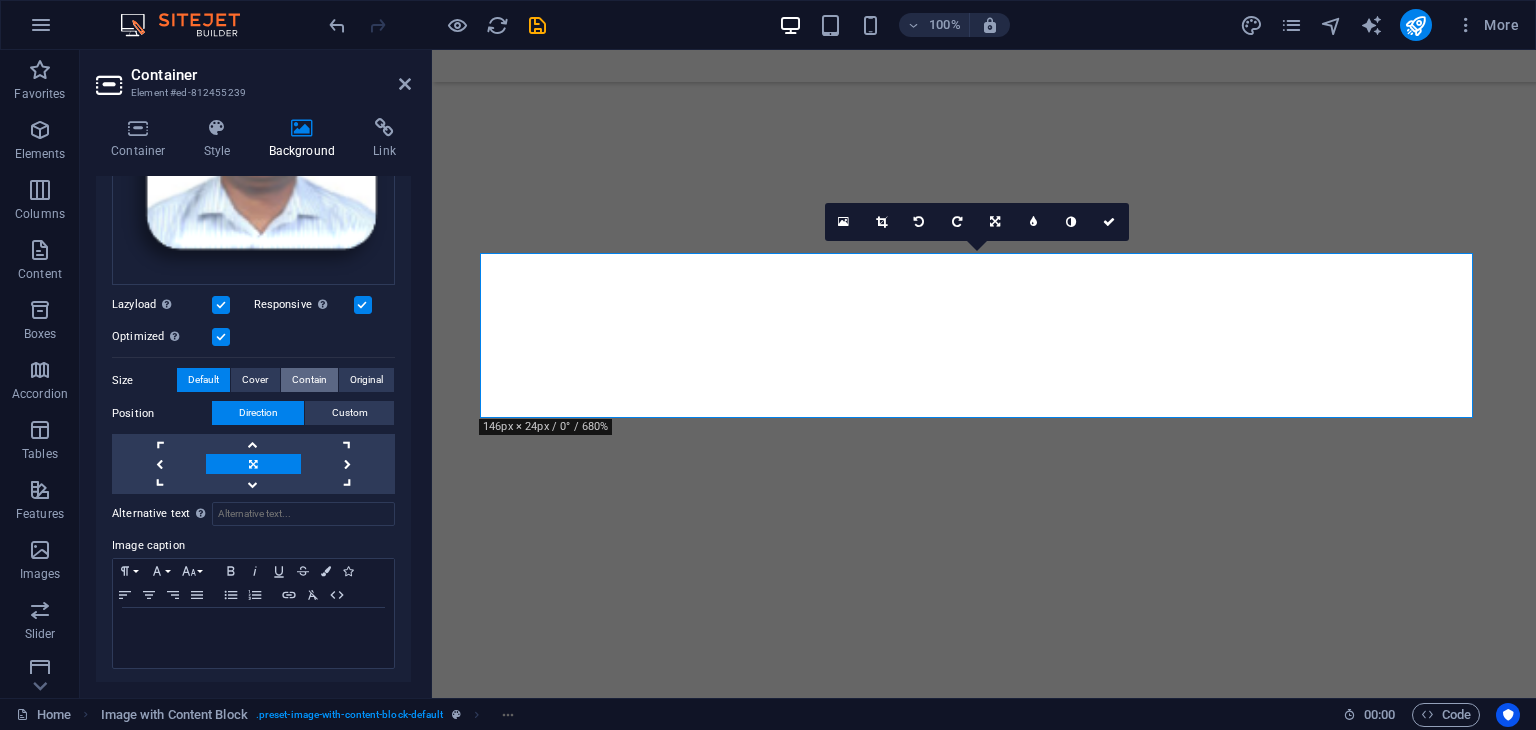 click on "Contain" at bounding box center [309, 380] 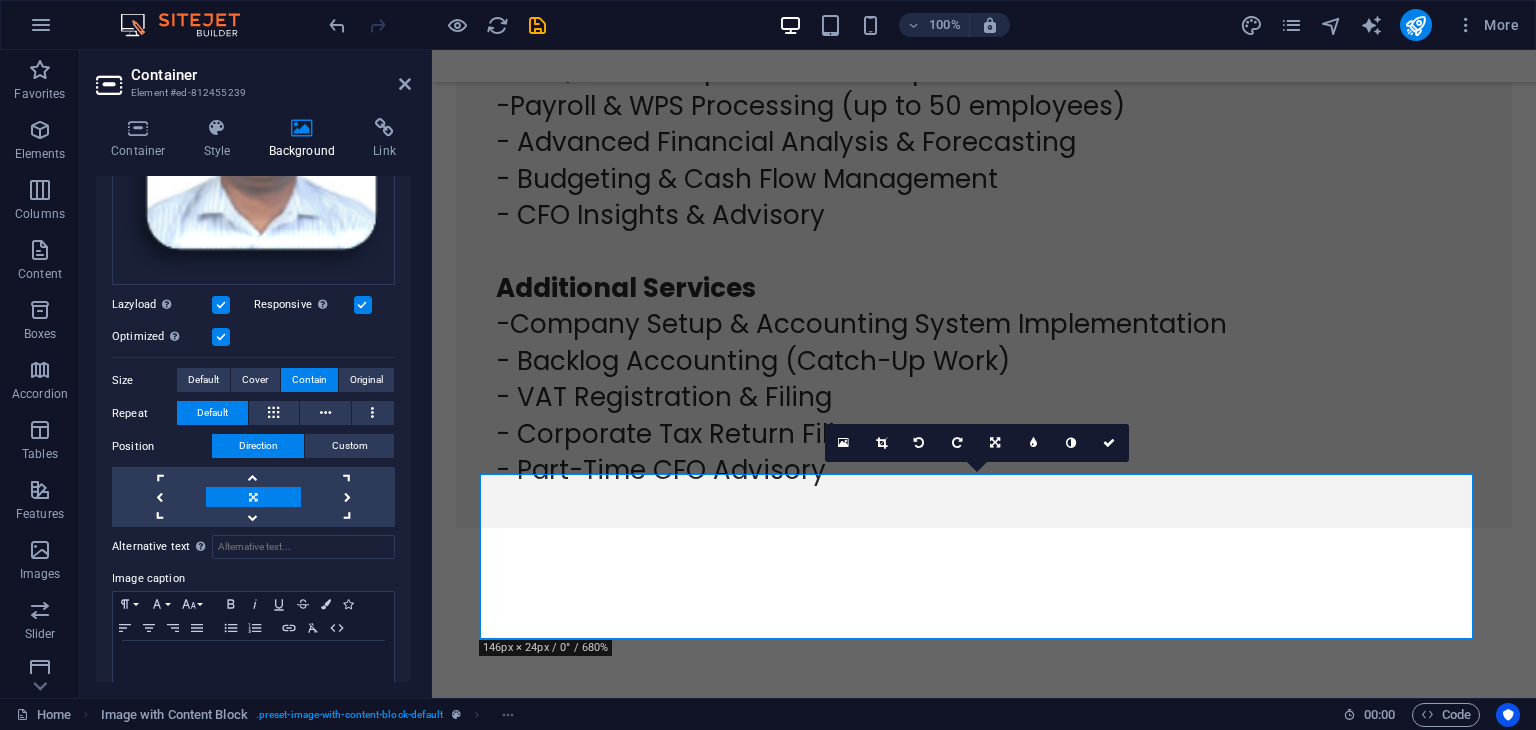 scroll, scrollTop: 9028, scrollLeft: 0, axis: vertical 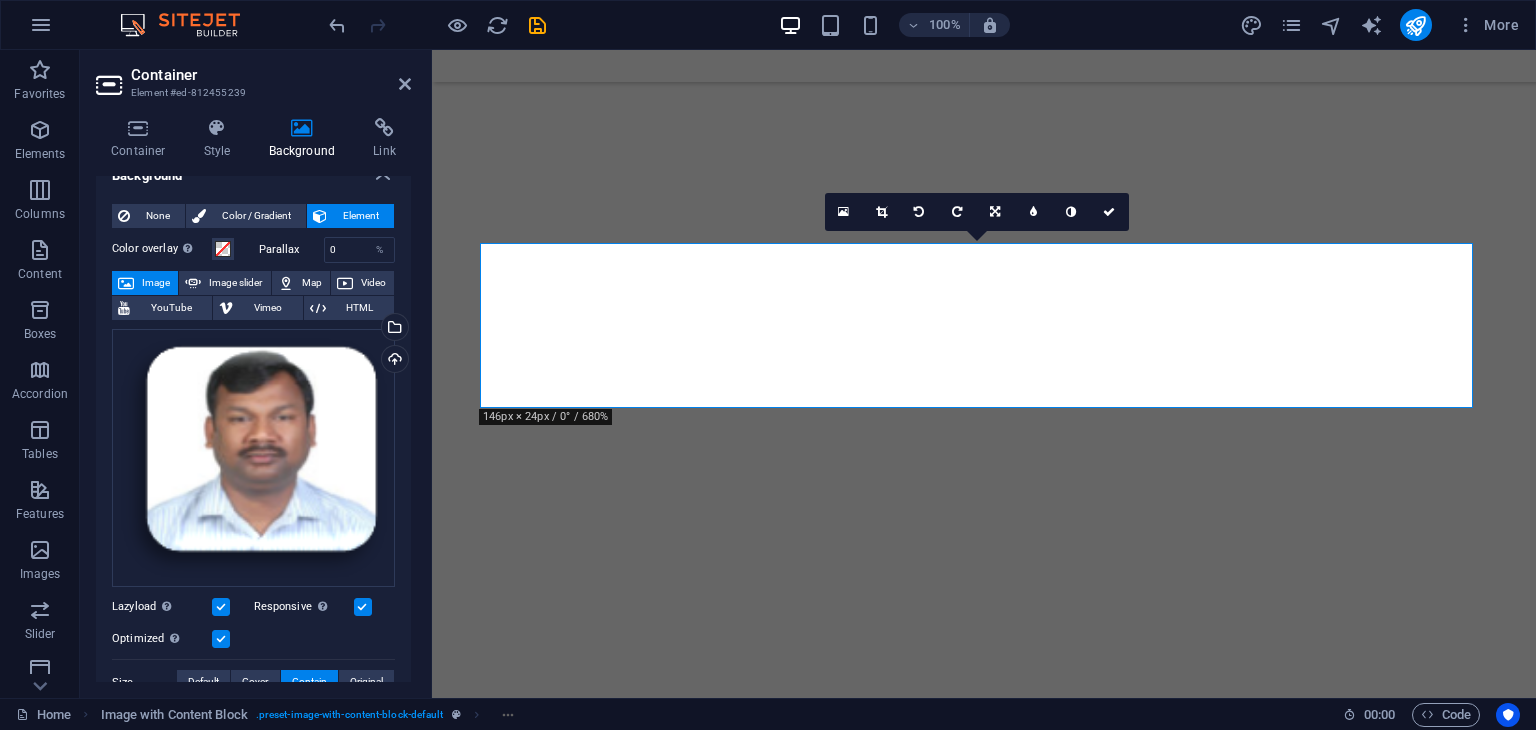 click on "Image" at bounding box center [156, 283] 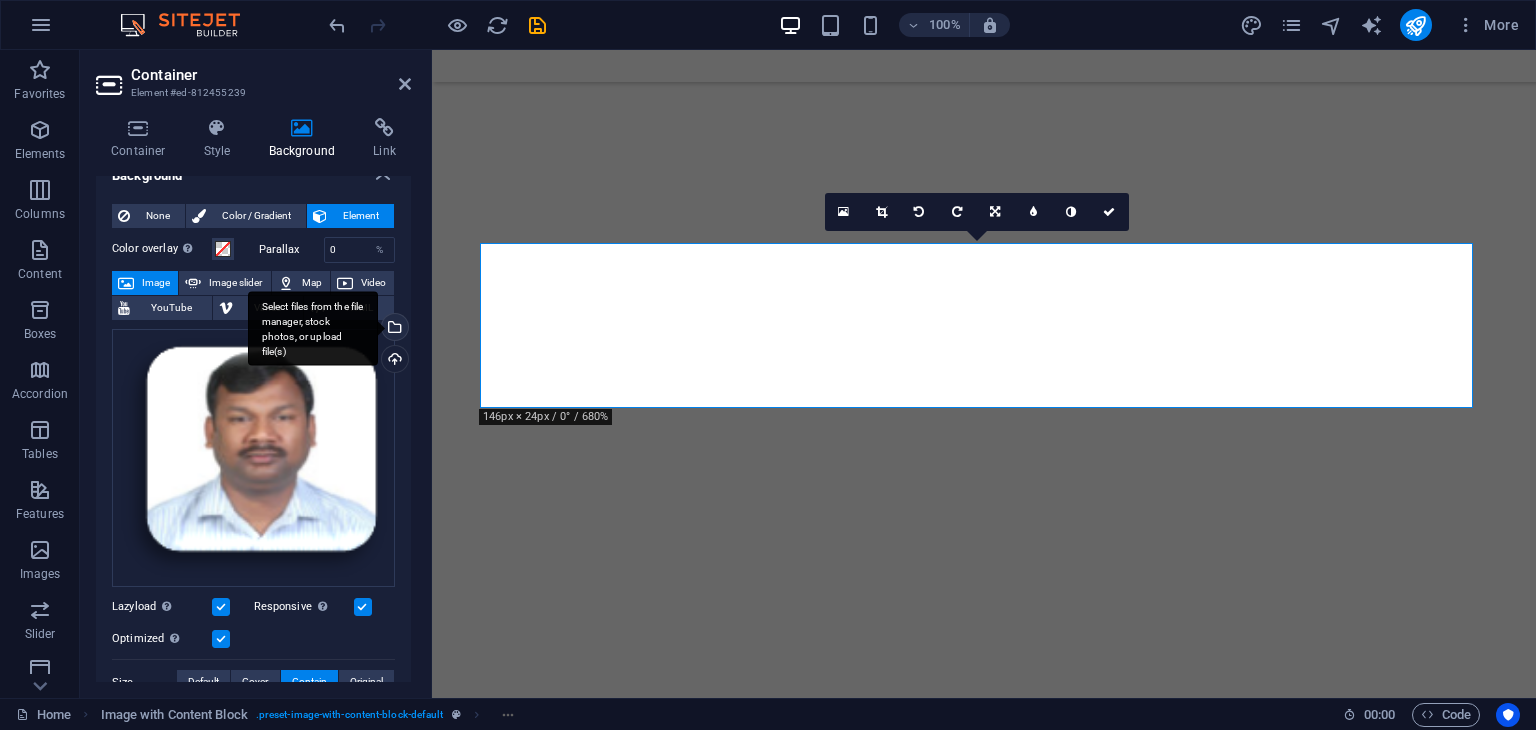 click on "Select files from the file manager, stock photos, or upload file(s)" at bounding box center (313, 328) 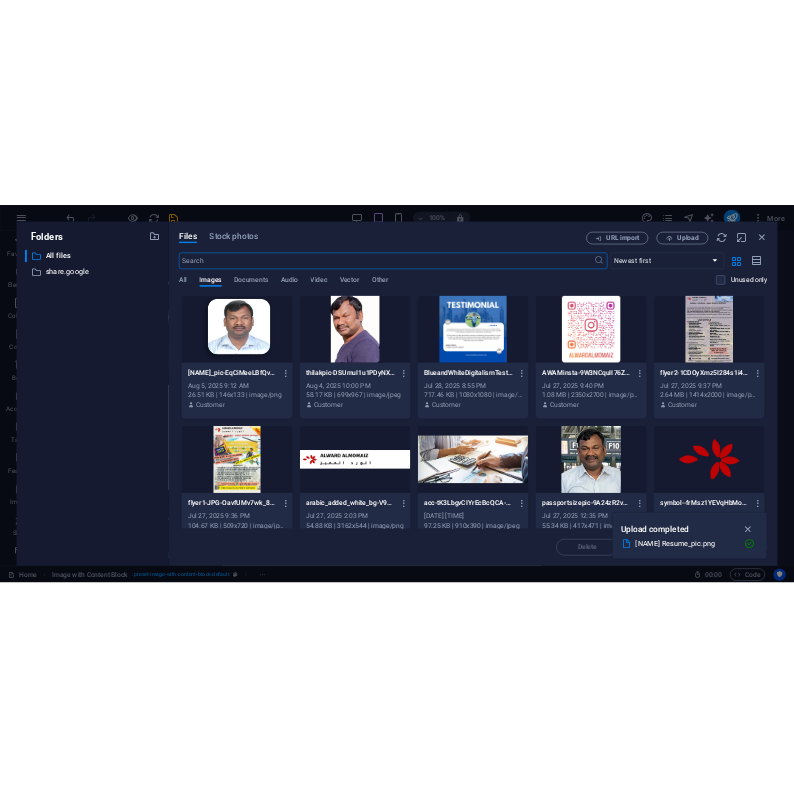 scroll, scrollTop: 15079, scrollLeft: 0, axis: vertical 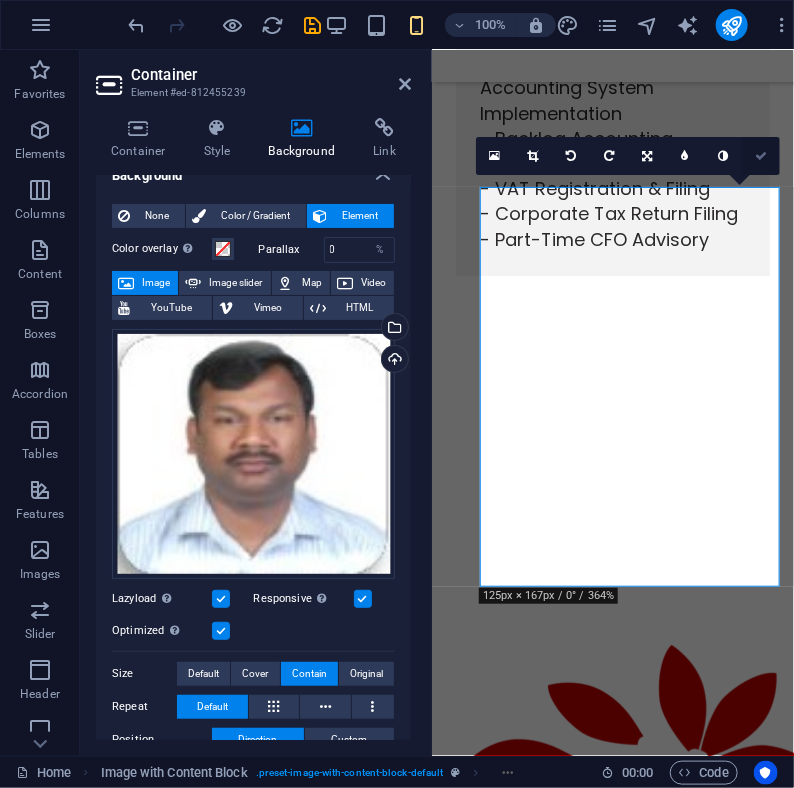 click at bounding box center [761, 156] 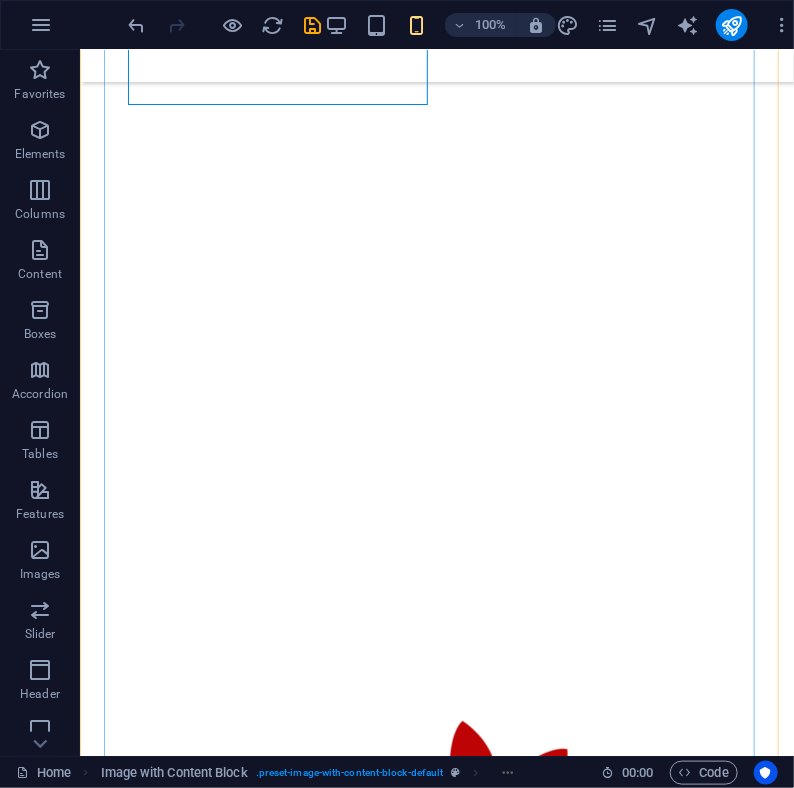 scroll, scrollTop: 8150, scrollLeft: 0, axis: vertical 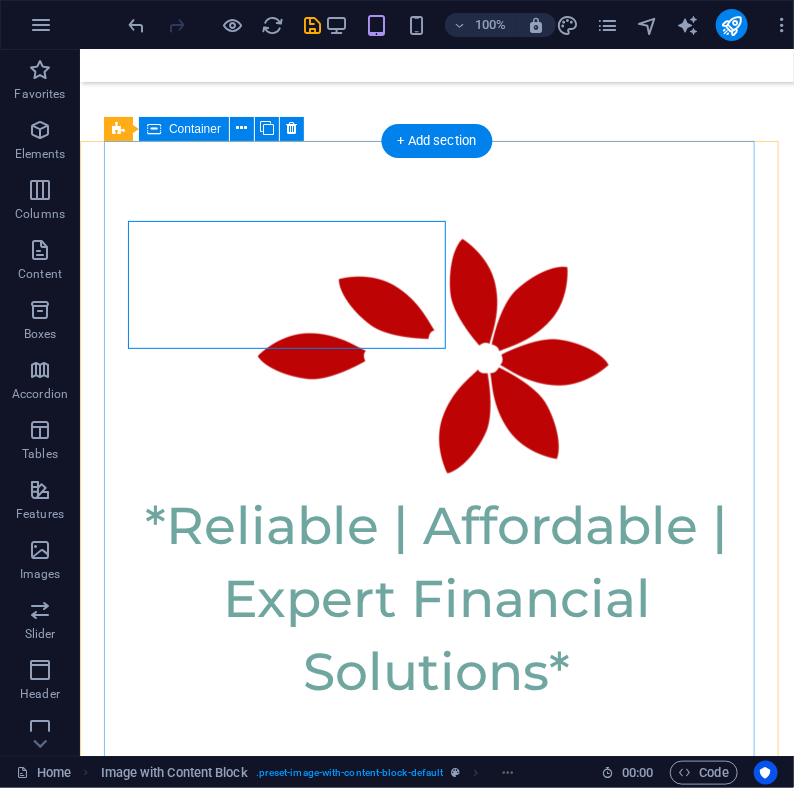click on "Founder & Chief Consultant, Al Ward Al Momaiz Accounting and Bookkeeping Services LLC With over 20 years of finance expertise, [NAME] leads Al Ward Al Momaiz in supporting startups, SMEs, and established businesses in the UAE with accounting, compliance, and financial reporting. His extensive background includes finance roles at Oman Airports Management Company and proficiency in Oracle Financials, IFRS compliance, VAT implementation, and regulatory audits. [NAME] specializes in bookkeeping, budgeting, payroll, financial planning, internal controls, and ERP system integration, ensuring clients receive compliant and reliable financial solutions. Whether starting or scaling your business, [NAME] and his team are dedicated to guiding your financial journey." at bounding box center (436, 2039) 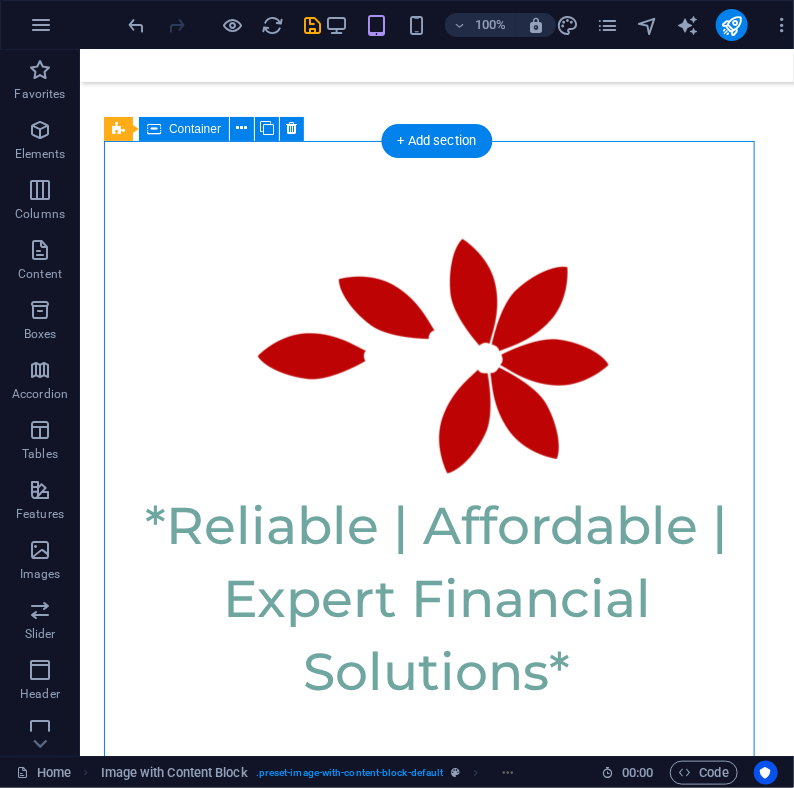 click on "Founder & Chief Consultant, Al Ward Al Momaiz Accounting and Bookkeeping Services LLC With over 20 years of finance expertise, [NAME] leads Al Ward Al Momaiz in supporting startups, SMEs, and established businesses in the UAE with accounting, compliance, and financial reporting. His extensive background includes finance roles at Oman Airports Management Company and proficiency in Oracle Financials, IFRS compliance, VAT implementation, and regulatory audits. [NAME] specializes in bookkeeping, budgeting, payroll, financial planning, internal controls, and ERP system integration, ensuring clients receive compliant and reliable financial solutions. Whether starting or scaling your business, [NAME] and his team are dedicated to guiding your financial journey." at bounding box center (436, 2039) 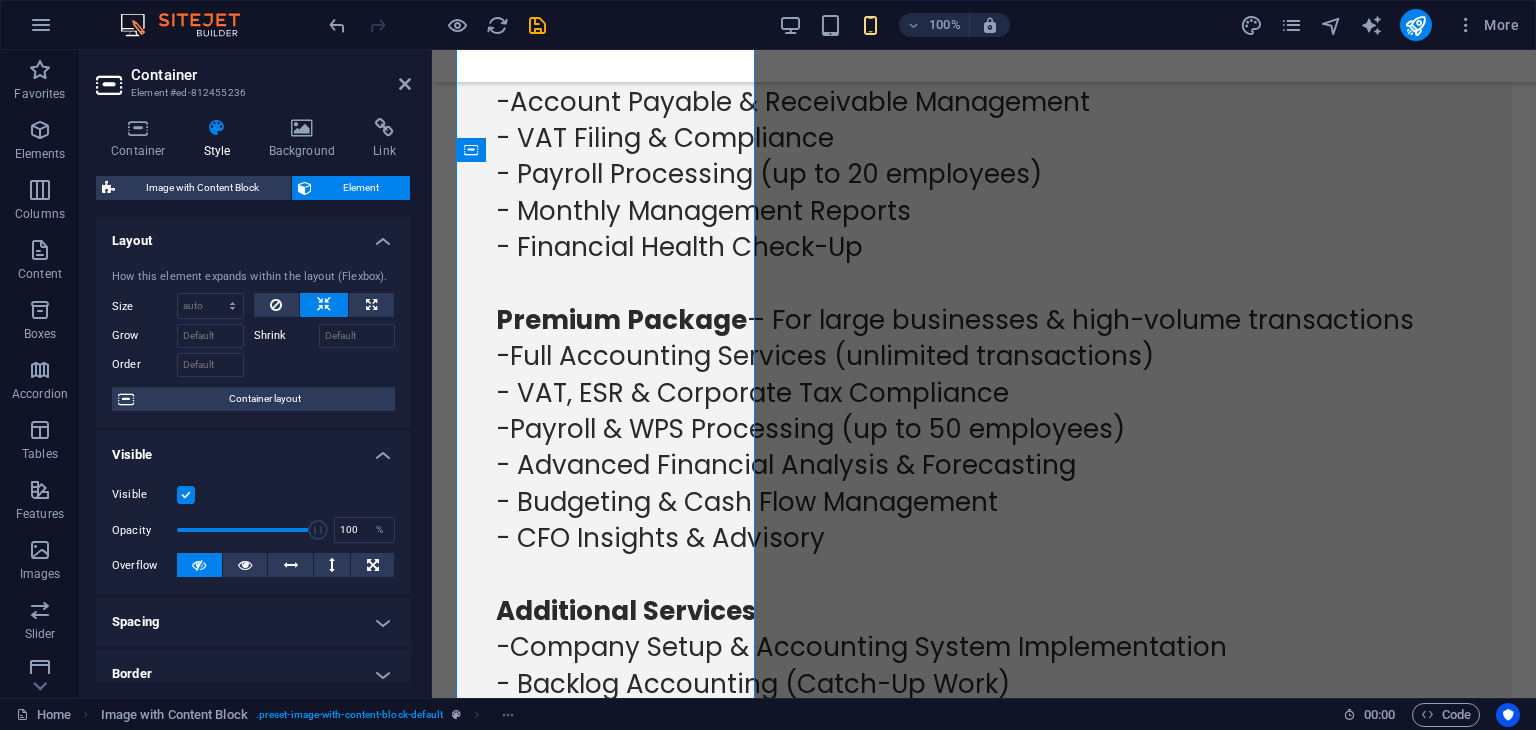 scroll, scrollTop: 9028, scrollLeft: 0, axis: vertical 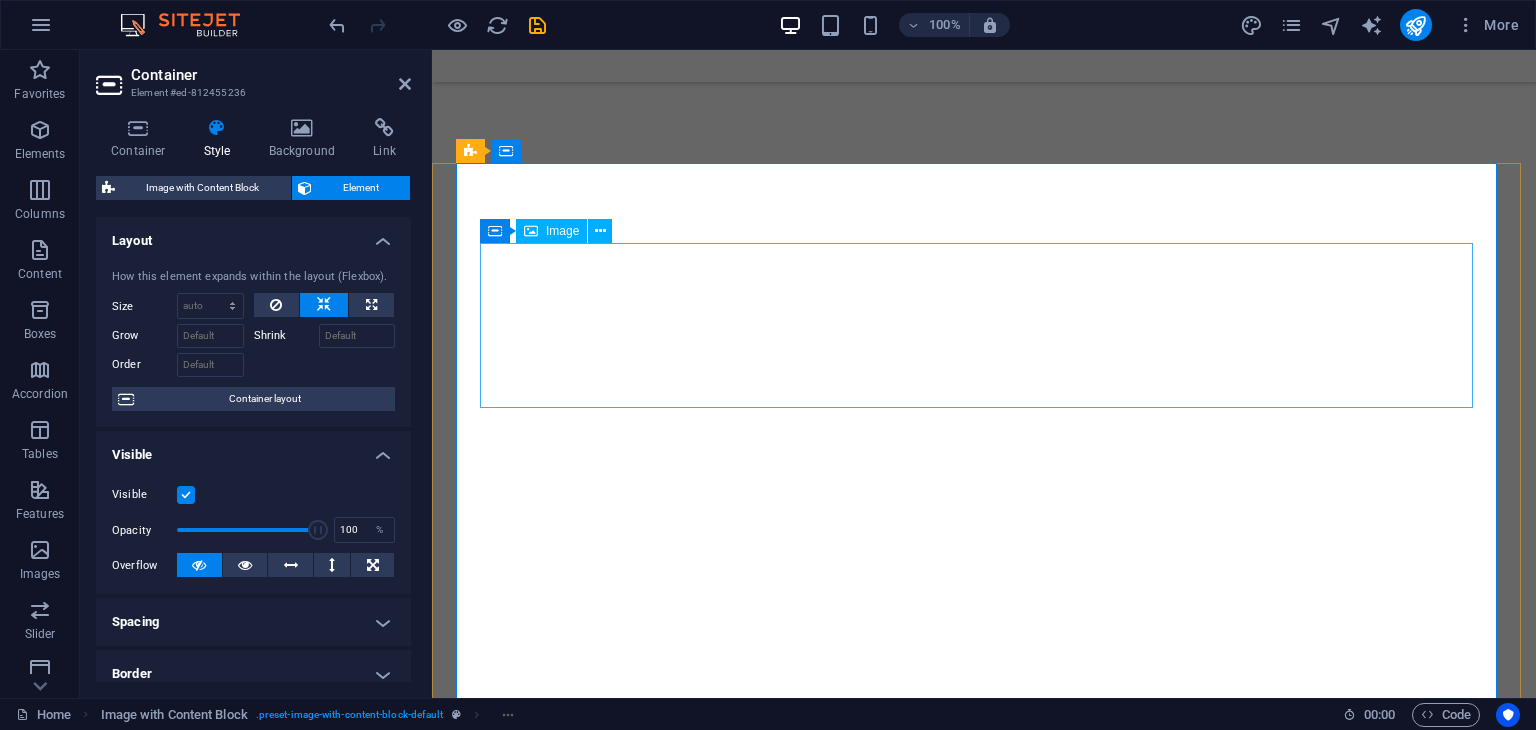 click at bounding box center [984, 2973] 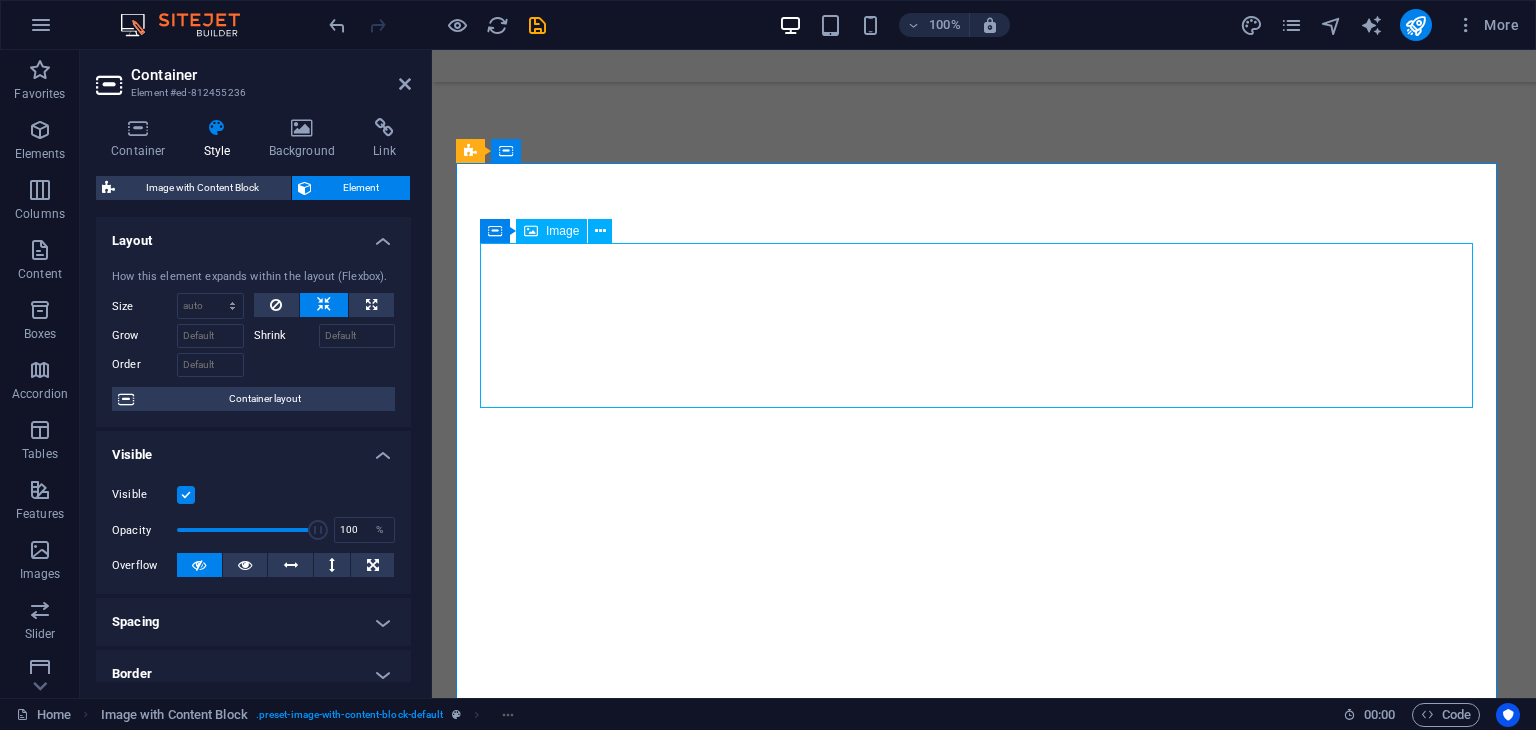 click at bounding box center (984, 2973) 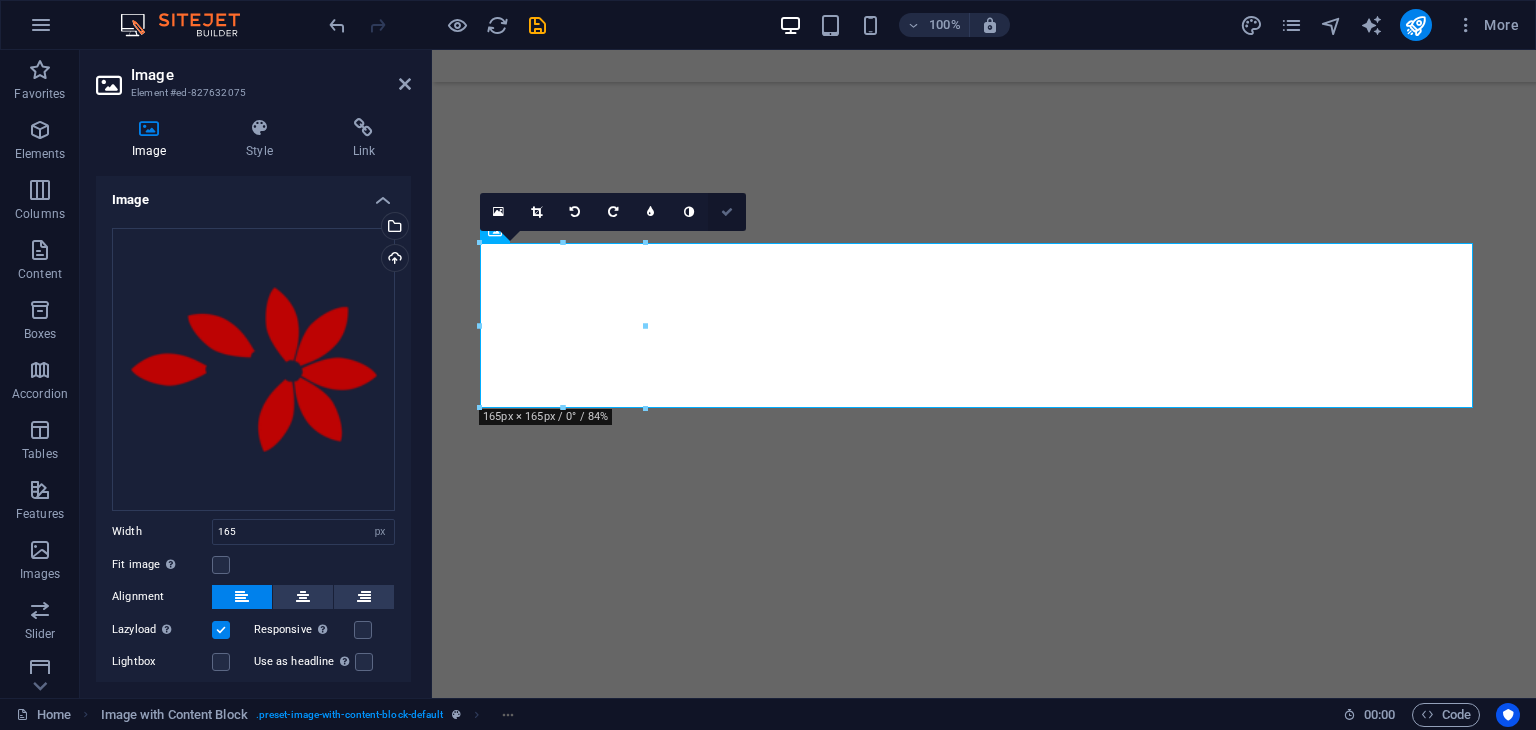 click at bounding box center [727, 212] 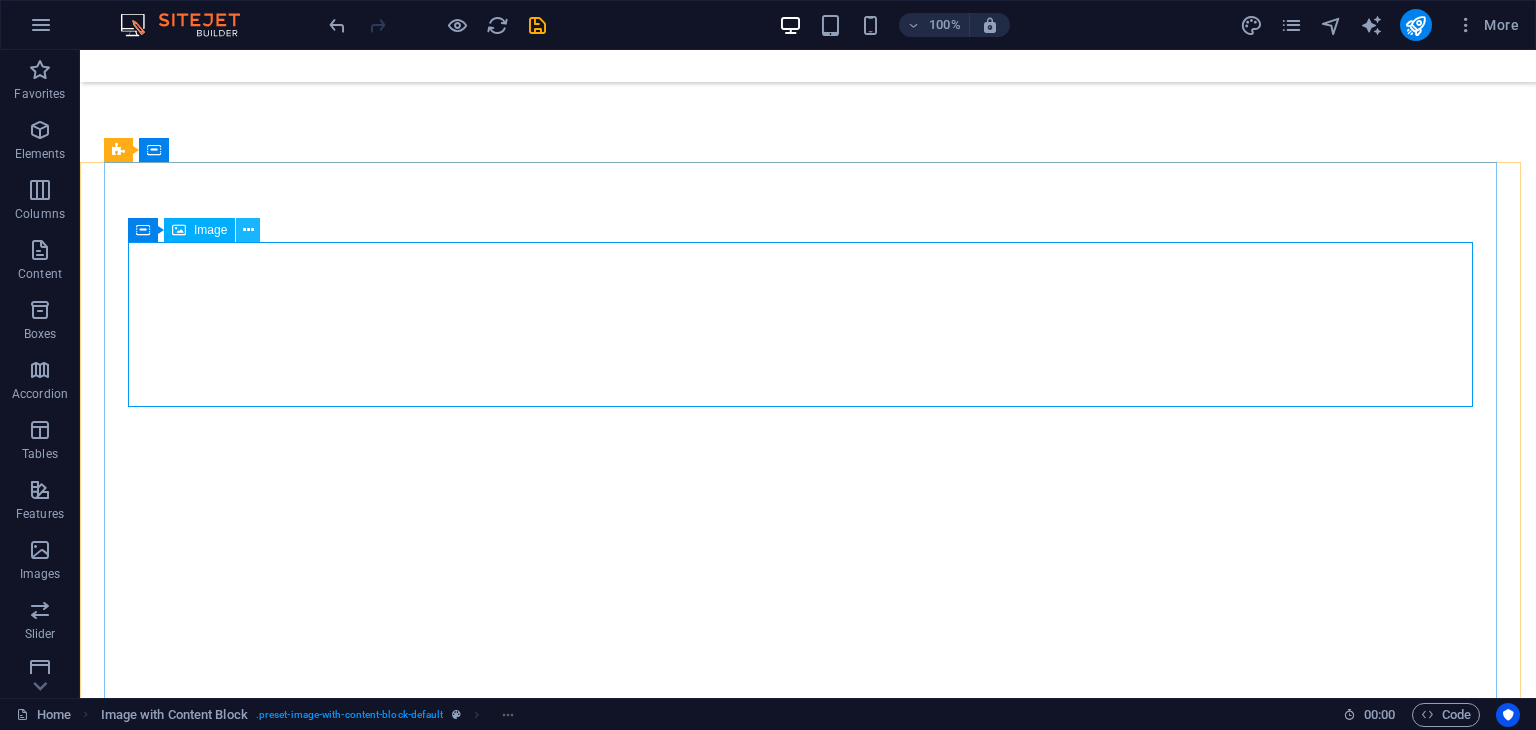 click at bounding box center [248, 230] 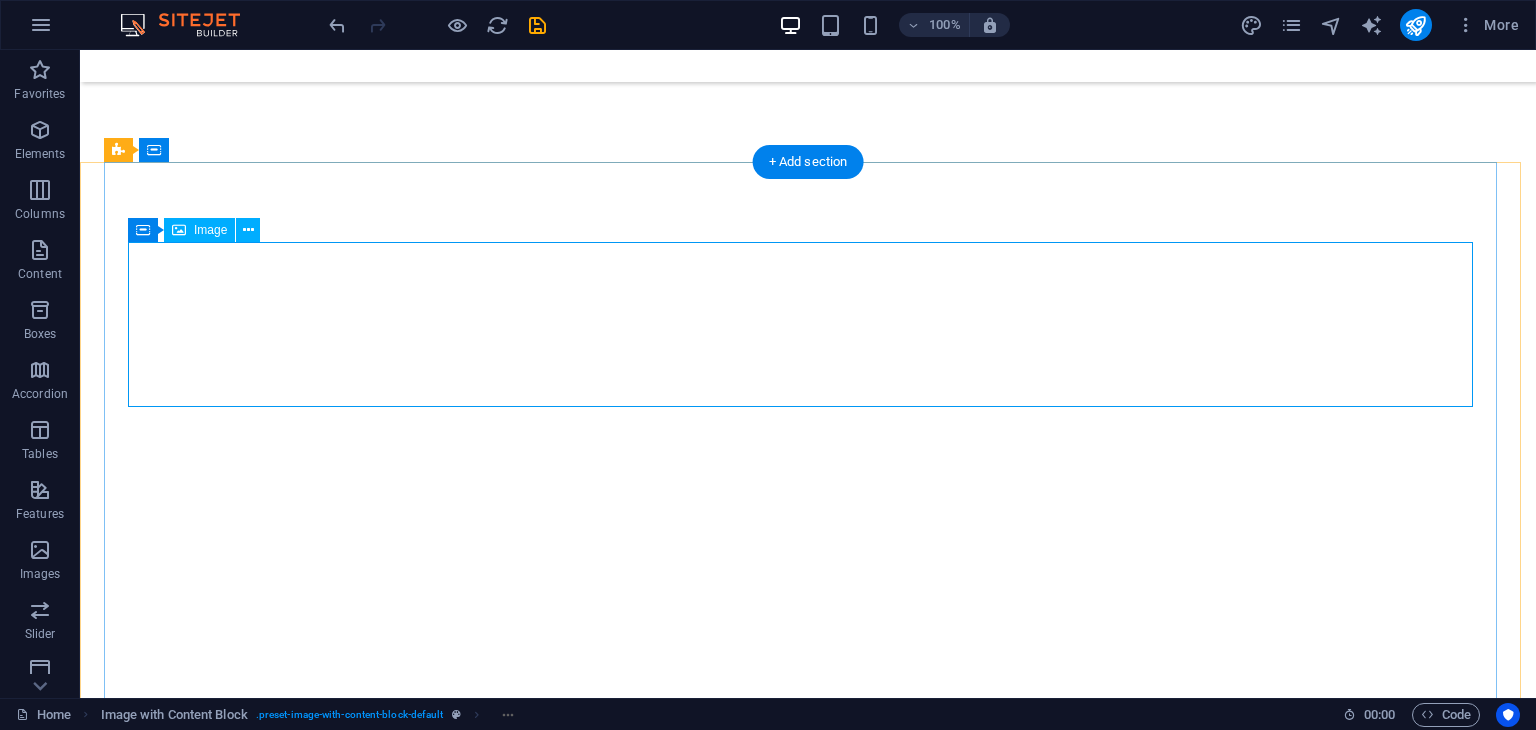 click at bounding box center (808, 3373) 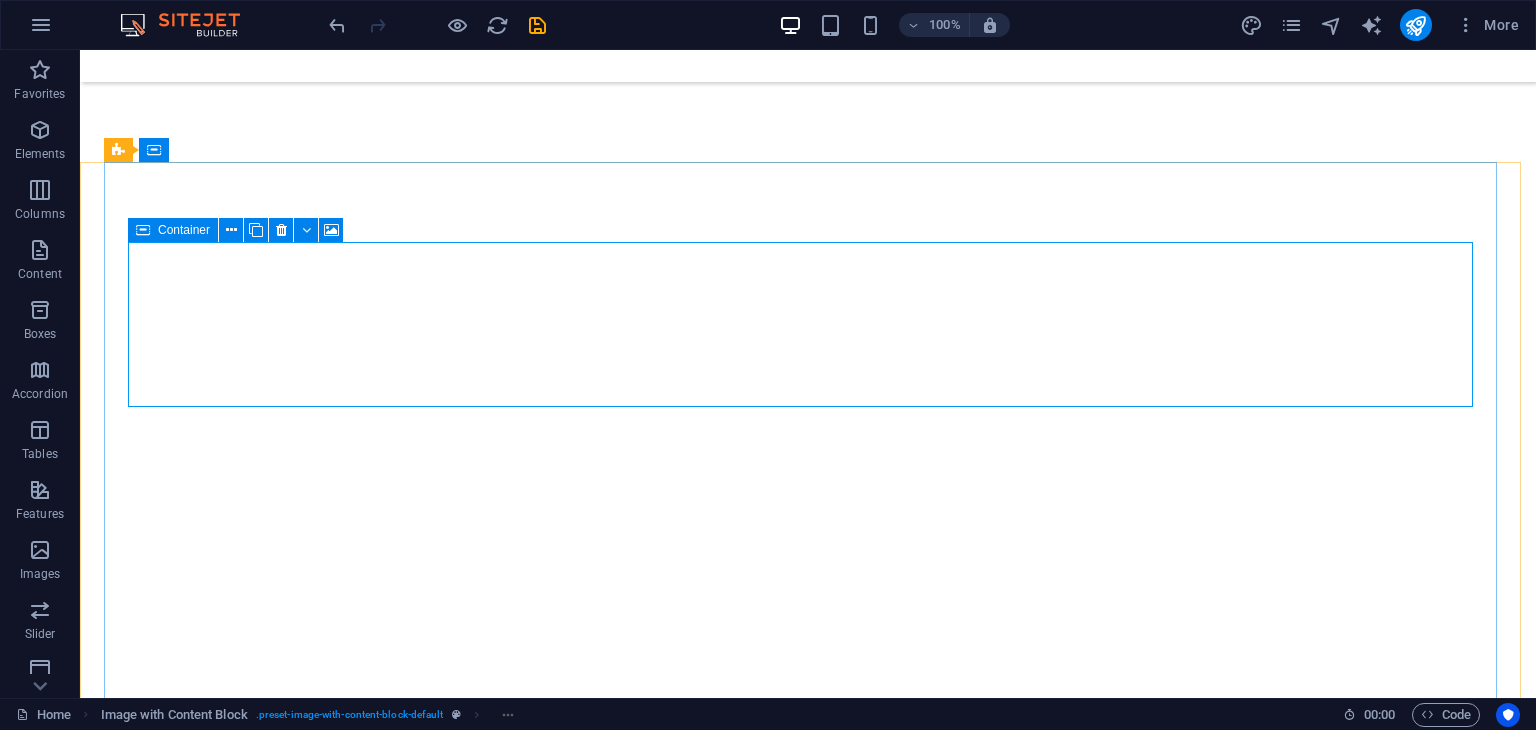 click at bounding box center (143, 230) 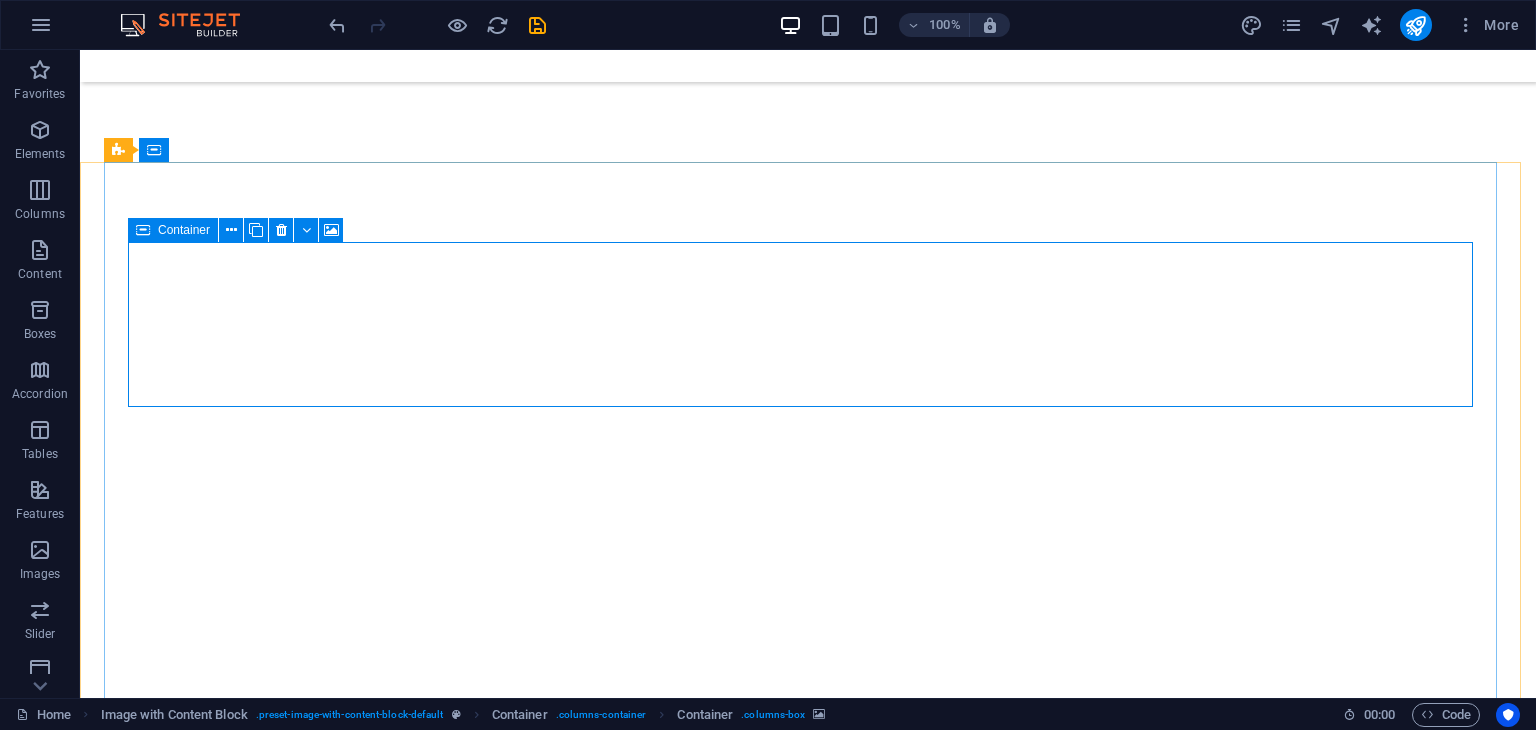 click at bounding box center [143, 230] 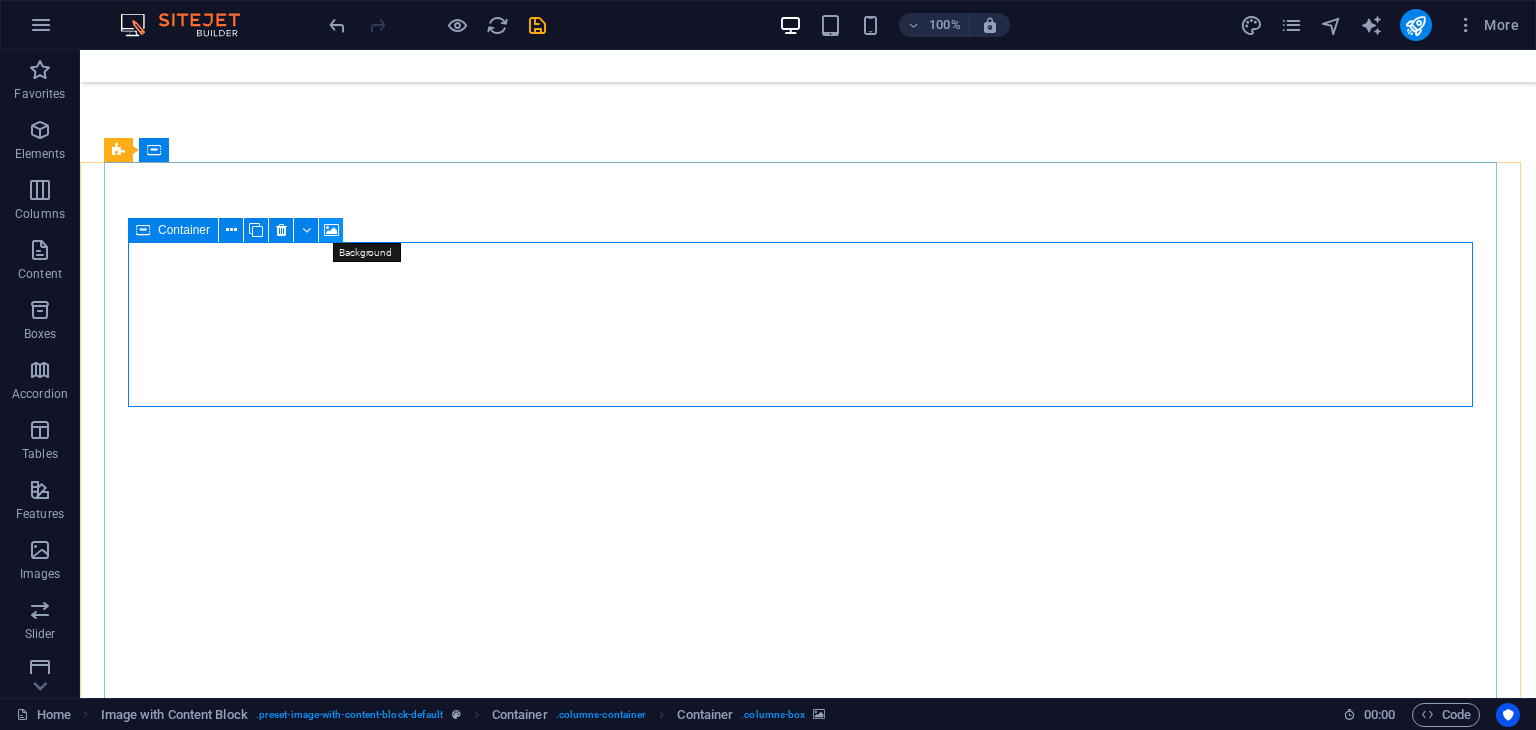 click at bounding box center [331, 230] 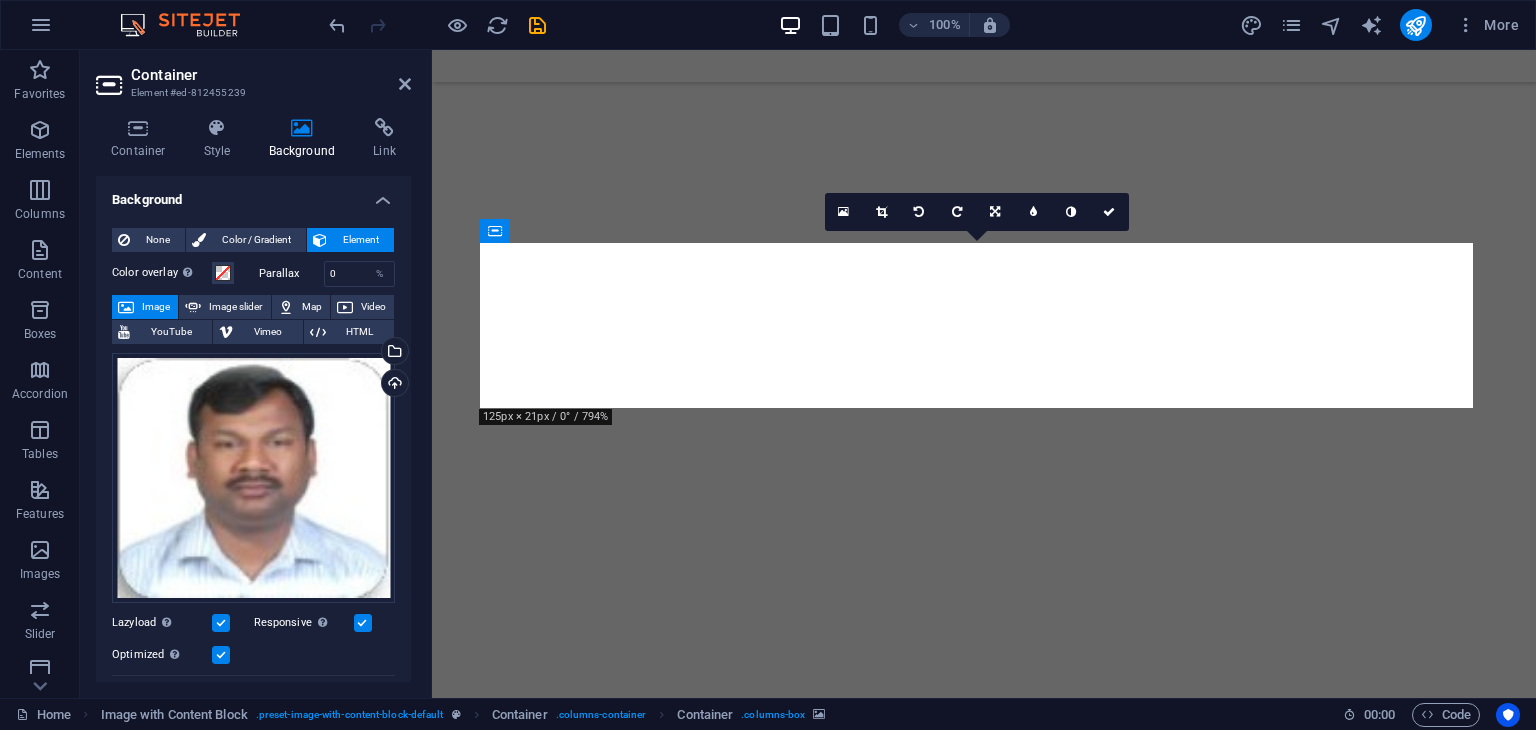 scroll, scrollTop: 9028, scrollLeft: 0, axis: vertical 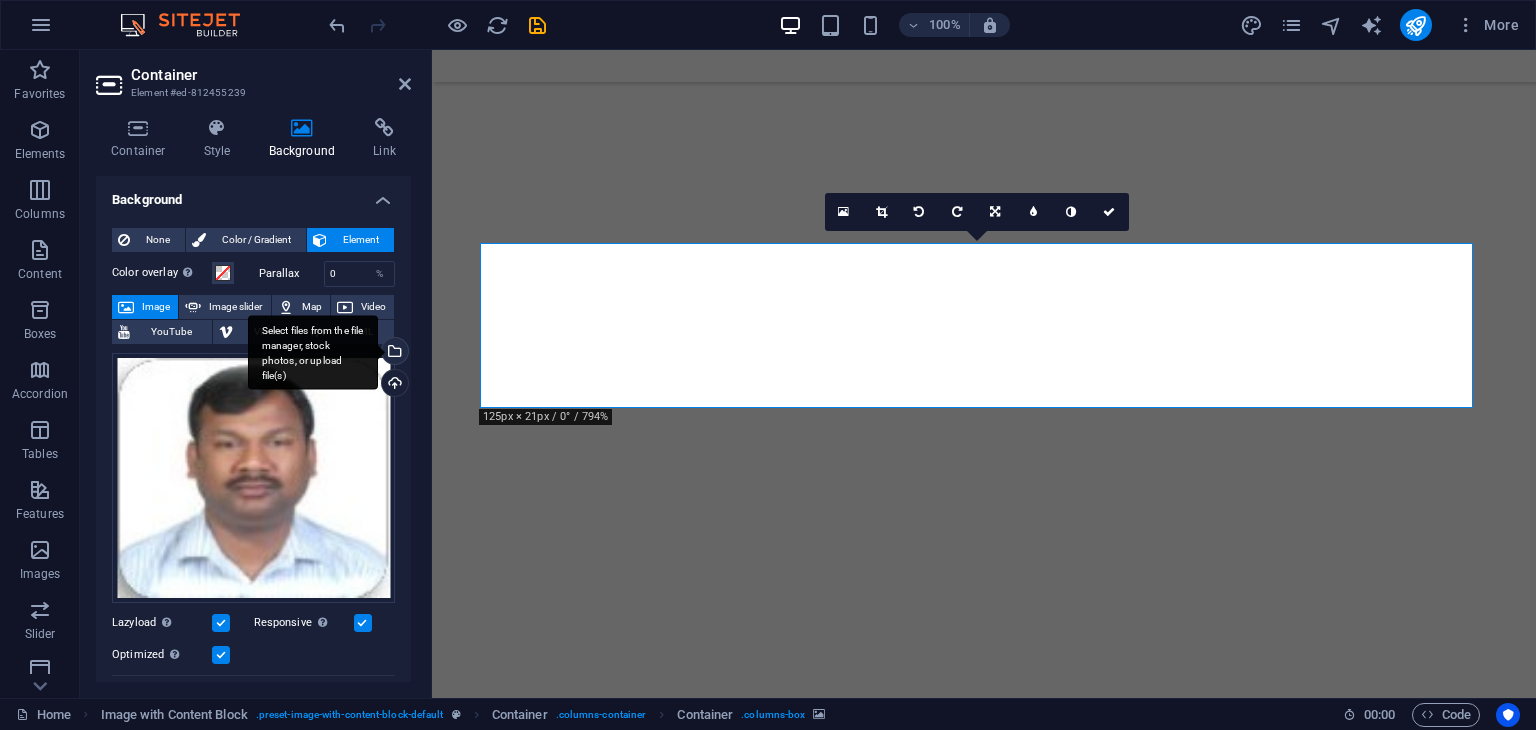 click on "Select files from the file manager, stock photos, or upload file(s)" at bounding box center (393, 353) 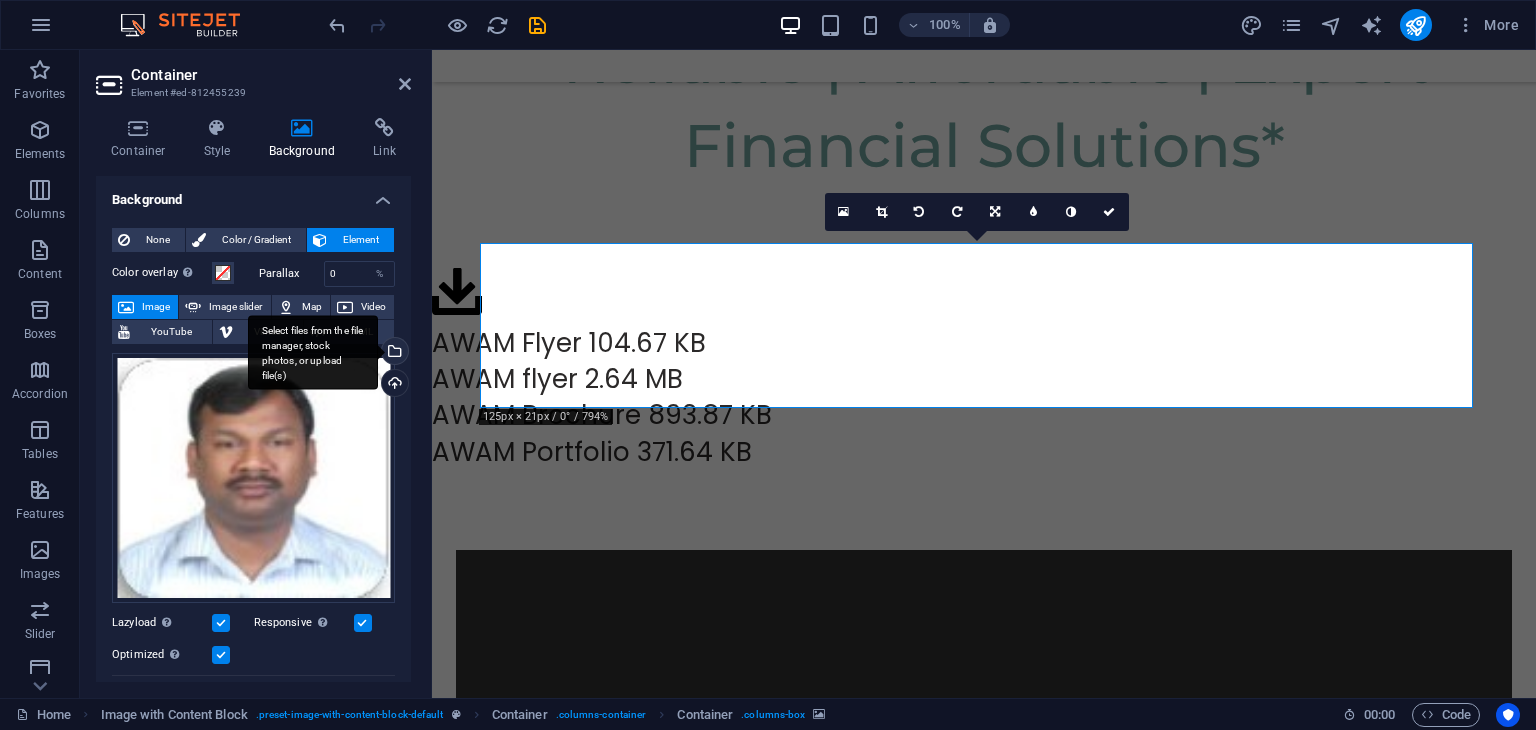 scroll, scrollTop: 8956, scrollLeft: 0, axis: vertical 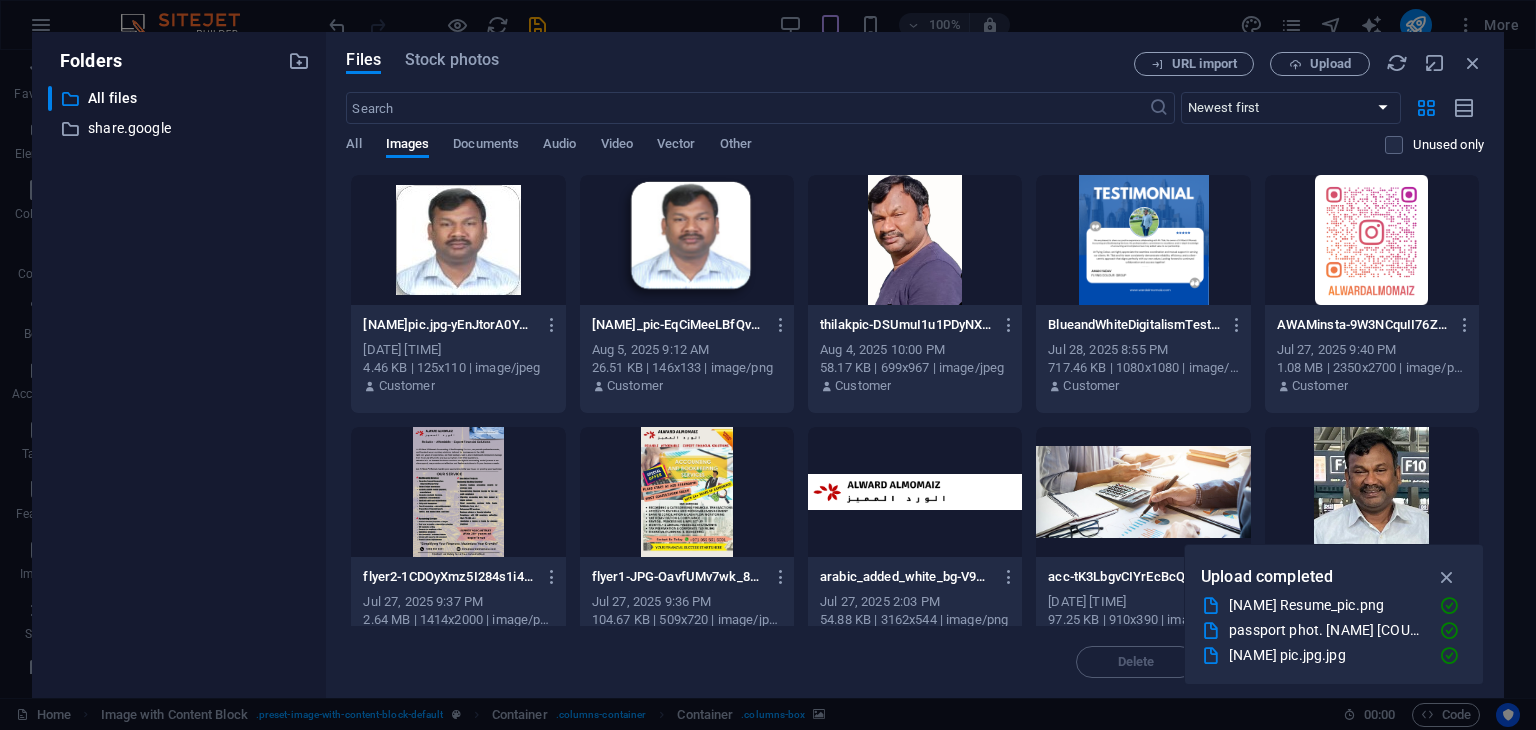 click at bounding box center [687, 240] 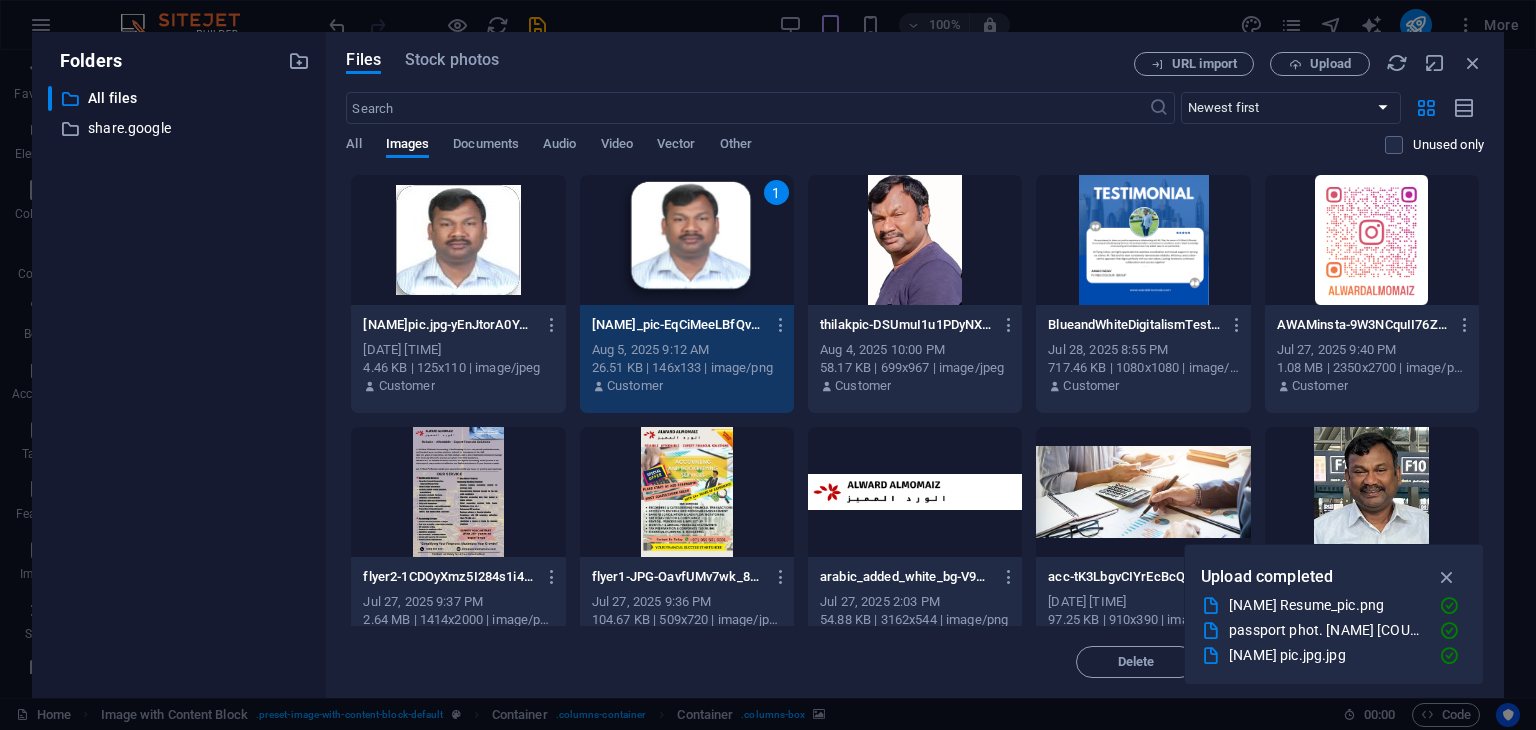 click on "1" at bounding box center (687, 240) 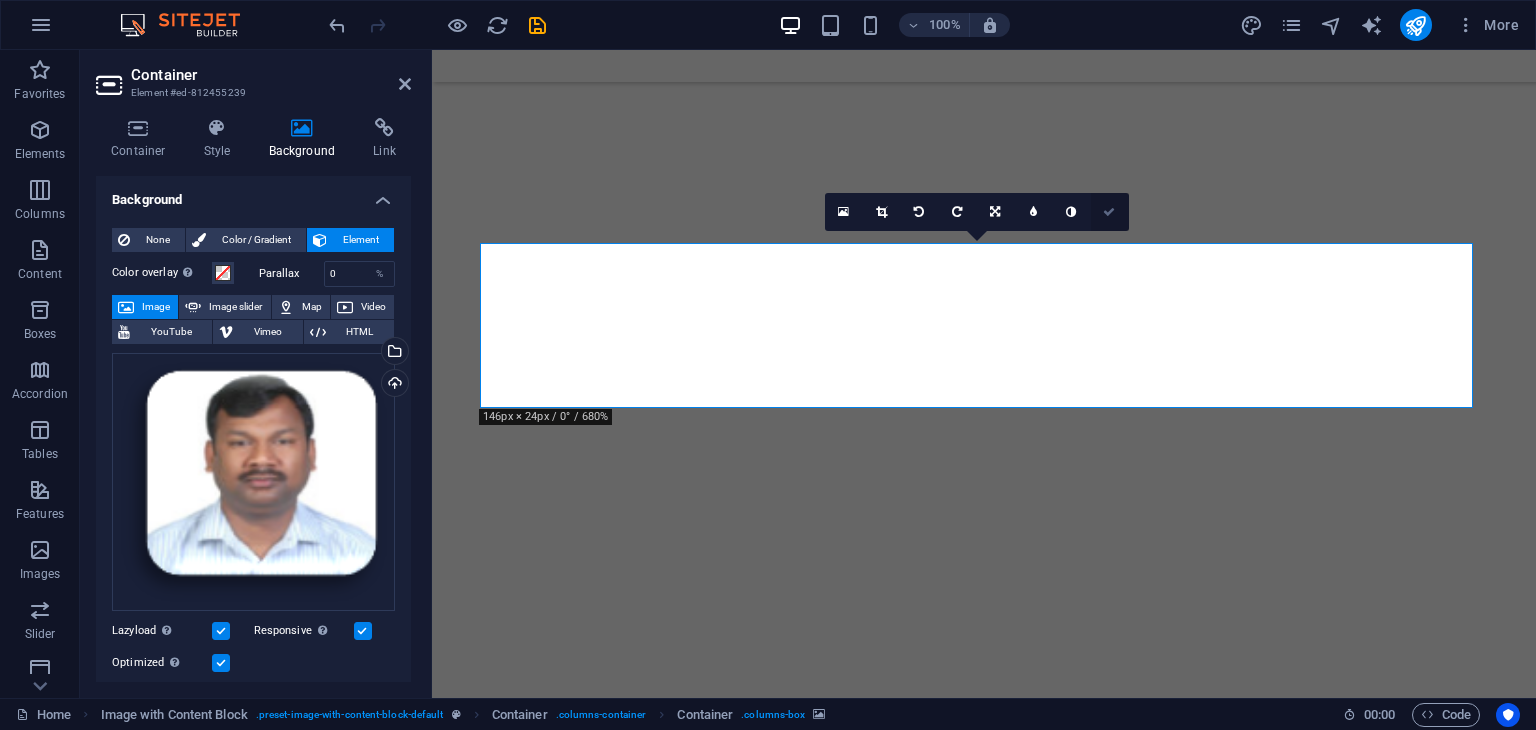 click at bounding box center [1109, 212] 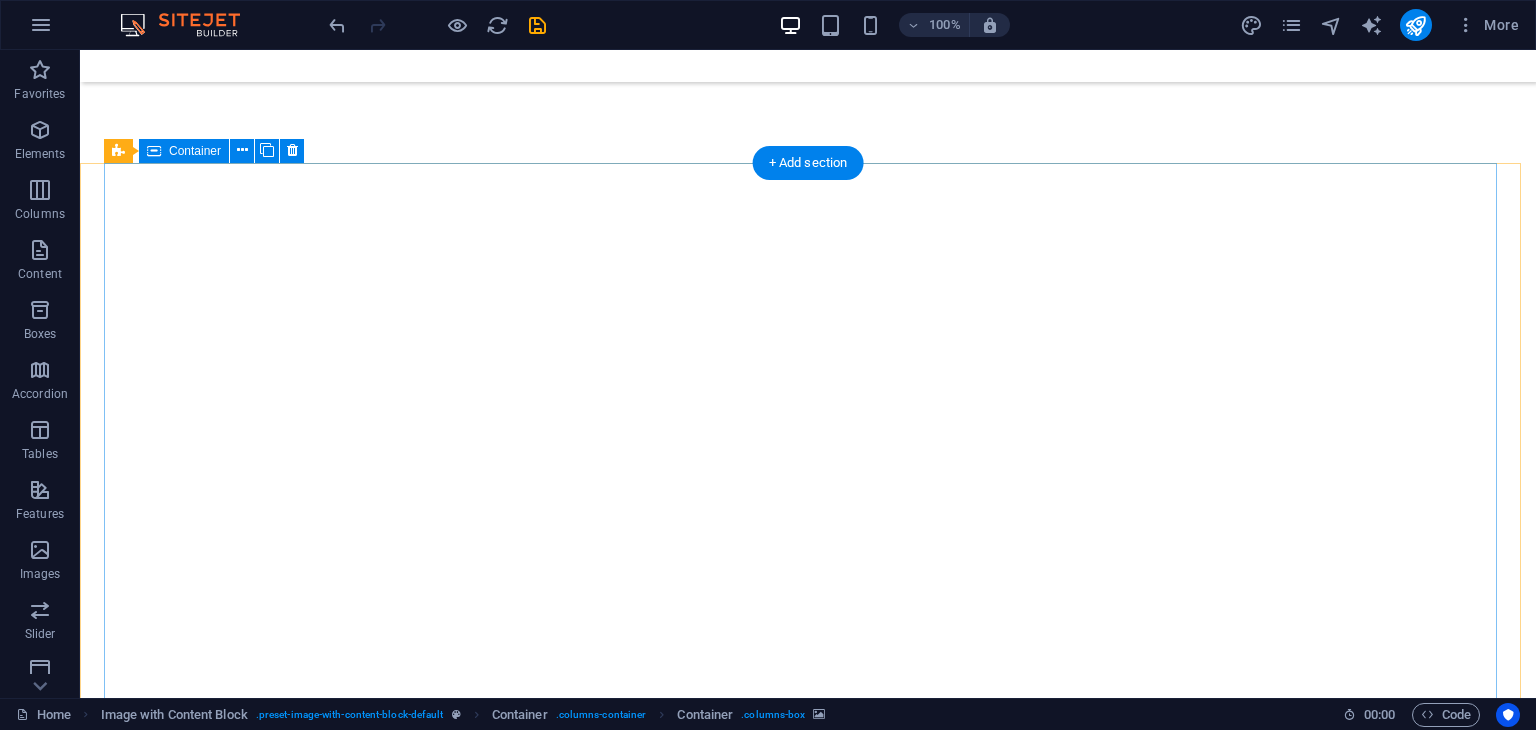 scroll, scrollTop: 8630, scrollLeft: 0, axis: vertical 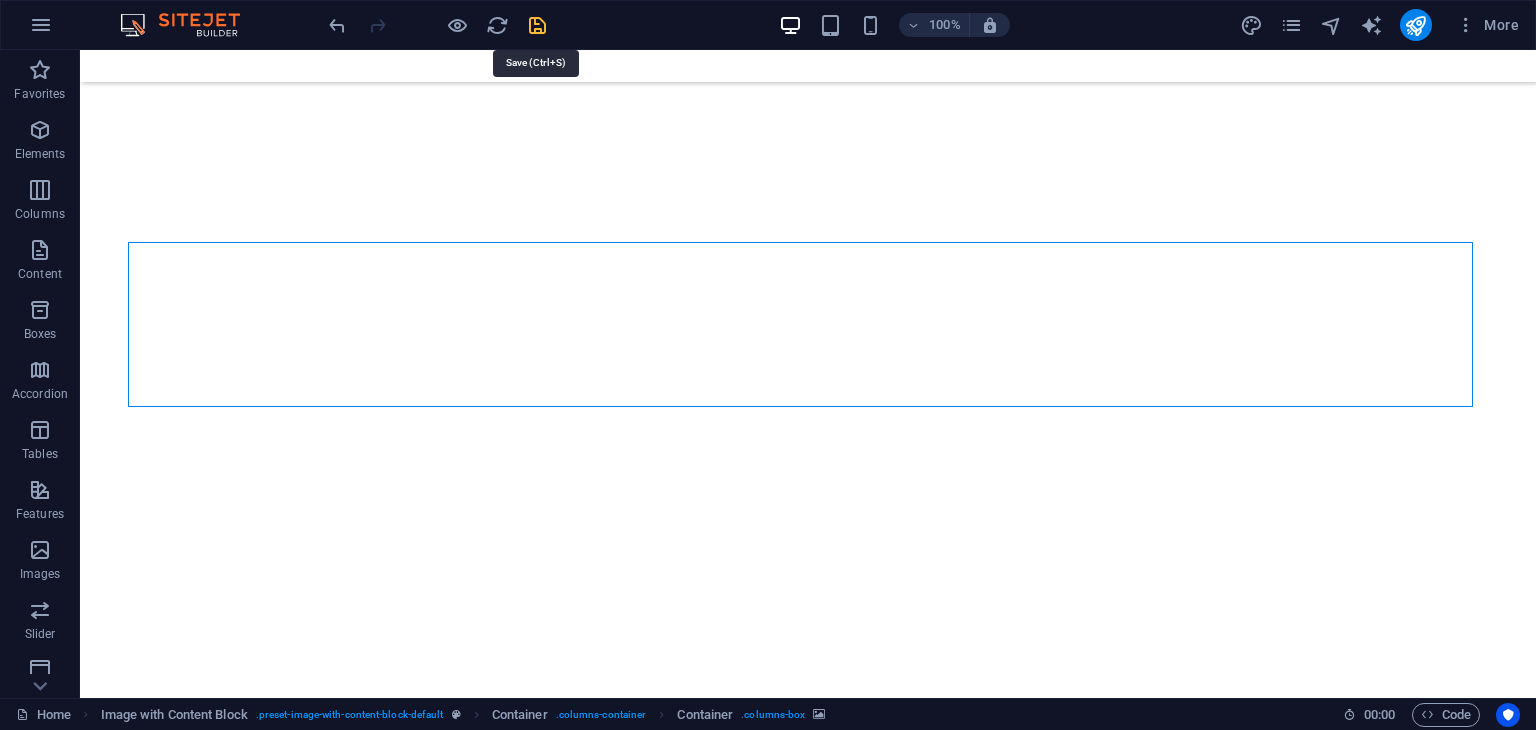 click at bounding box center [537, 25] 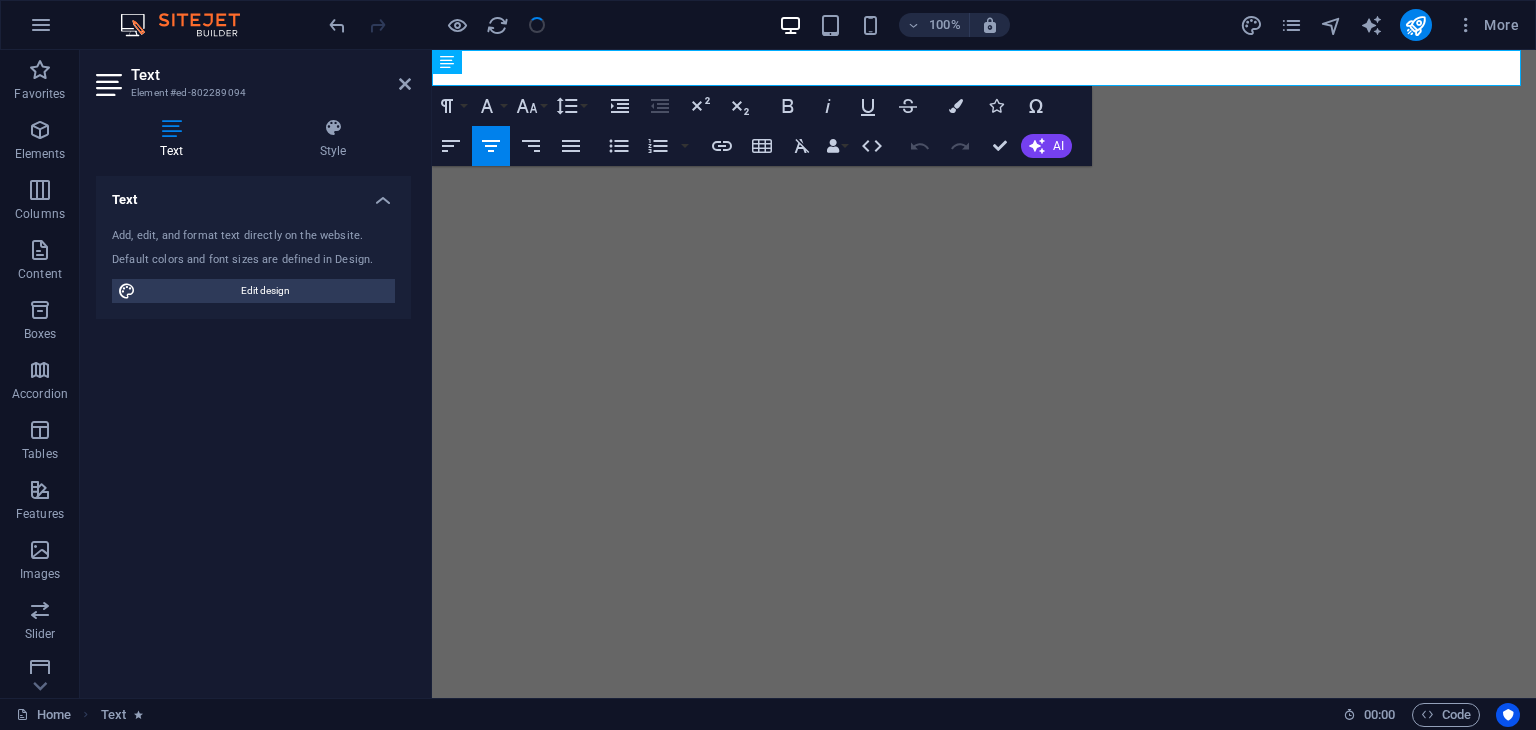 scroll, scrollTop: 0, scrollLeft: 0, axis: both 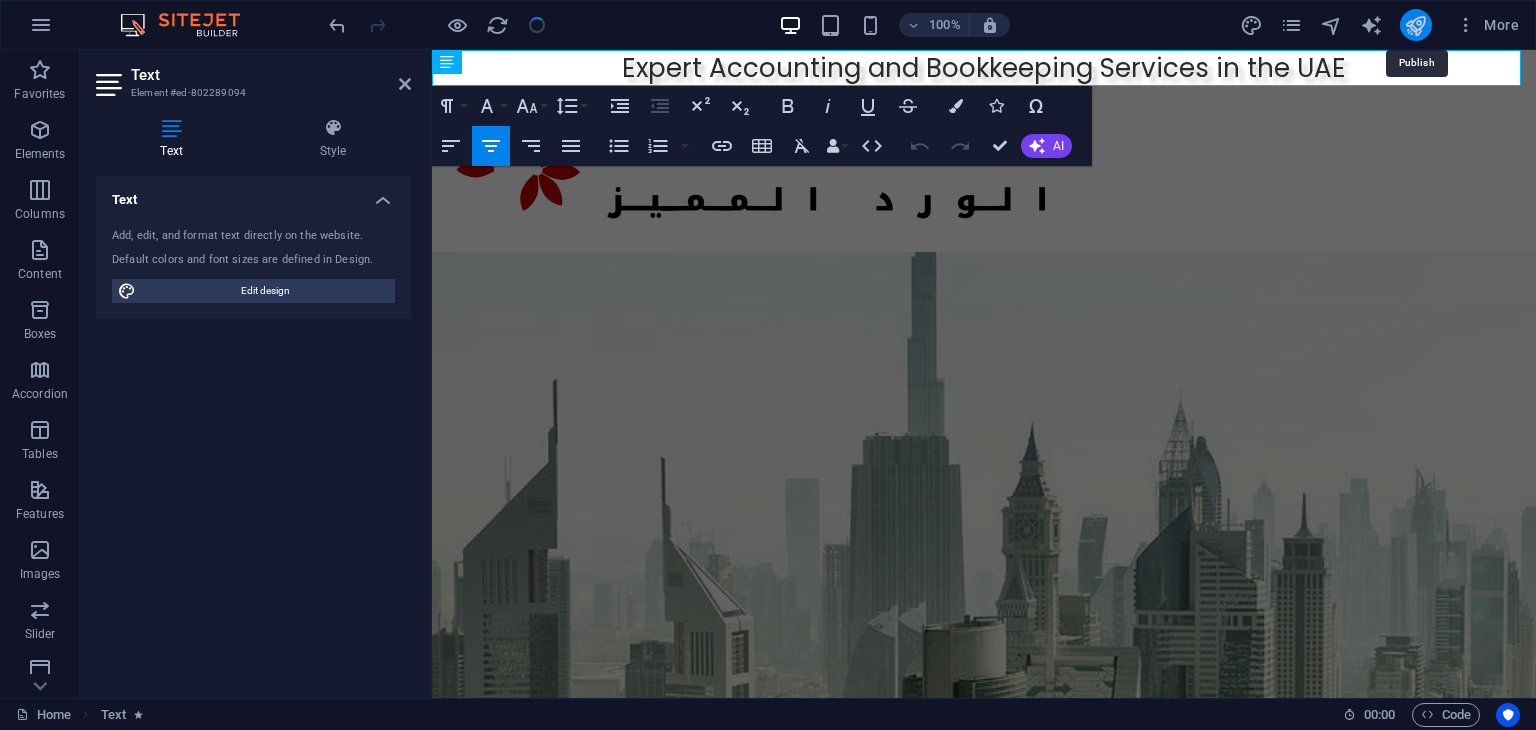 click at bounding box center [1415, 25] 